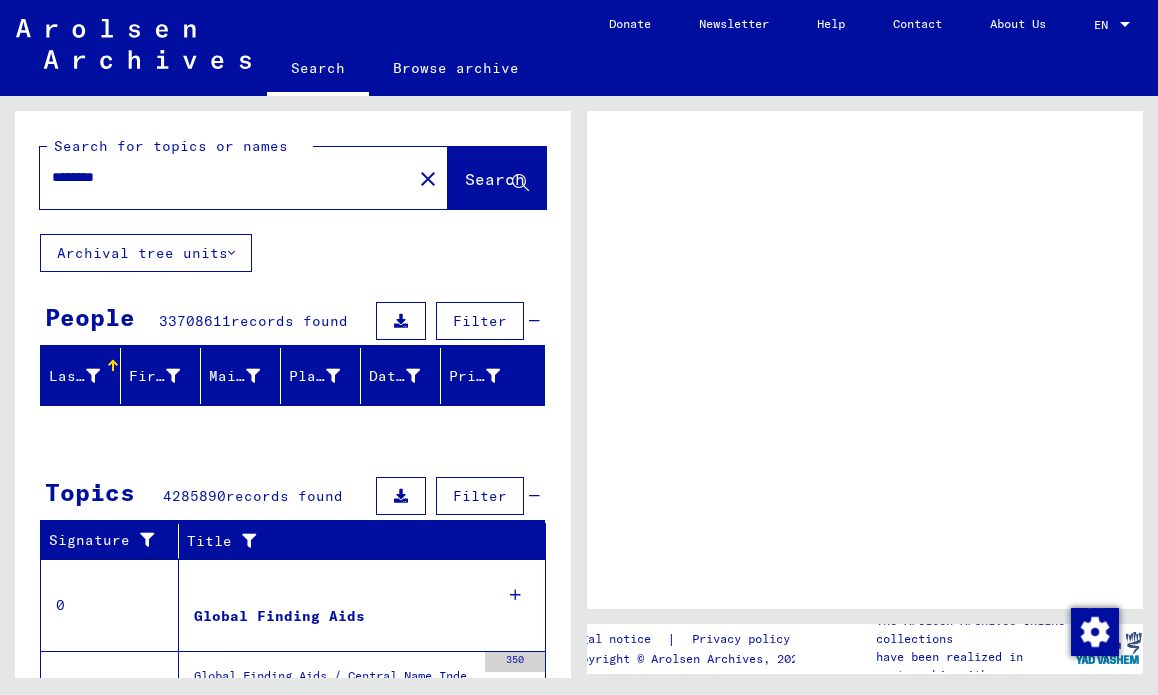 scroll, scrollTop: 0, scrollLeft: 0, axis: both 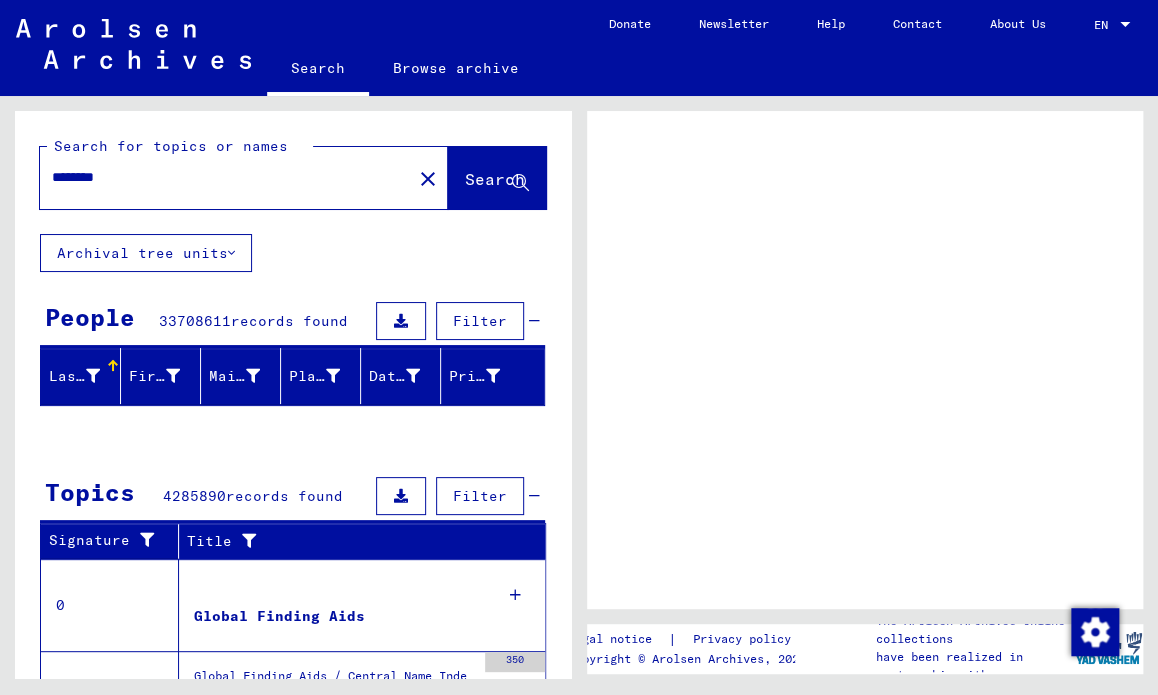 drag, startPoint x: 172, startPoint y: 179, endPoint x: 0, endPoint y: 161, distance: 172.9393 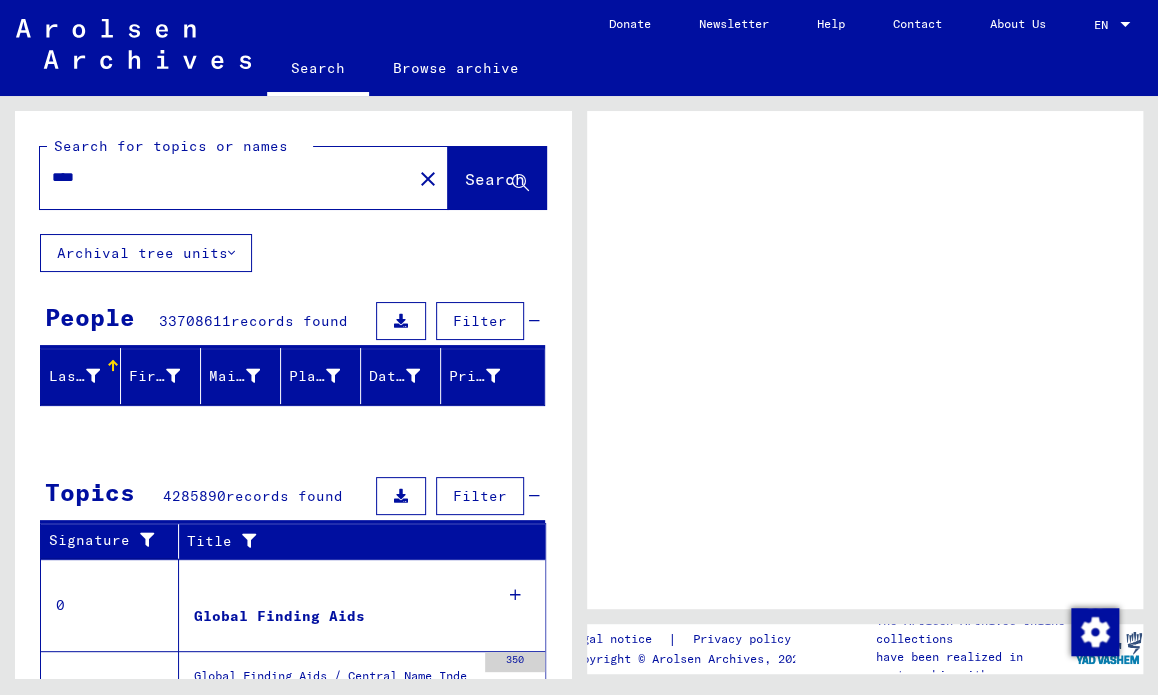 type on "*****" 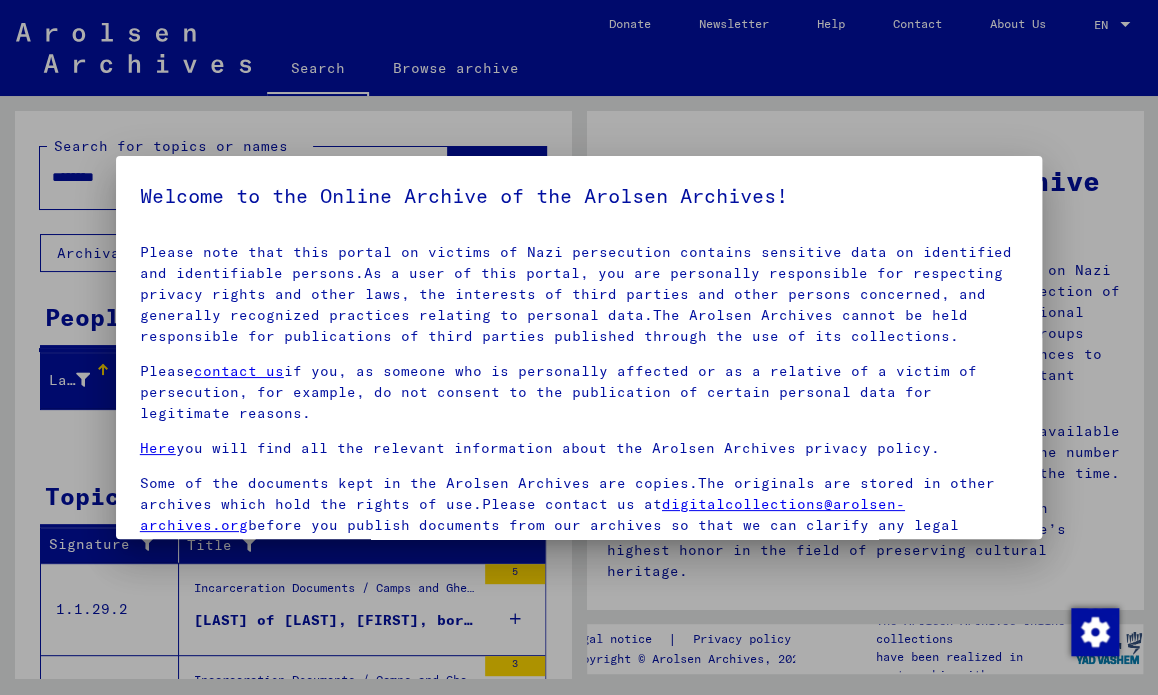 scroll, scrollTop: 90, scrollLeft: 0, axis: vertical 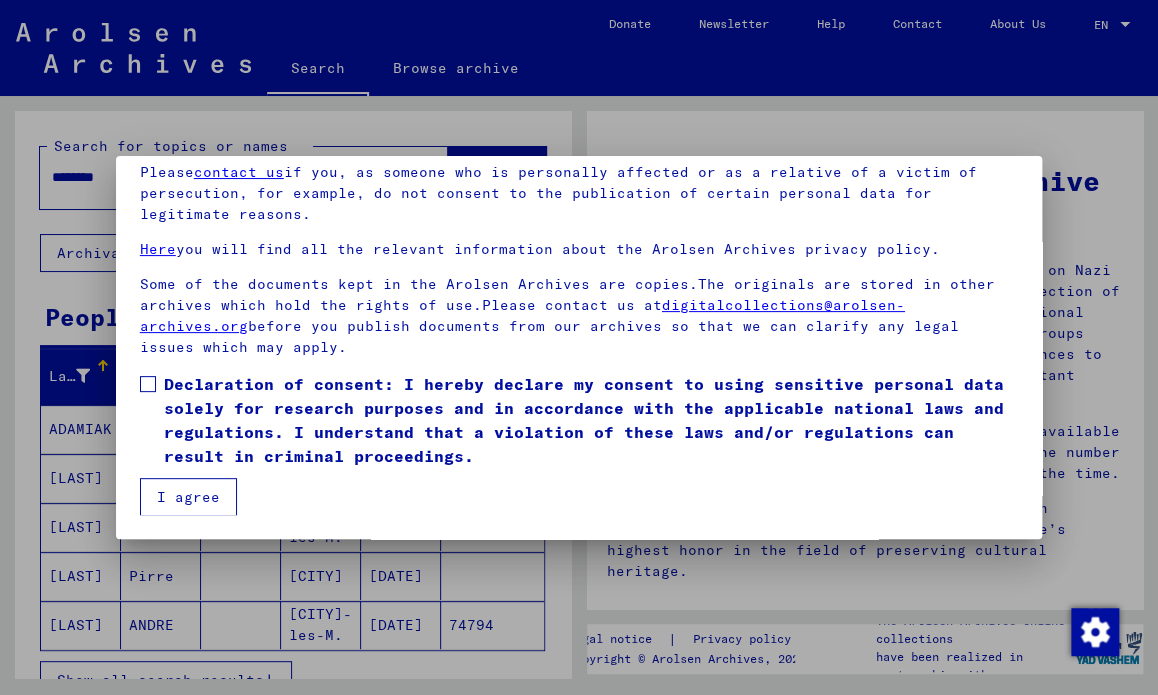 click on "I agree" at bounding box center [188, 497] 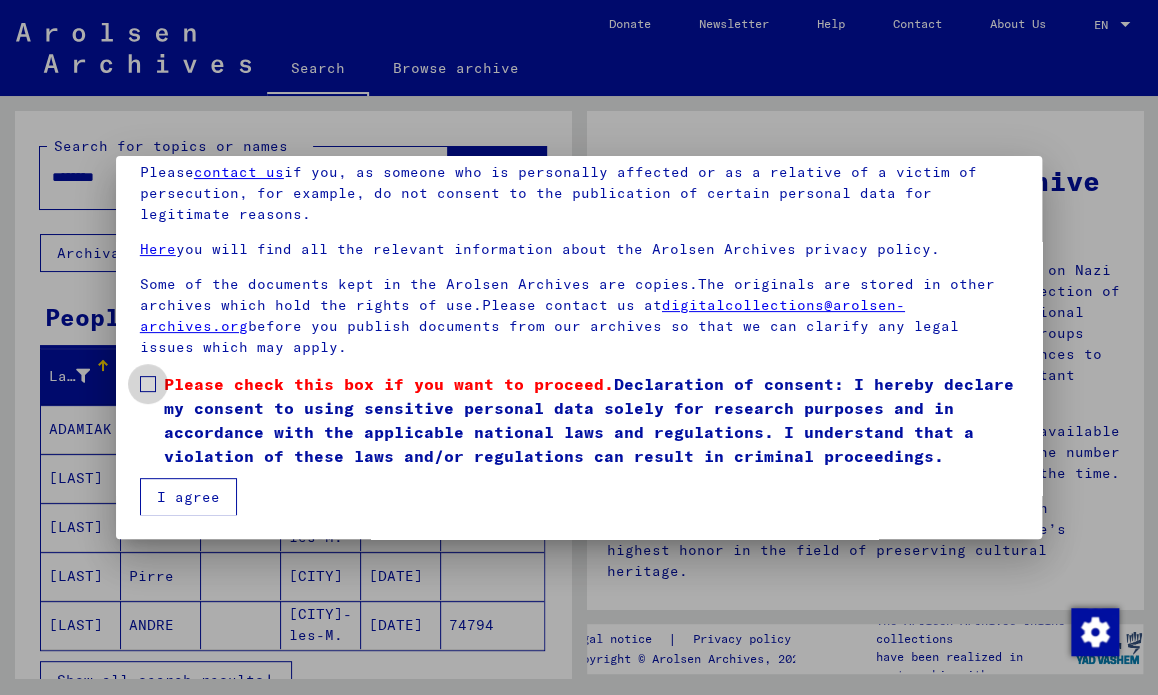 click at bounding box center [148, 384] 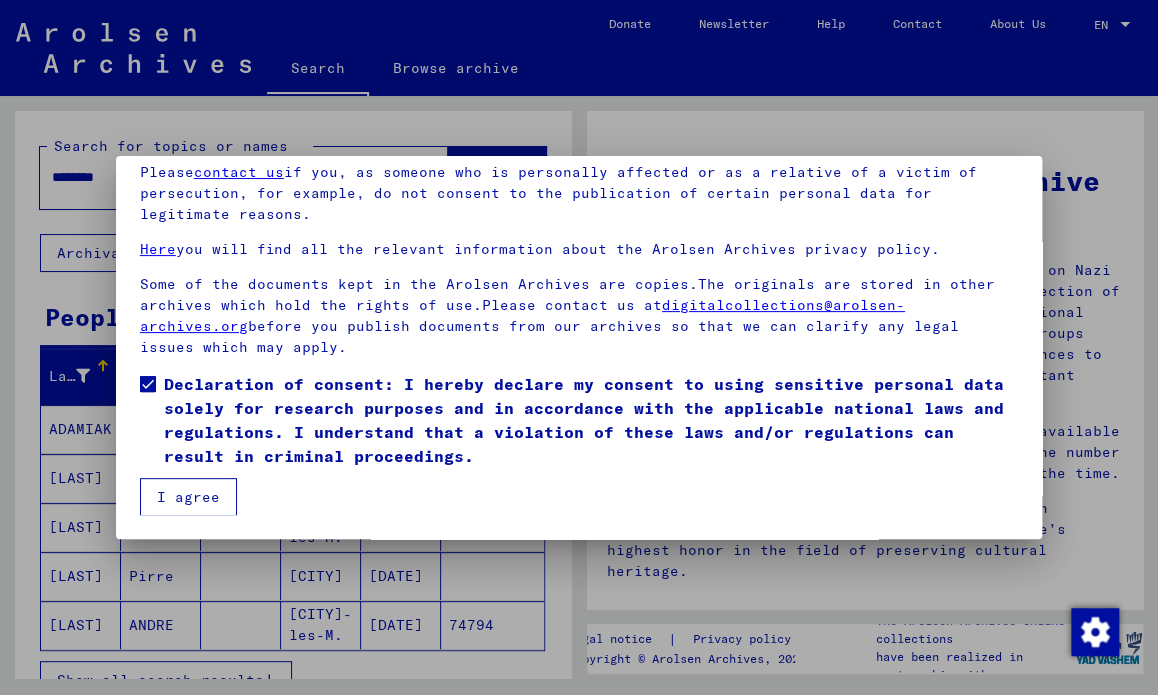 click on "I agree" at bounding box center (188, 497) 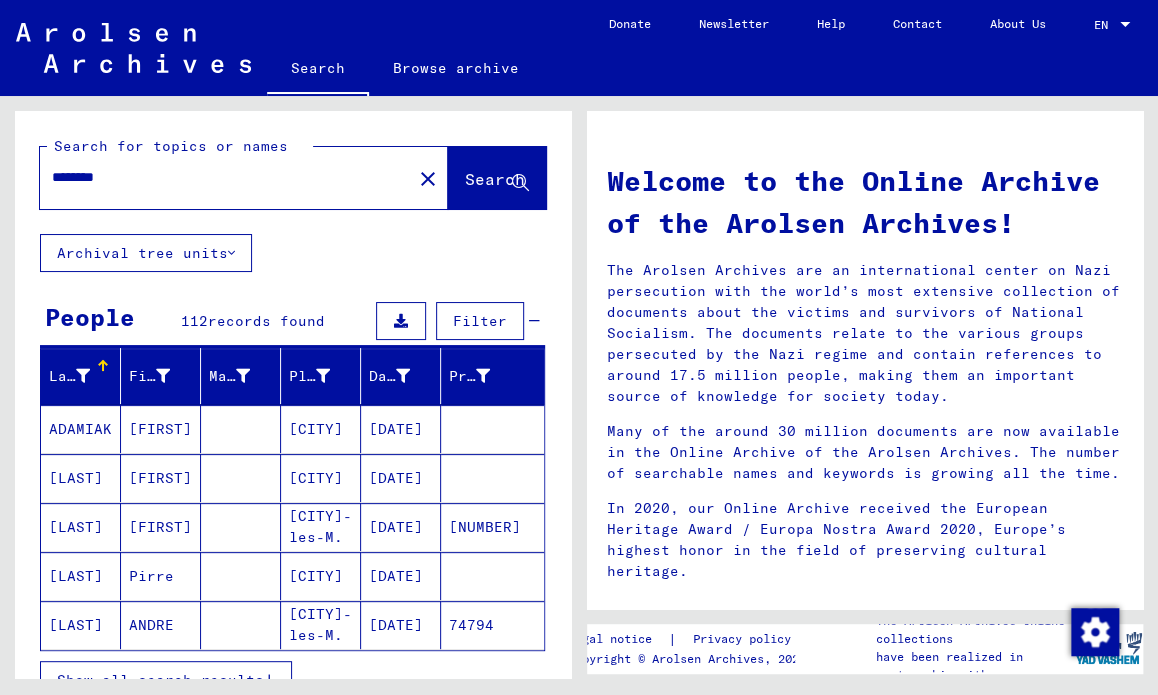 drag, startPoint x: 177, startPoint y: 187, endPoint x: 0, endPoint y: 189, distance: 177.01129 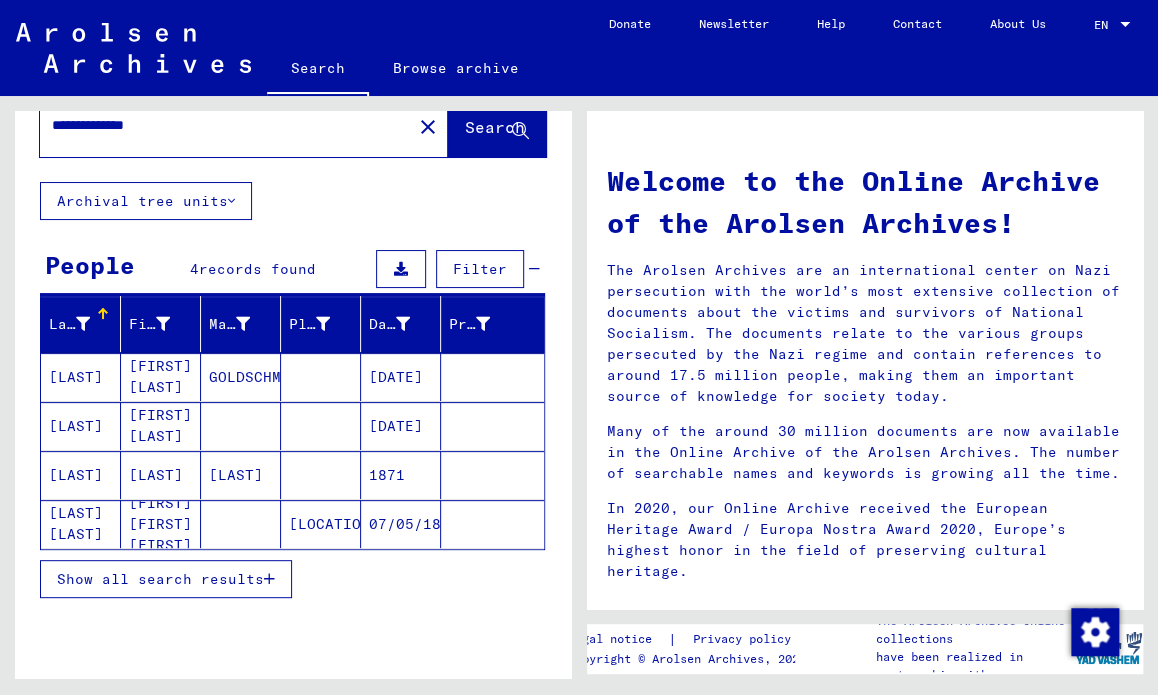scroll, scrollTop: 131, scrollLeft: 0, axis: vertical 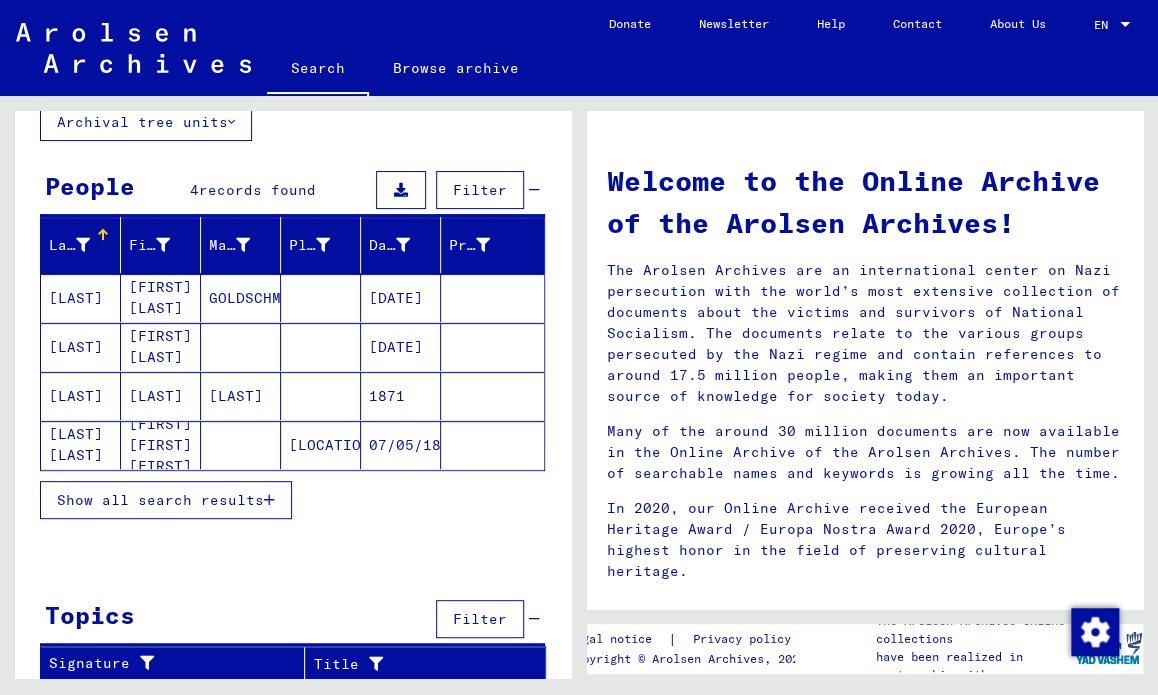 click on "Show all search results" at bounding box center (160, 500) 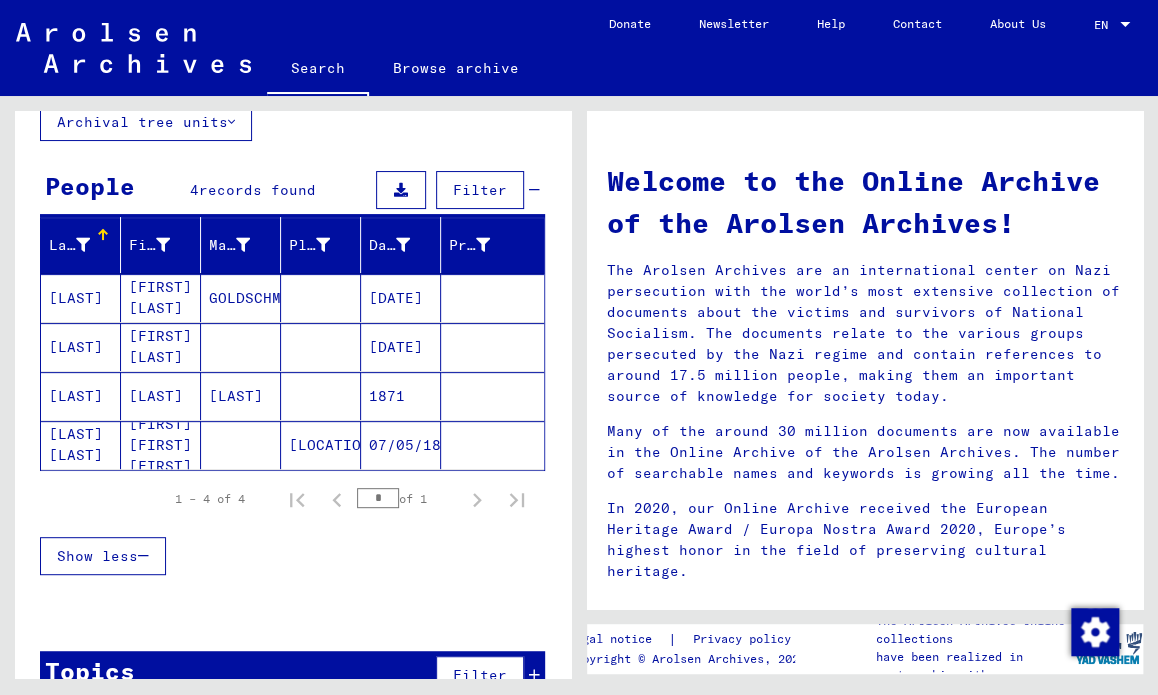 click on "[LAST]" at bounding box center (81, 347) 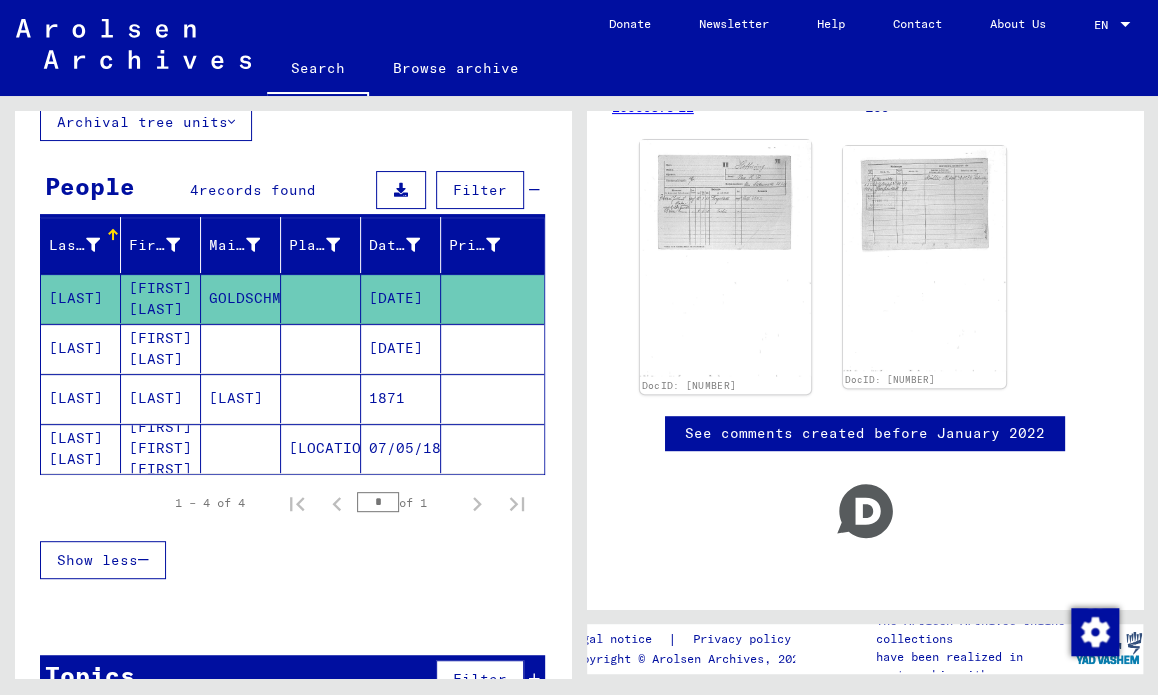 scroll, scrollTop: 291, scrollLeft: 0, axis: vertical 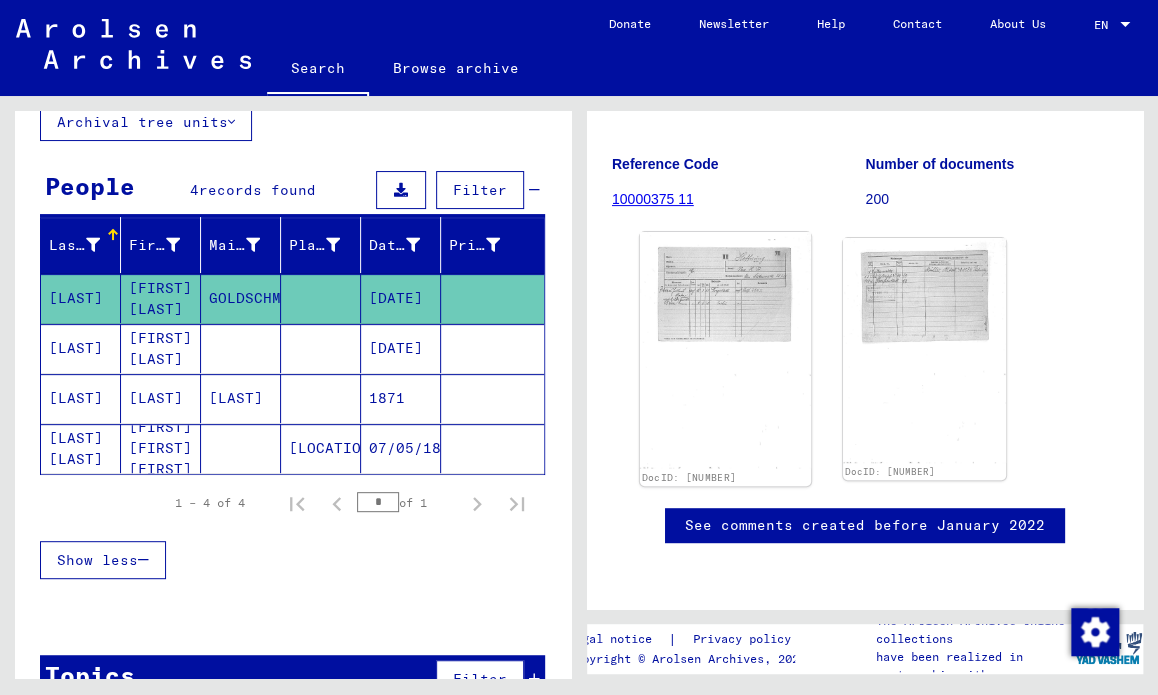 click 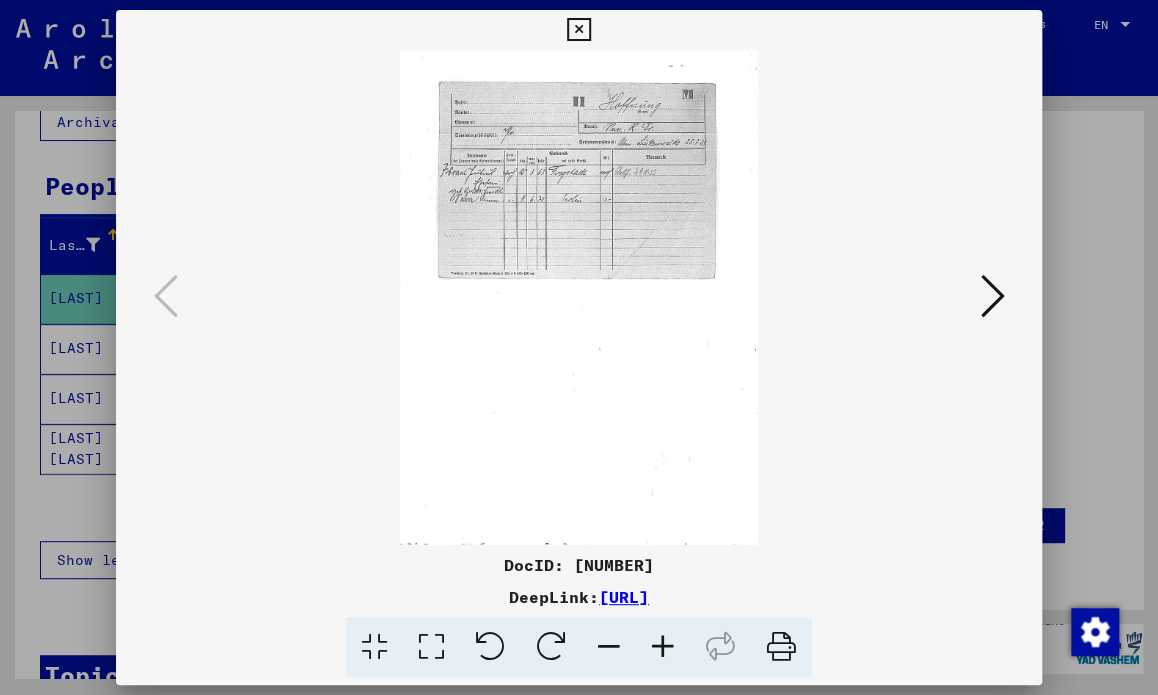 click at bounding box center (663, 647) 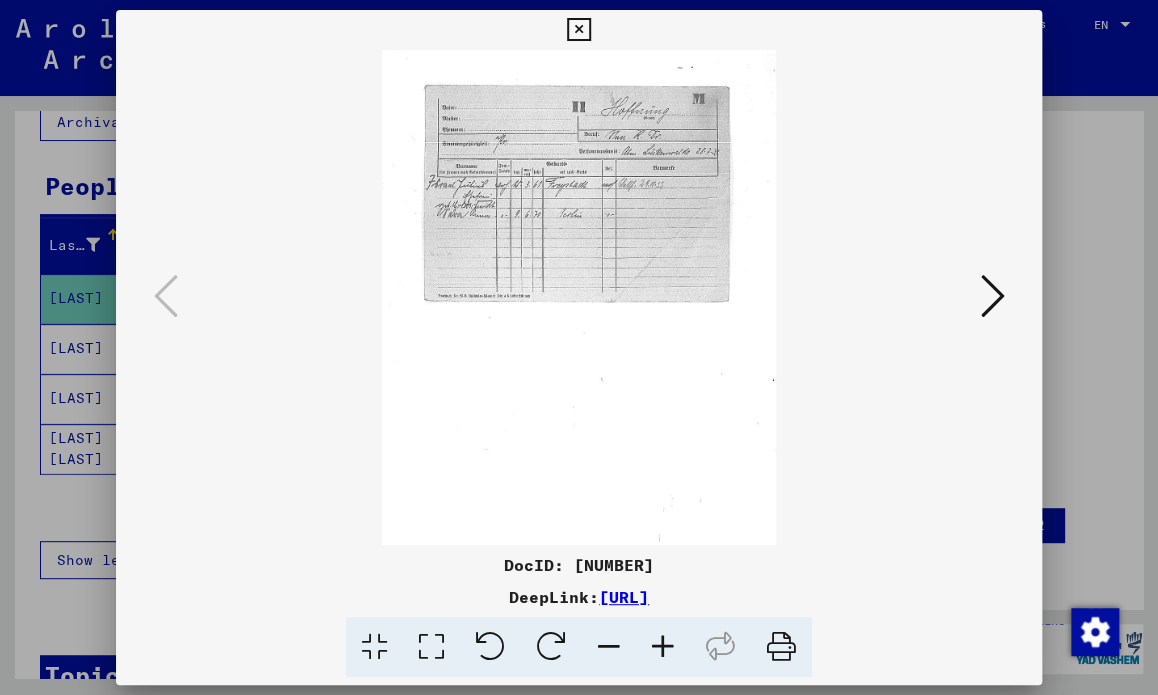 click at bounding box center (663, 647) 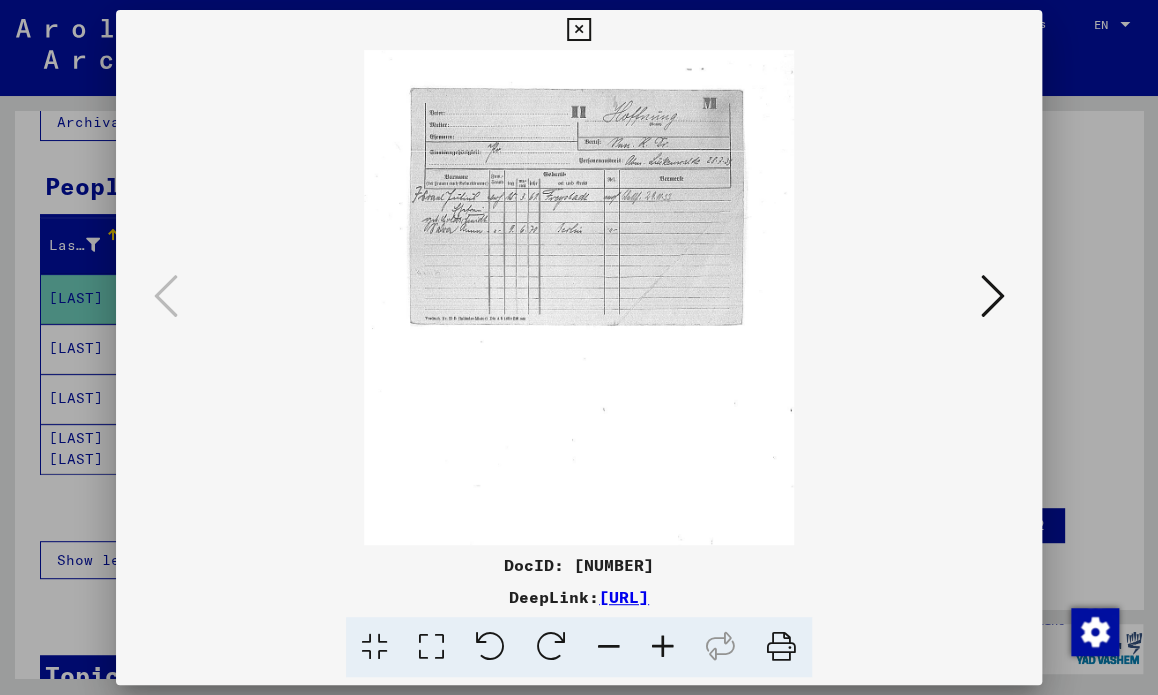 click at bounding box center (663, 647) 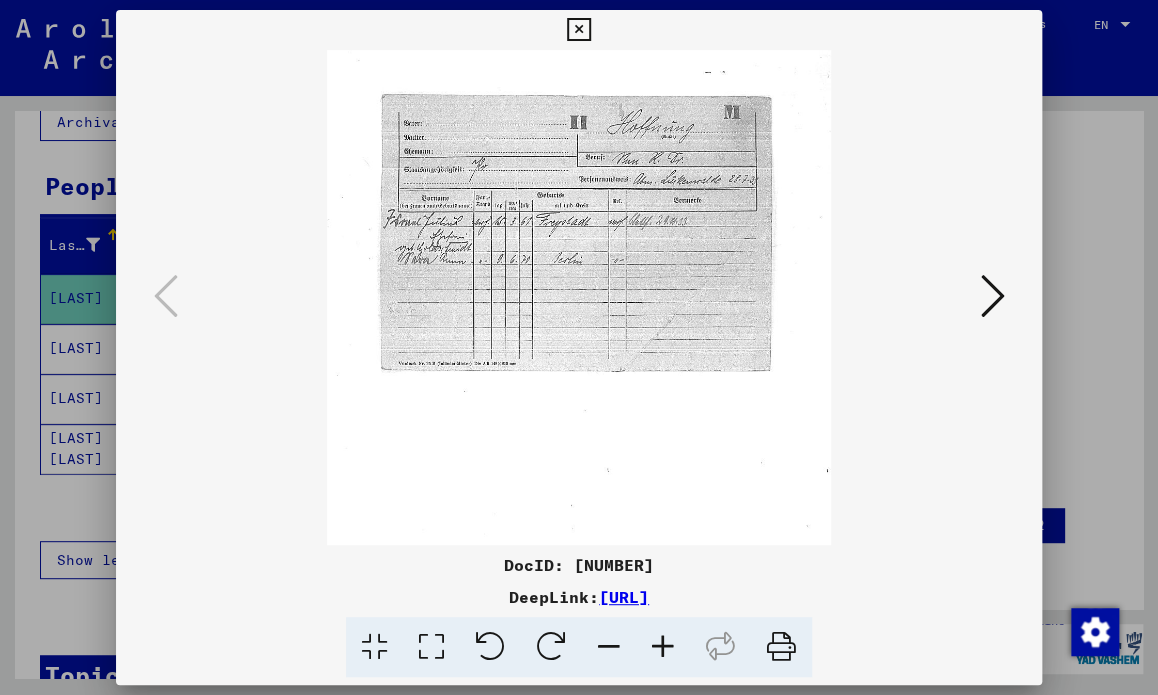 click at bounding box center (663, 647) 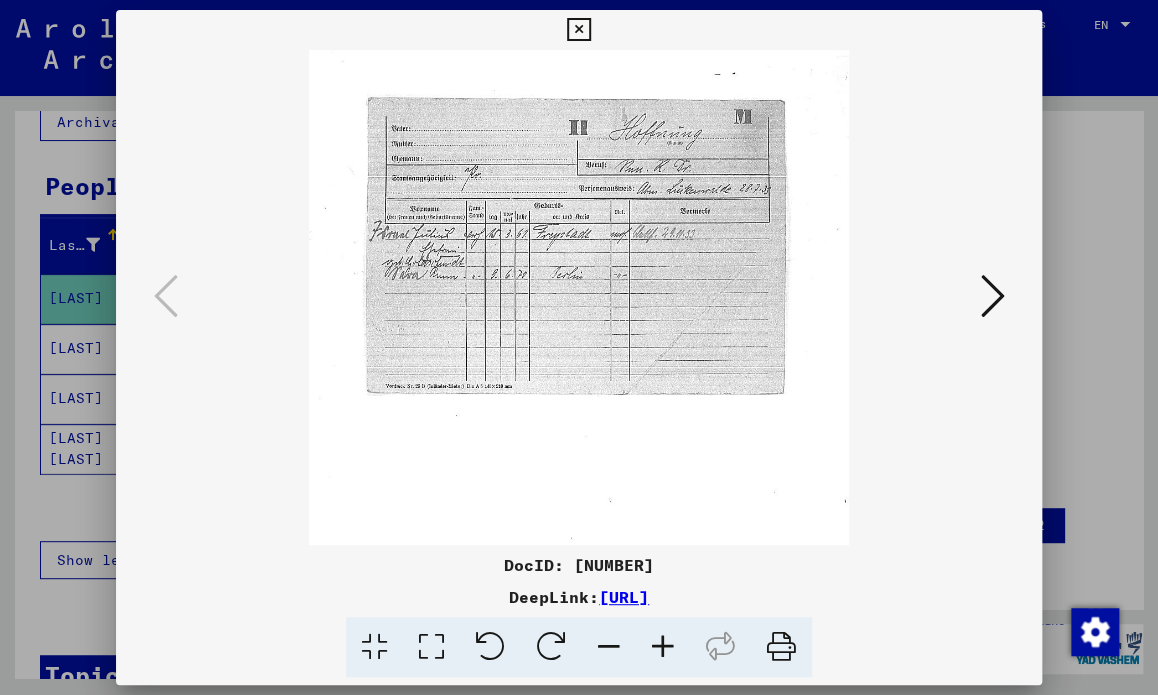click at bounding box center [663, 647] 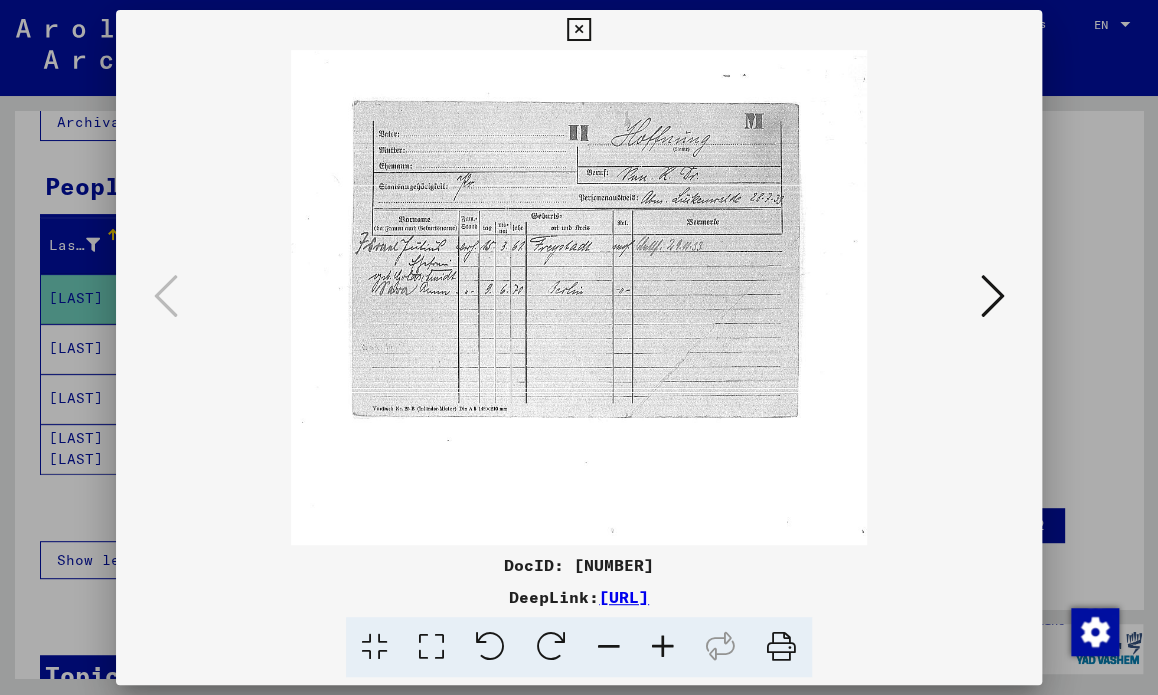 click at bounding box center [663, 647] 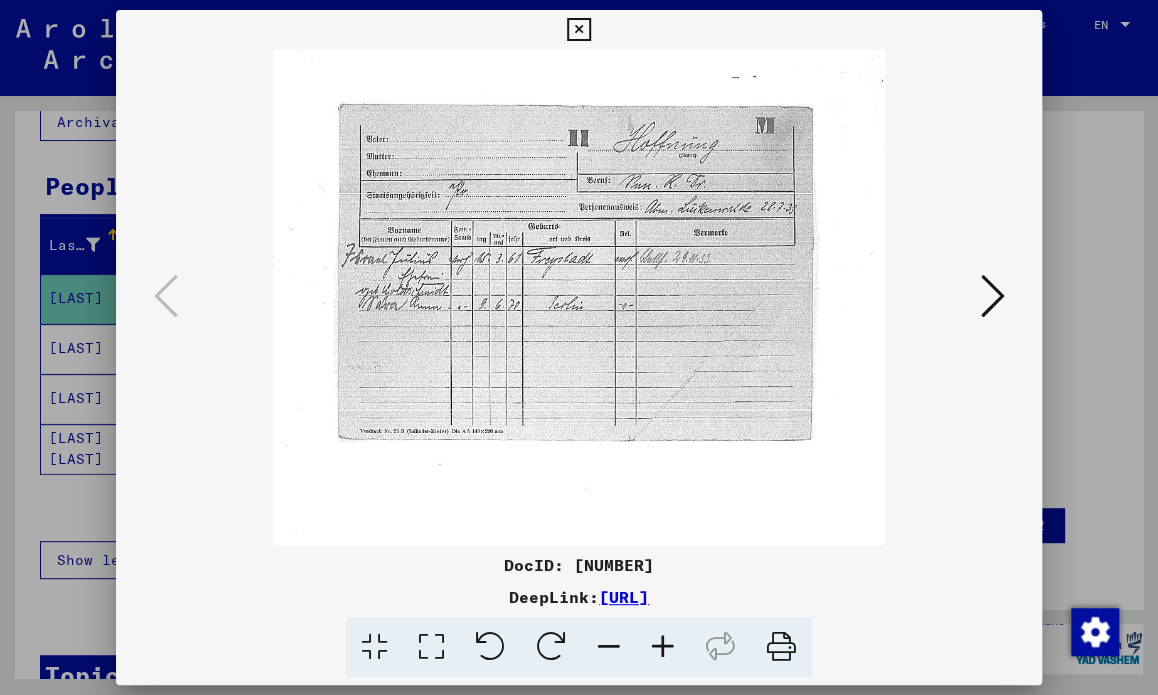 click at bounding box center (663, 647) 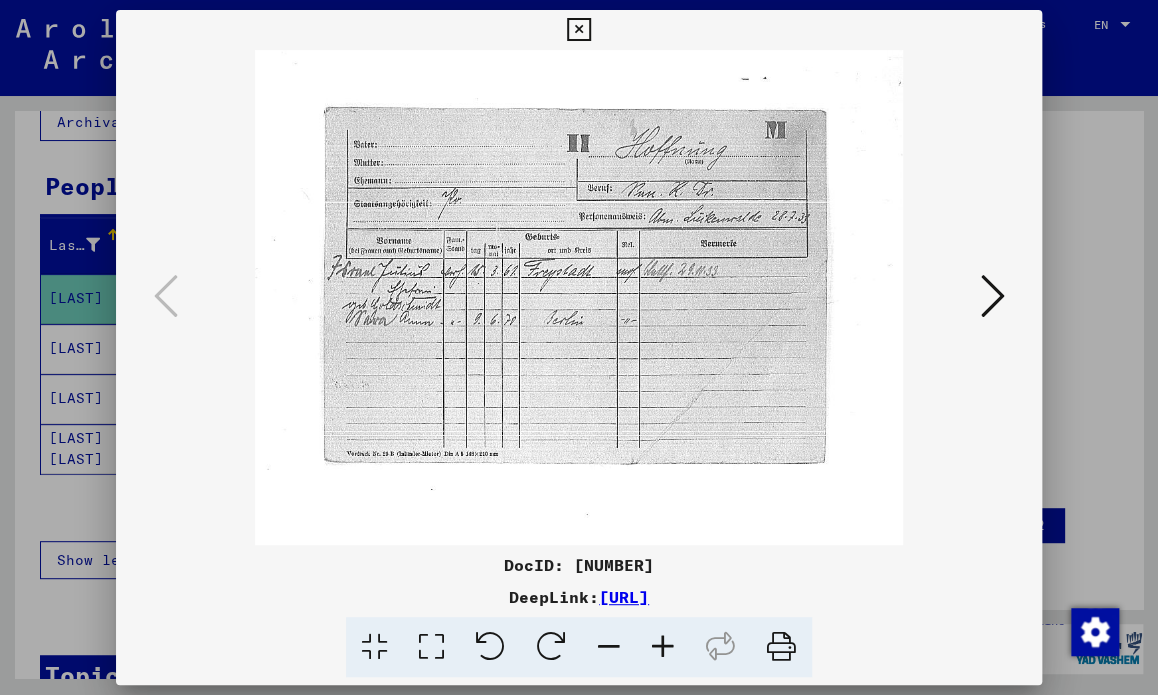 click at bounding box center [663, 647] 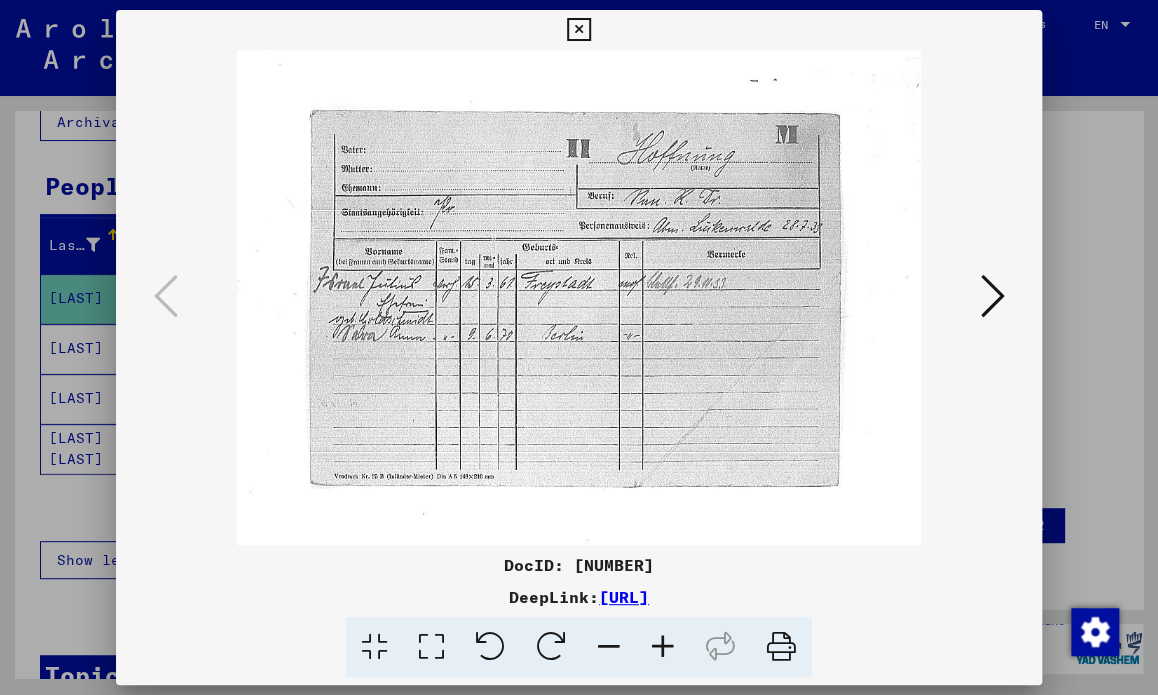 click at bounding box center [663, 647] 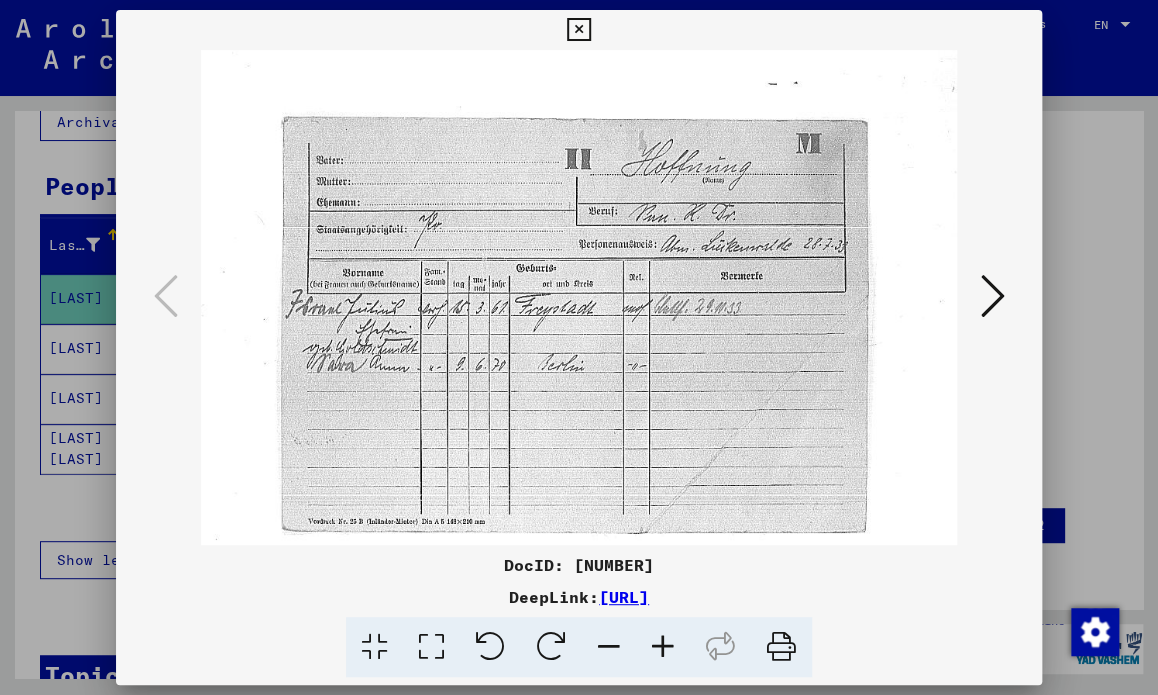 click at bounding box center [663, 647] 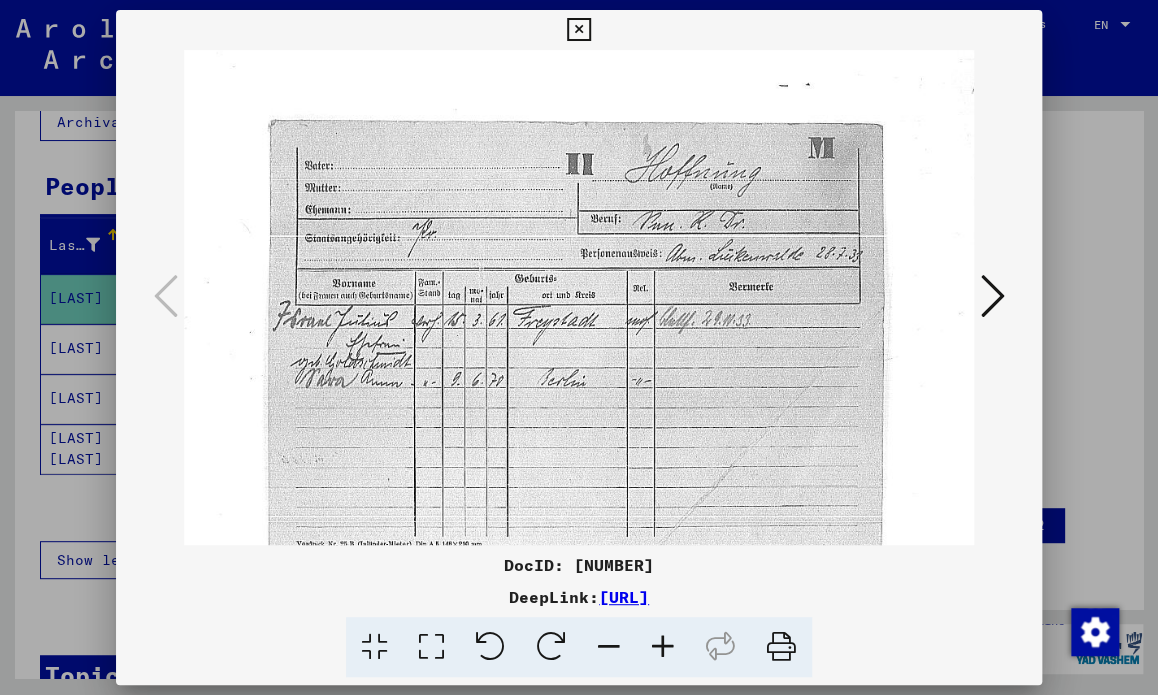 click at bounding box center (992, 296) 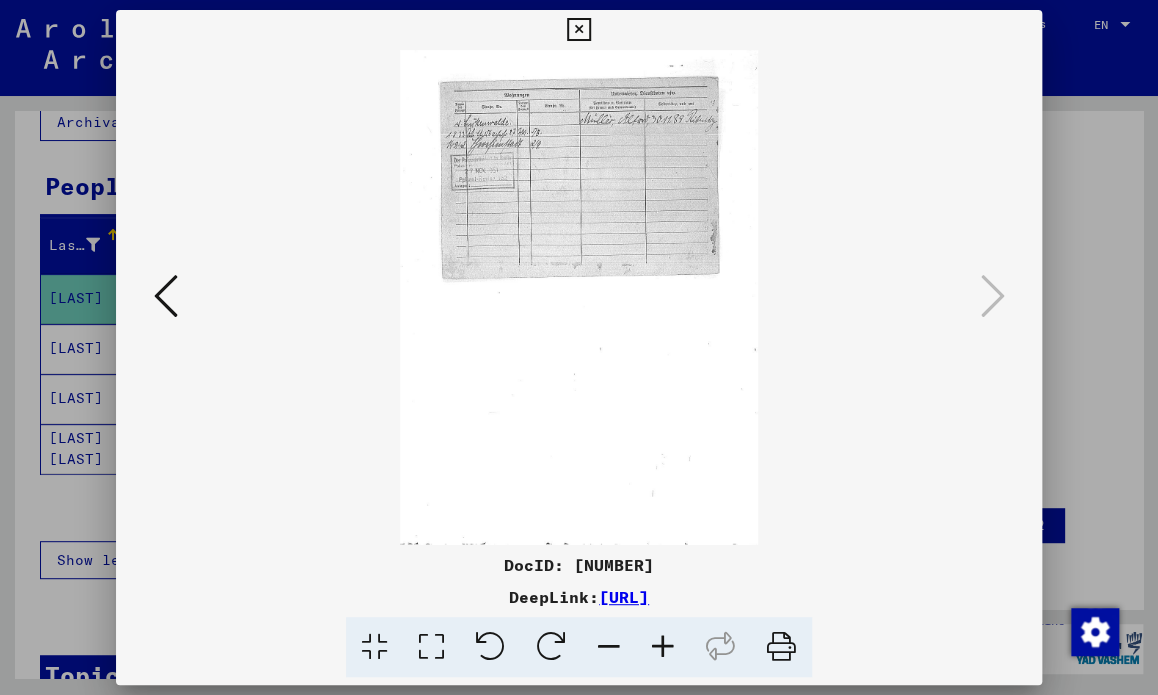 click at bounding box center (579, 297) 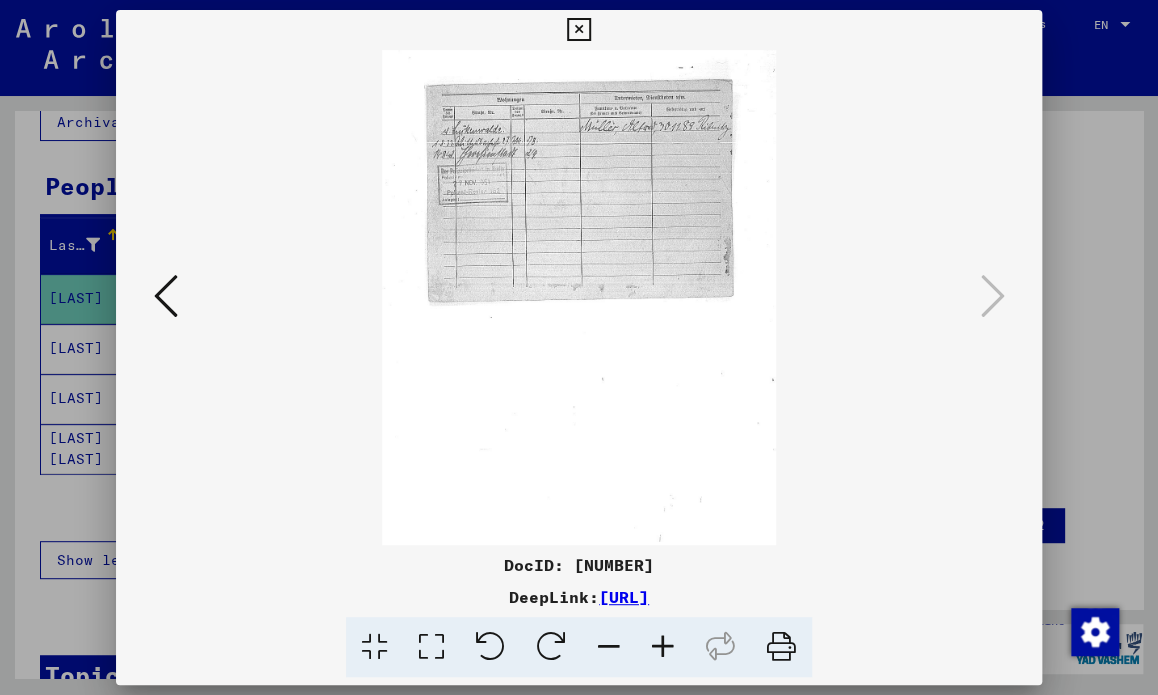 click at bounding box center [663, 647] 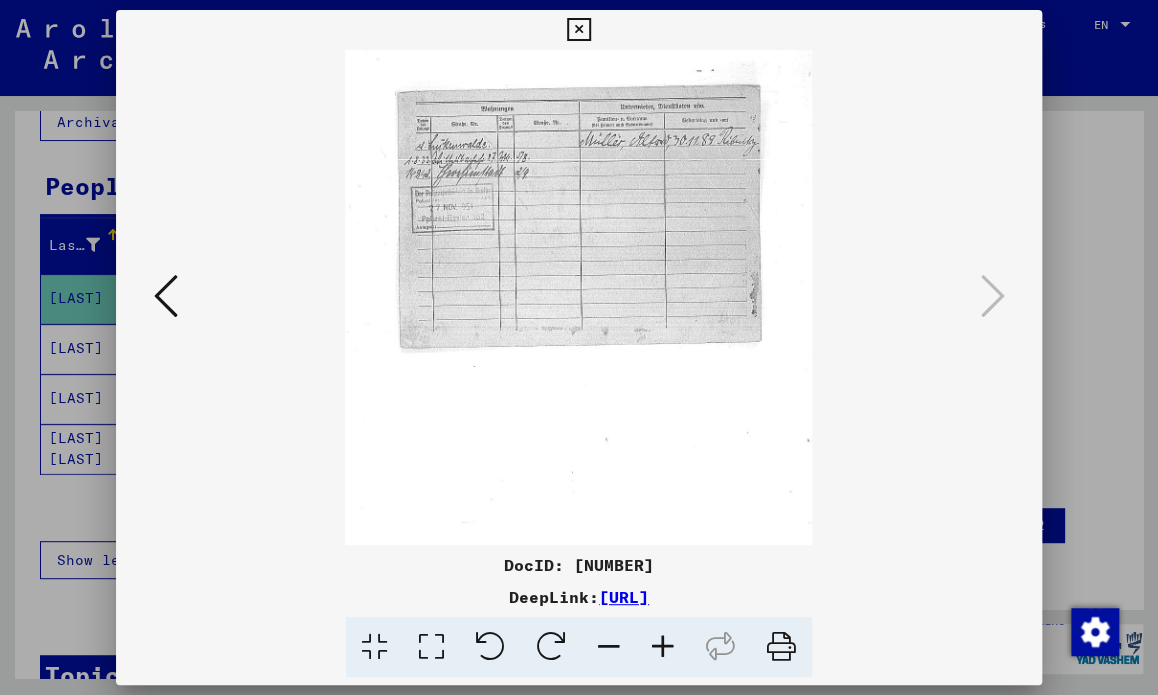 click at bounding box center [663, 647] 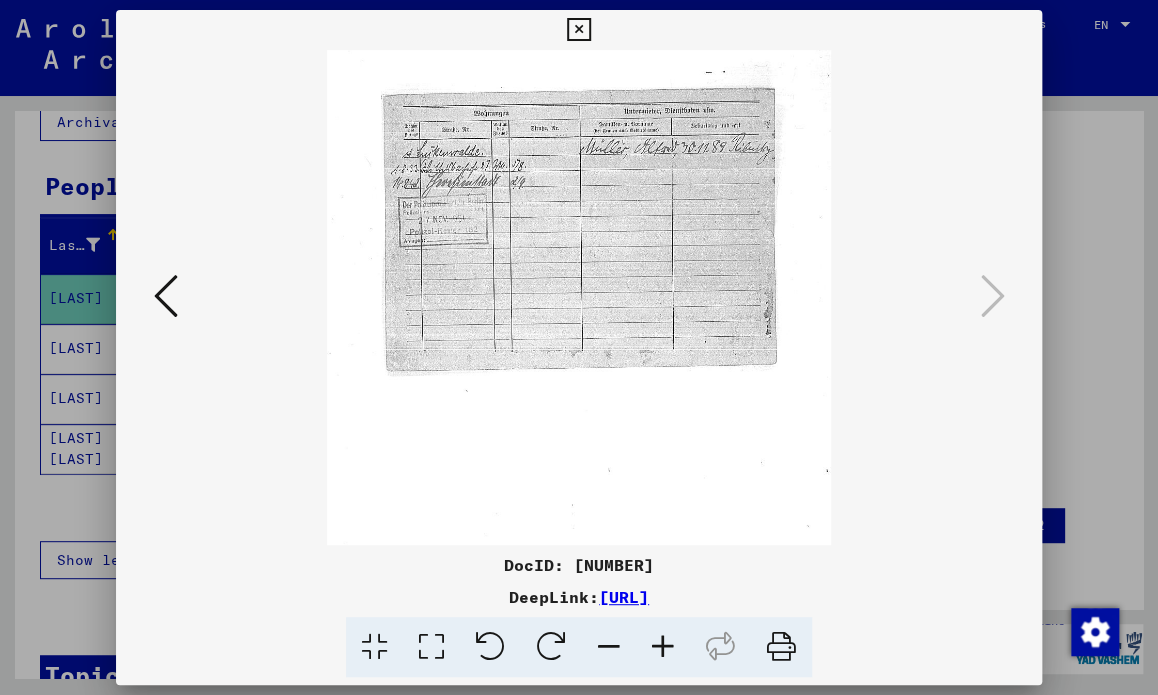 click at bounding box center [663, 647] 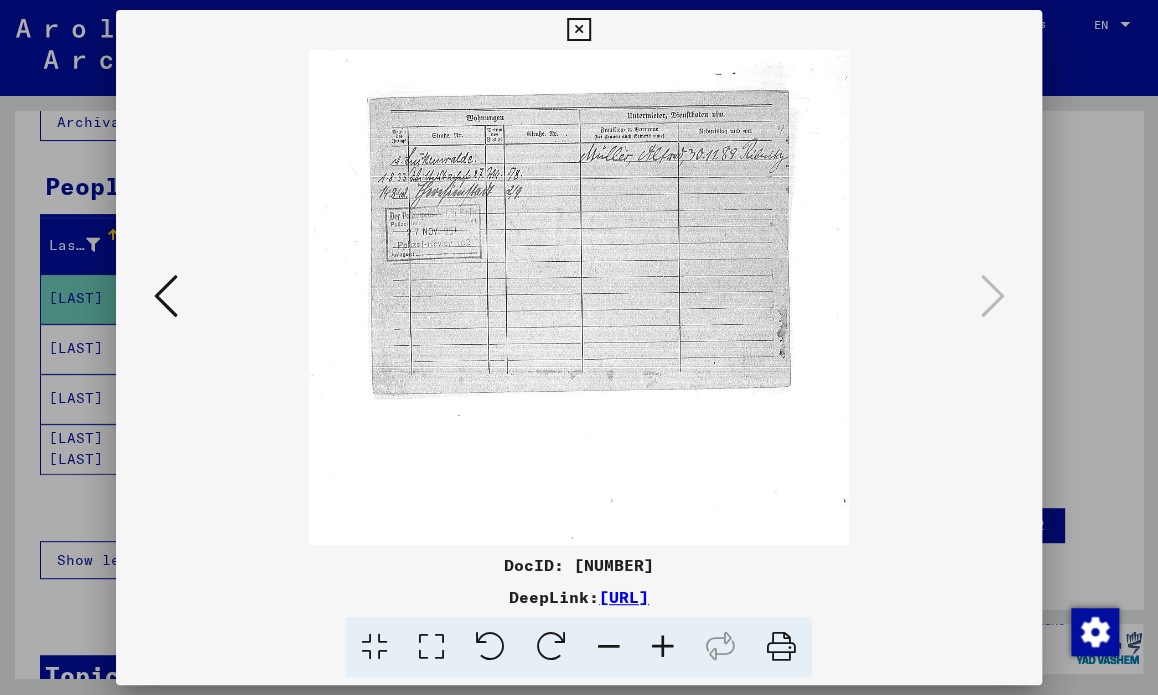click at bounding box center [663, 647] 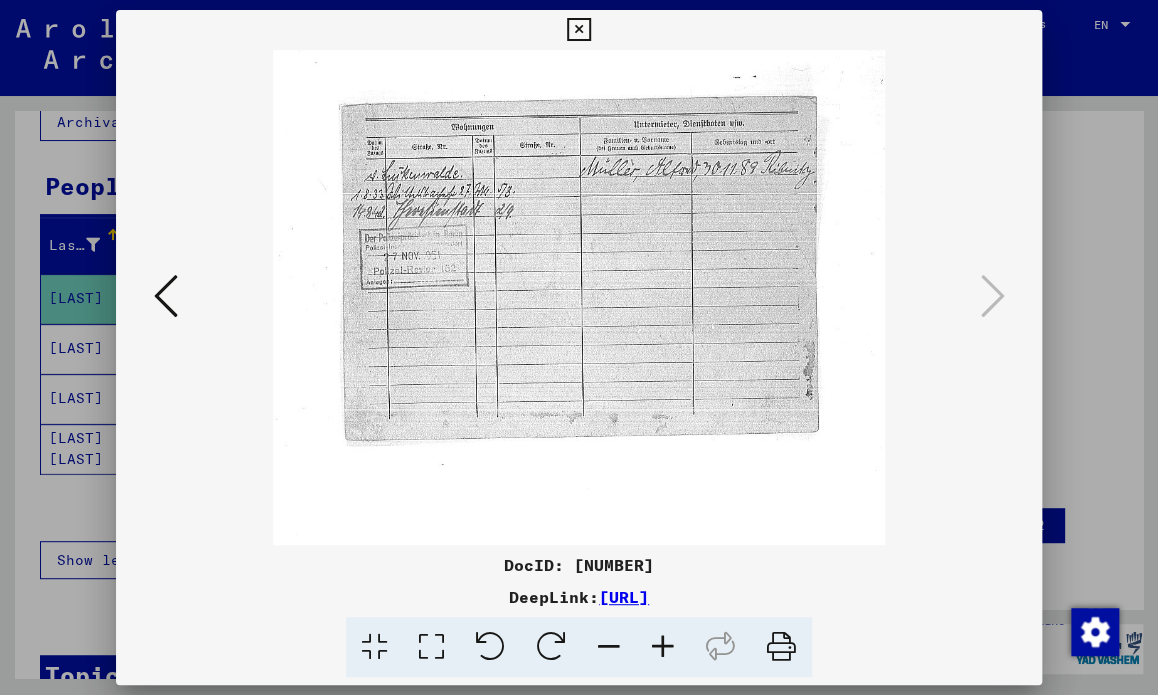 click at bounding box center [663, 647] 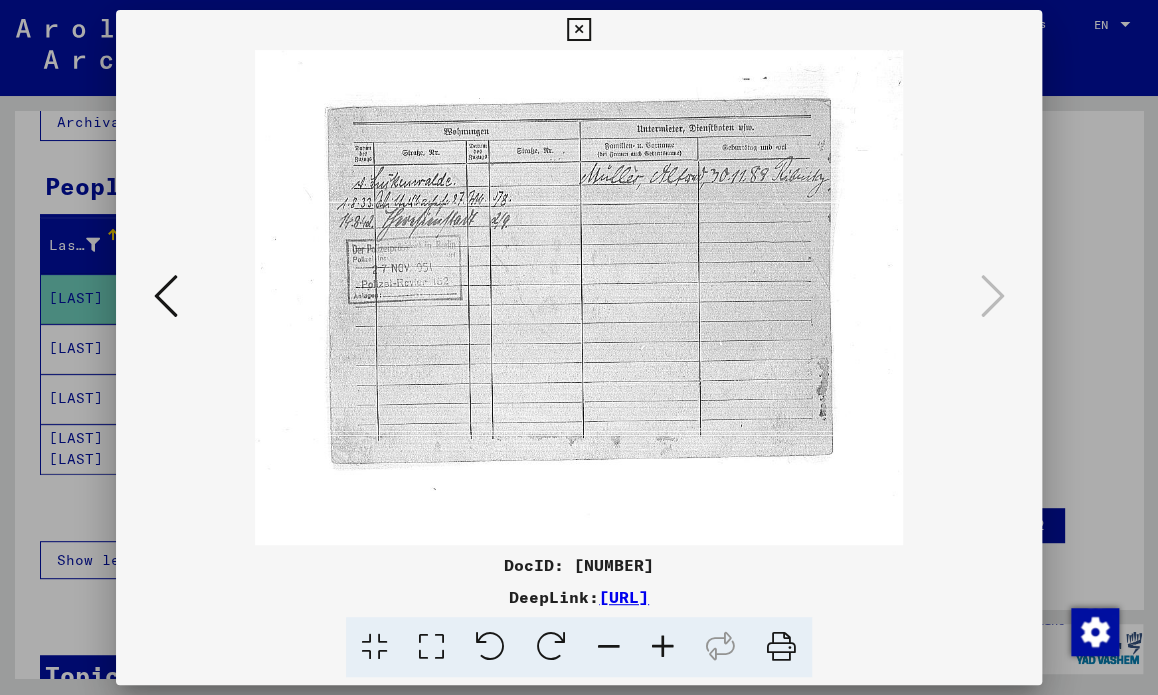 click at bounding box center [663, 647] 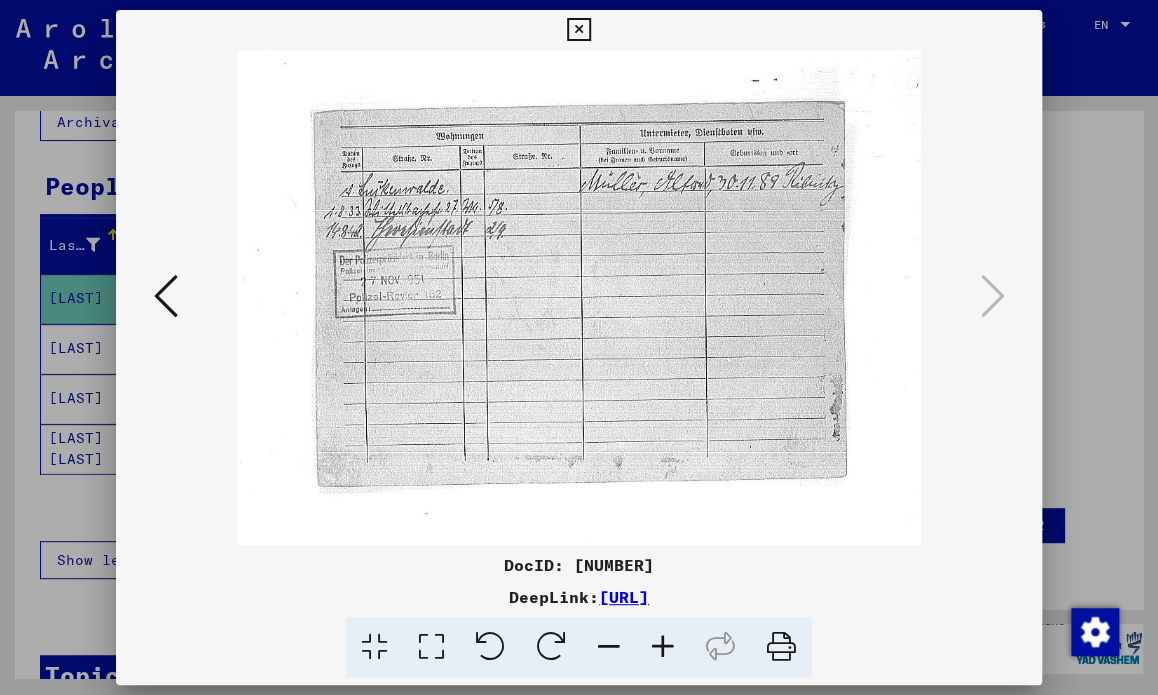 click at bounding box center [663, 647] 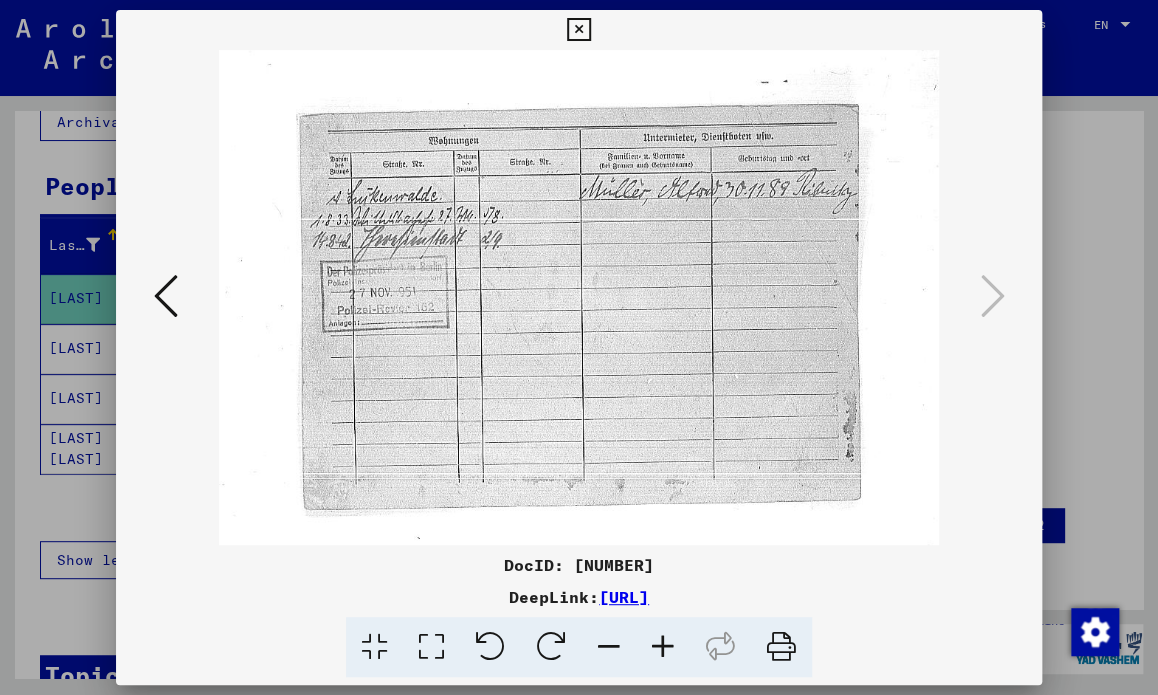click at bounding box center (663, 647) 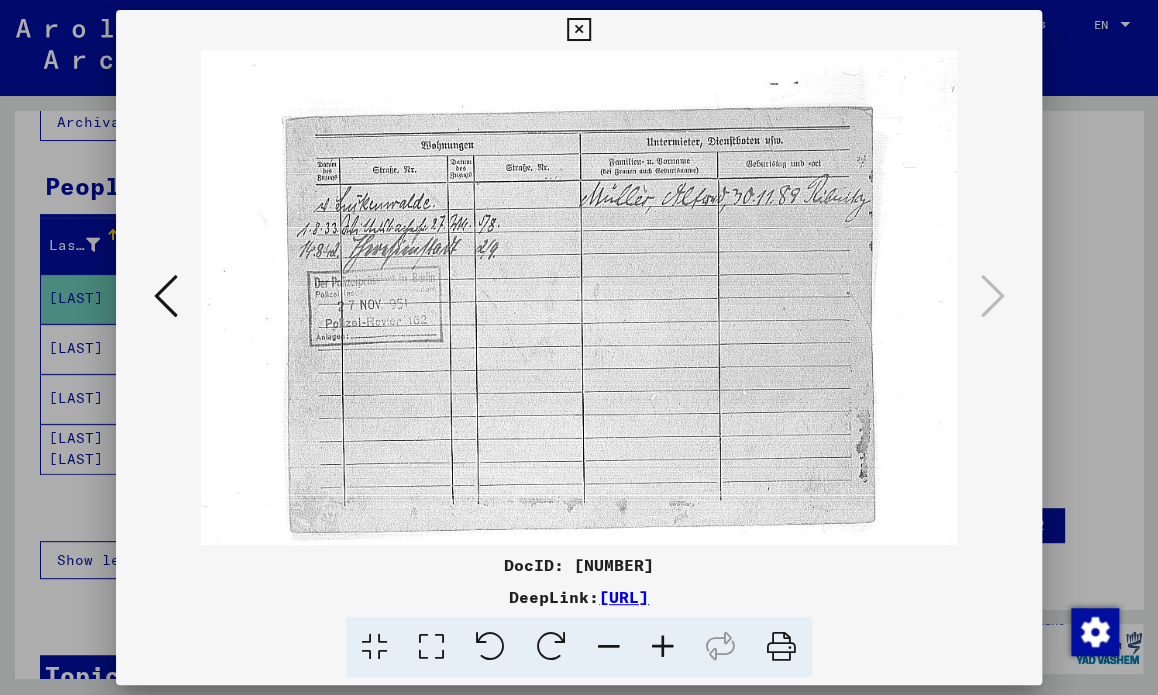 click at bounding box center [579, 347] 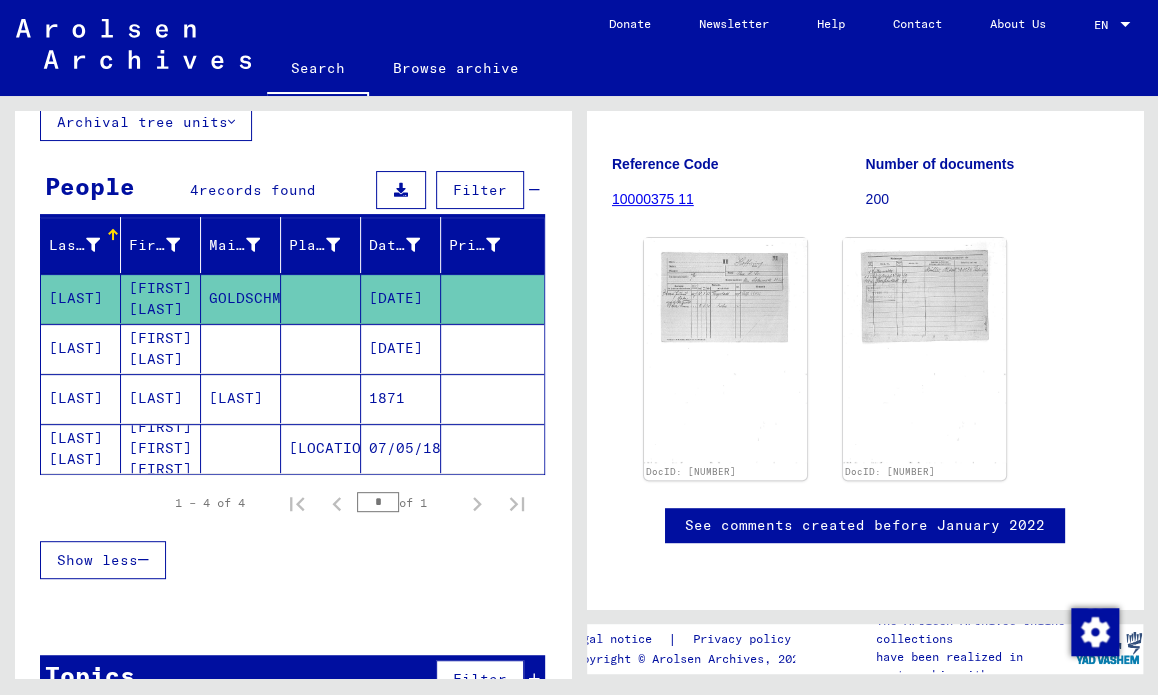 click on "[LAST]" at bounding box center (81, 398) 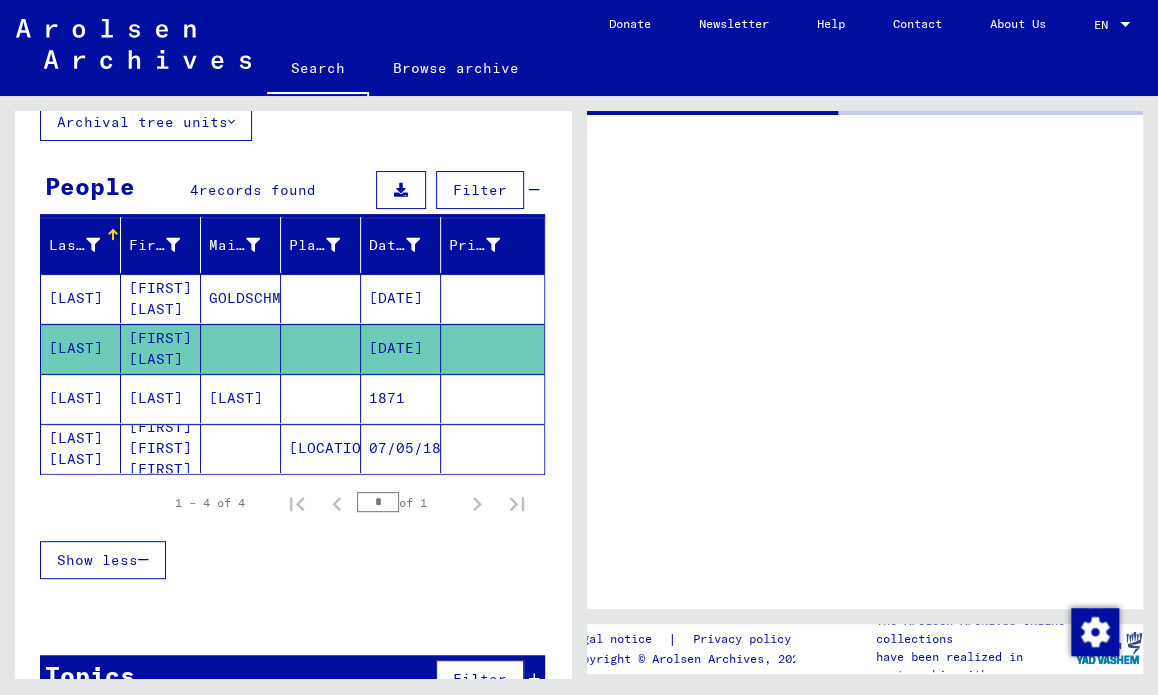 scroll, scrollTop: 0, scrollLeft: 0, axis: both 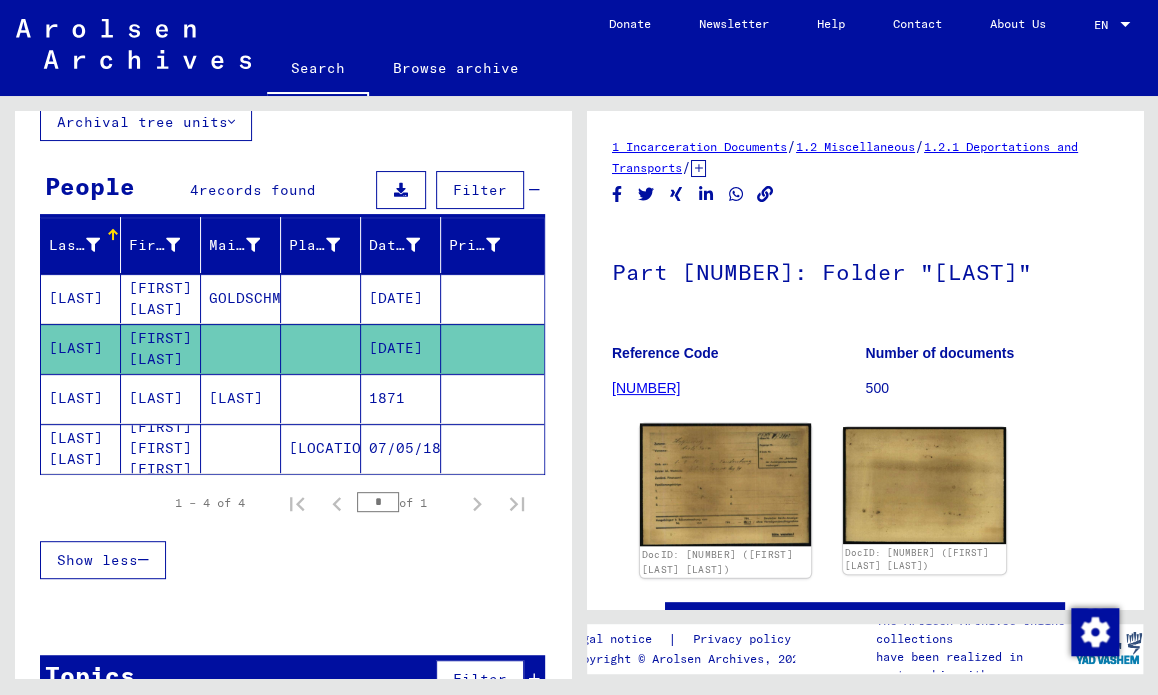 click 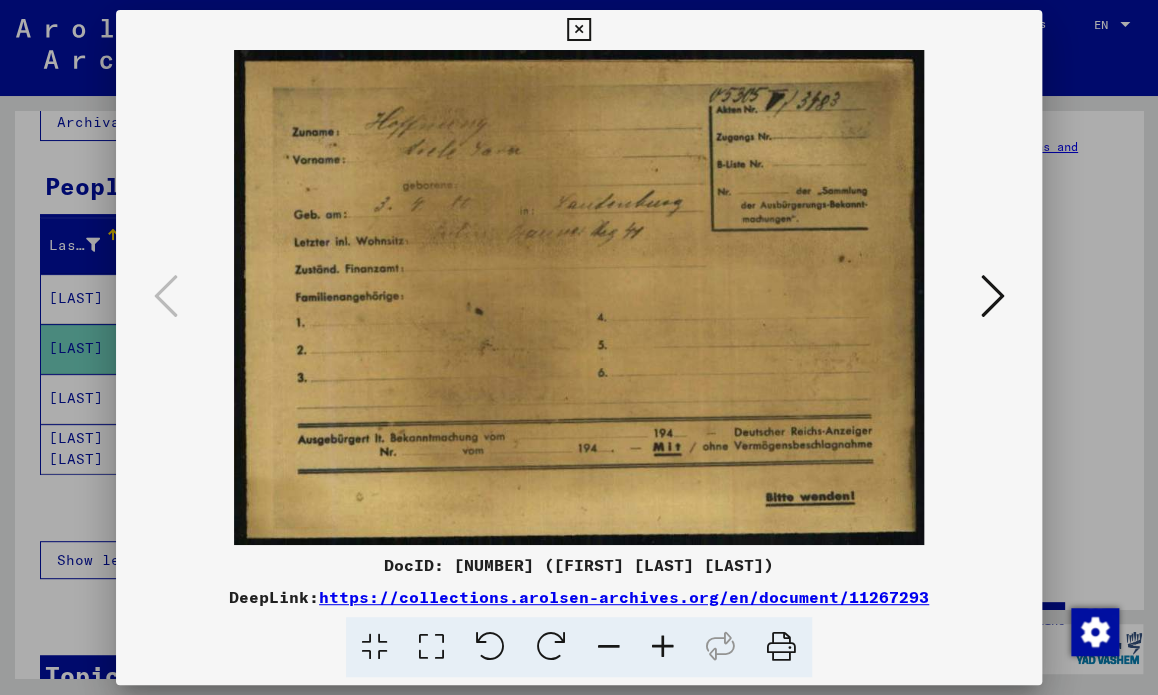 click at bounding box center [992, 296] 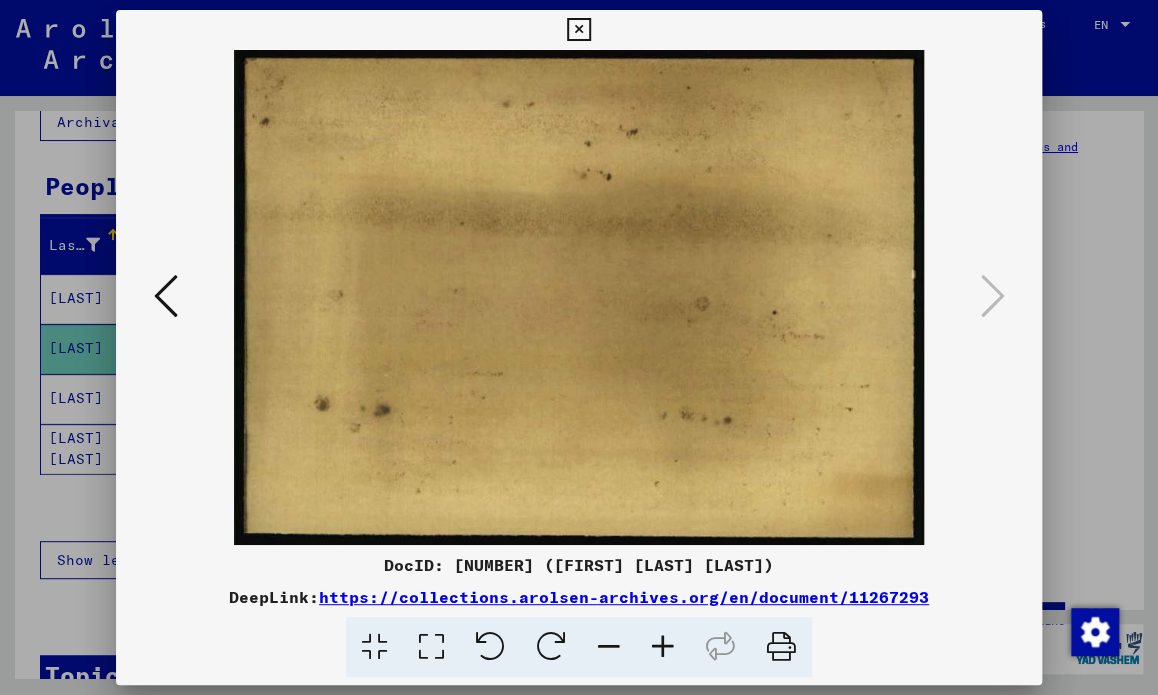click at bounding box center [579, 347] 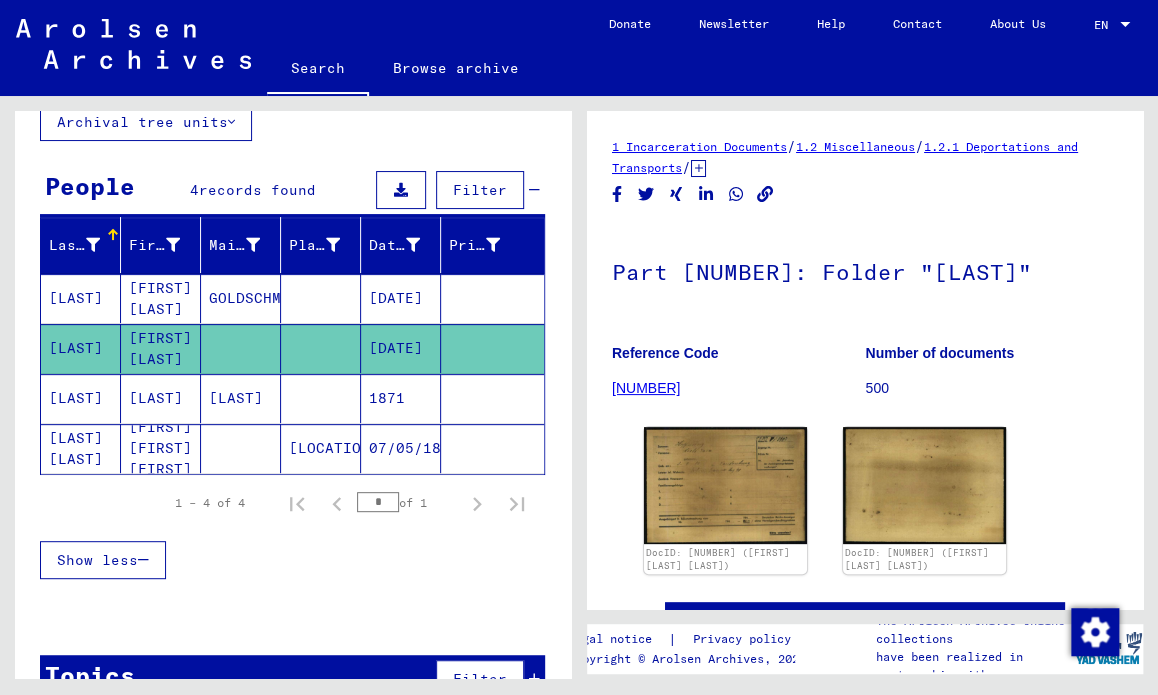 scroll, scrollTop: 174, scrollLeft: 0, axis: vertical 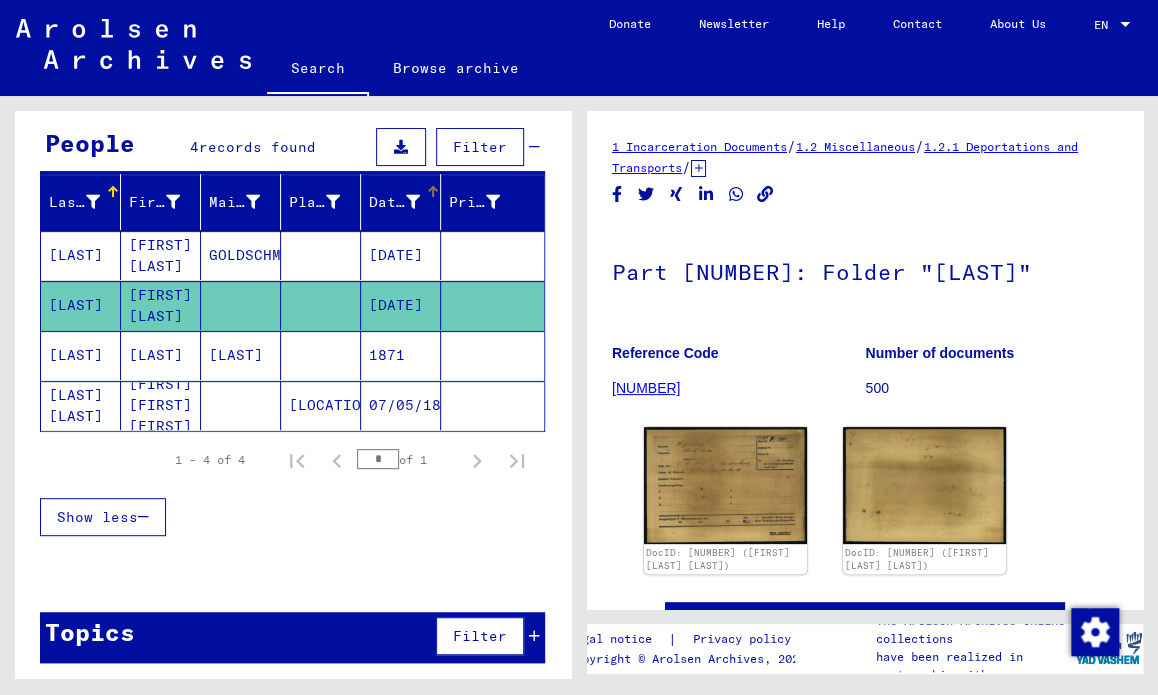 click on "Date of Birth" at bounding box center (407, 202) 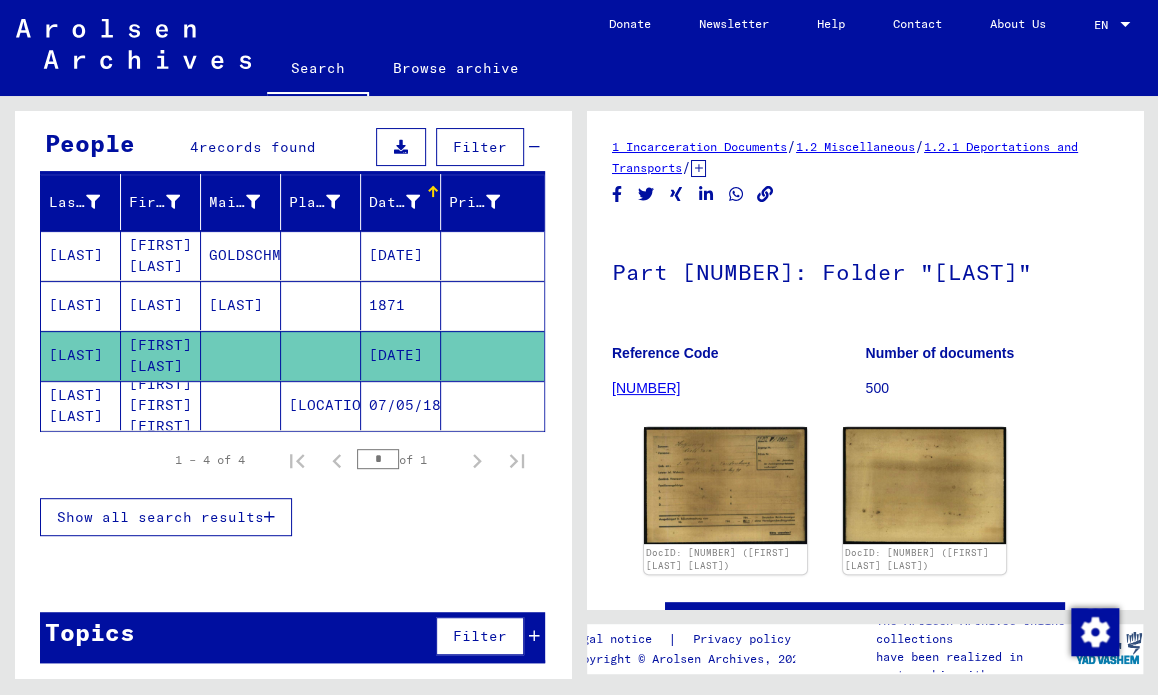 click at bounding box center (433, 192) 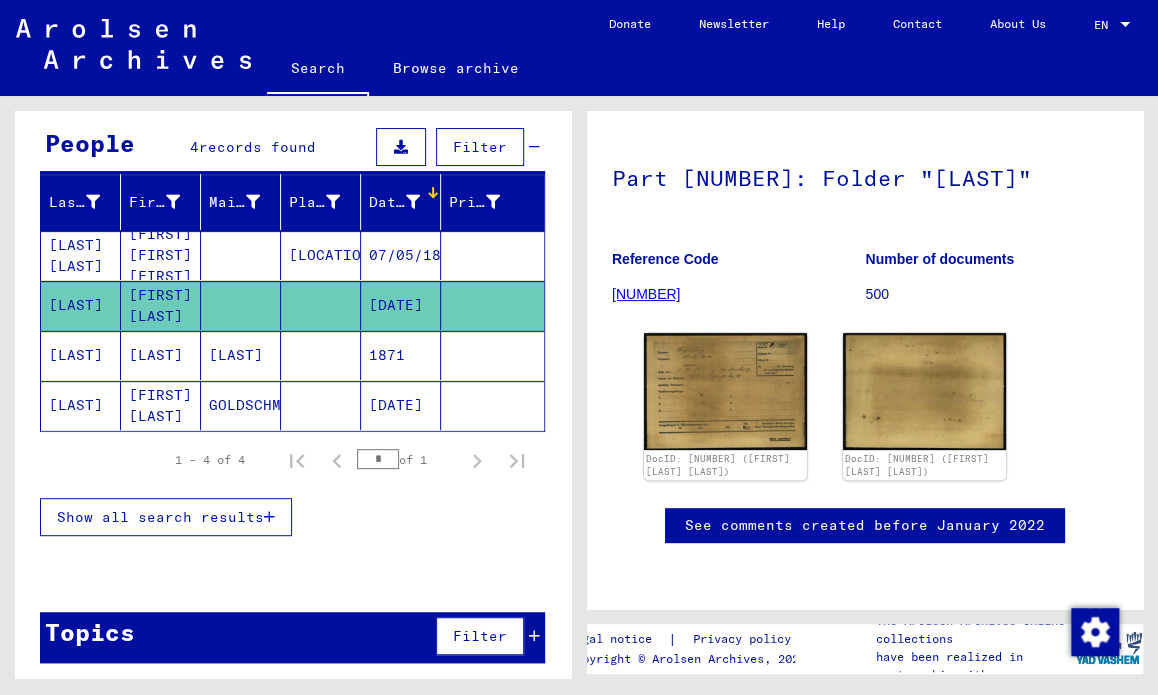 scroll, scrollTop: 0, scrollLeft: 0, axis: both 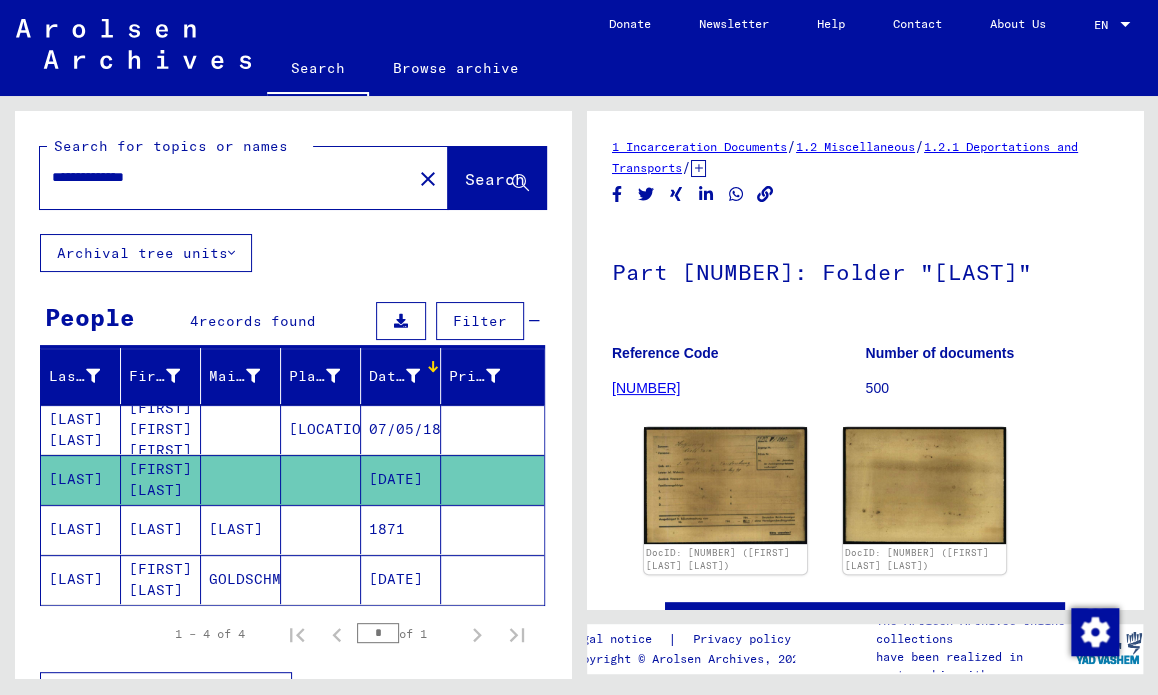 drag, startPoint x: 232, startPoint y: 191, endPoint x: 0, endPoint y: 194, distance: 232.0194 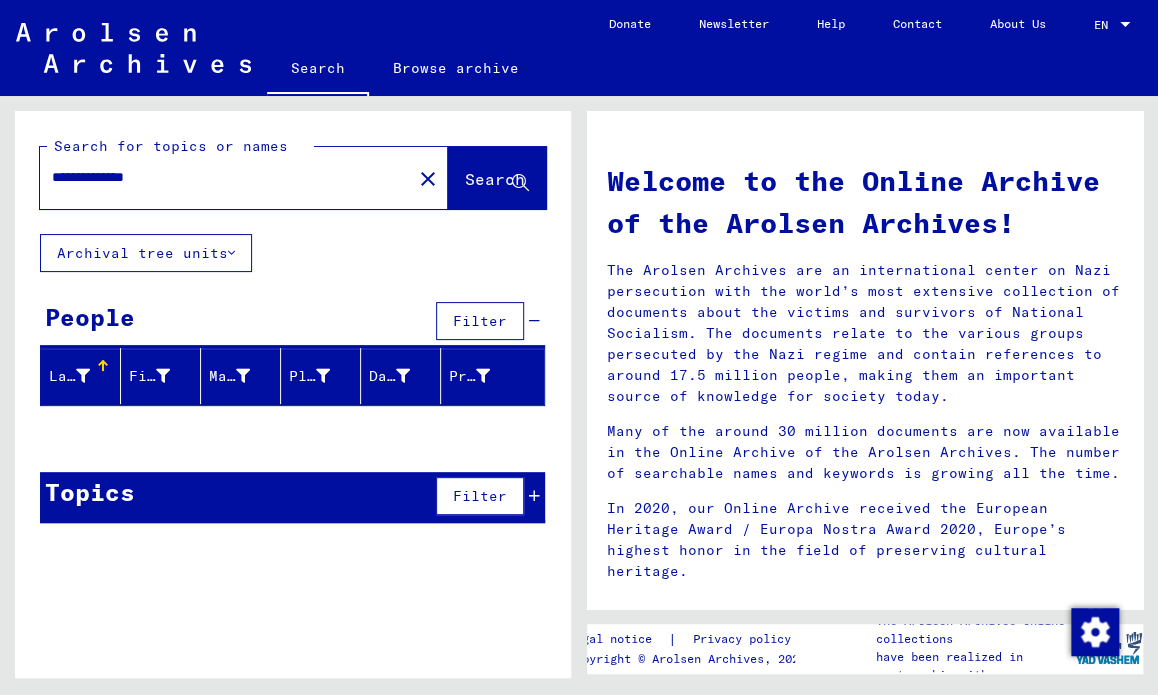 drag, startPoint x: 205, startPoint y: 173, endPoint x: 0, endPoint y: 243, distance: 216.6218 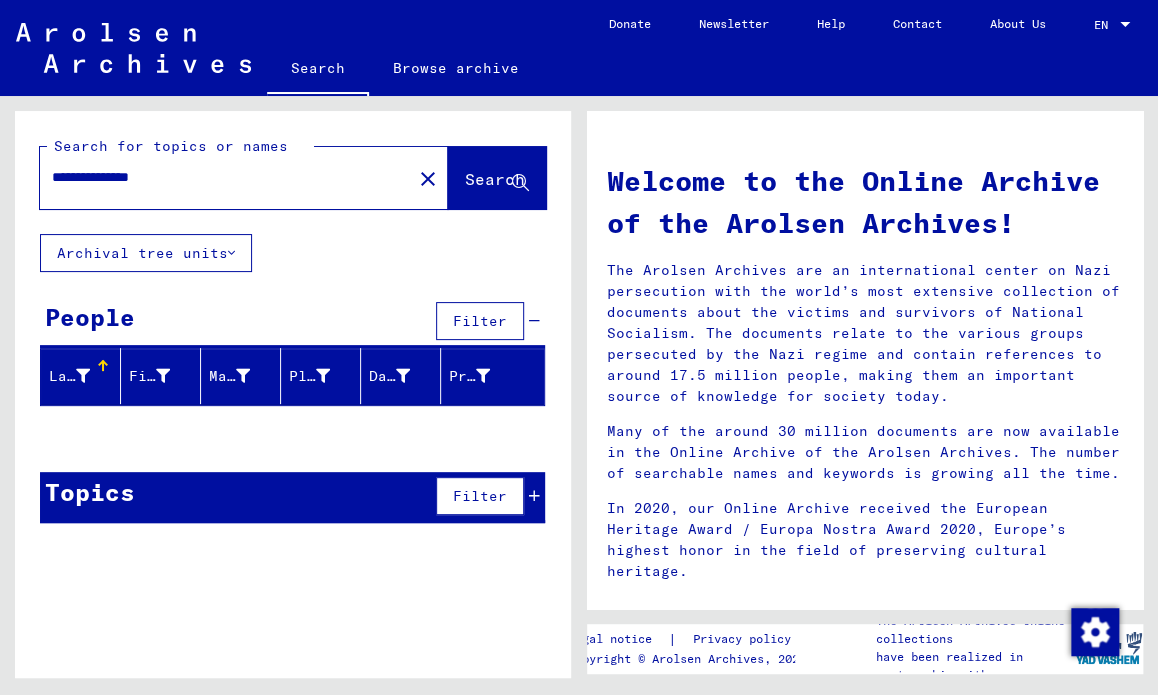 drag, startPoint x: 212, startPoint y: 173, endPoint x: 0, endPoint y: 176, distance: 212.02122 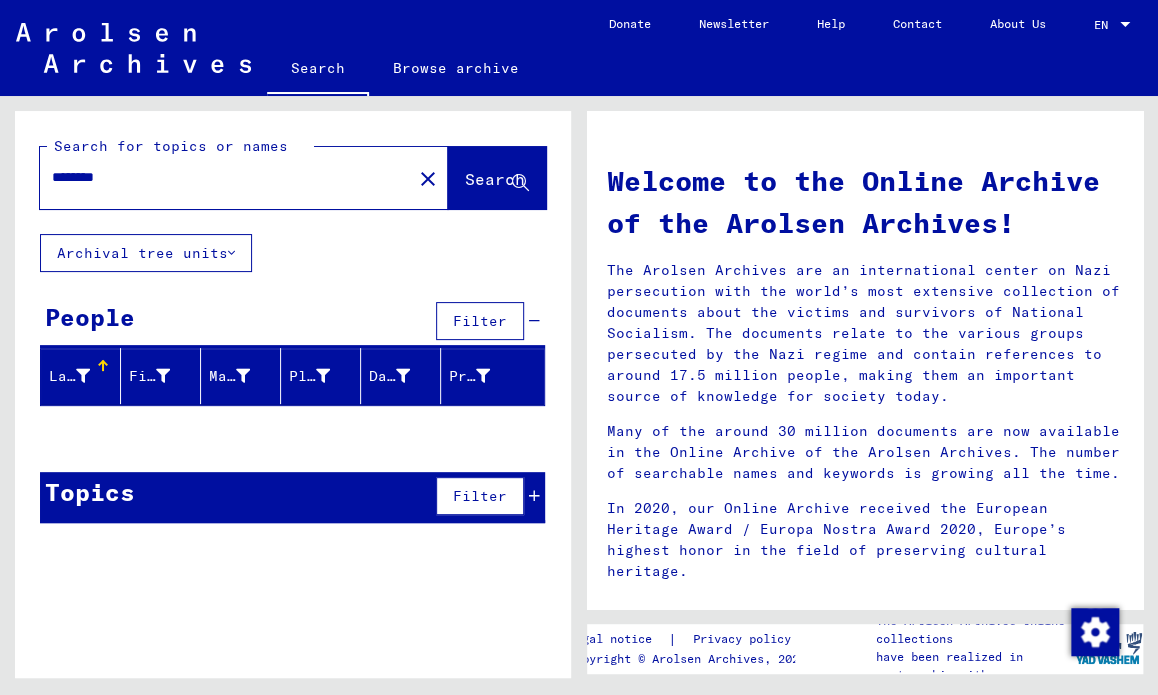 type on "********" 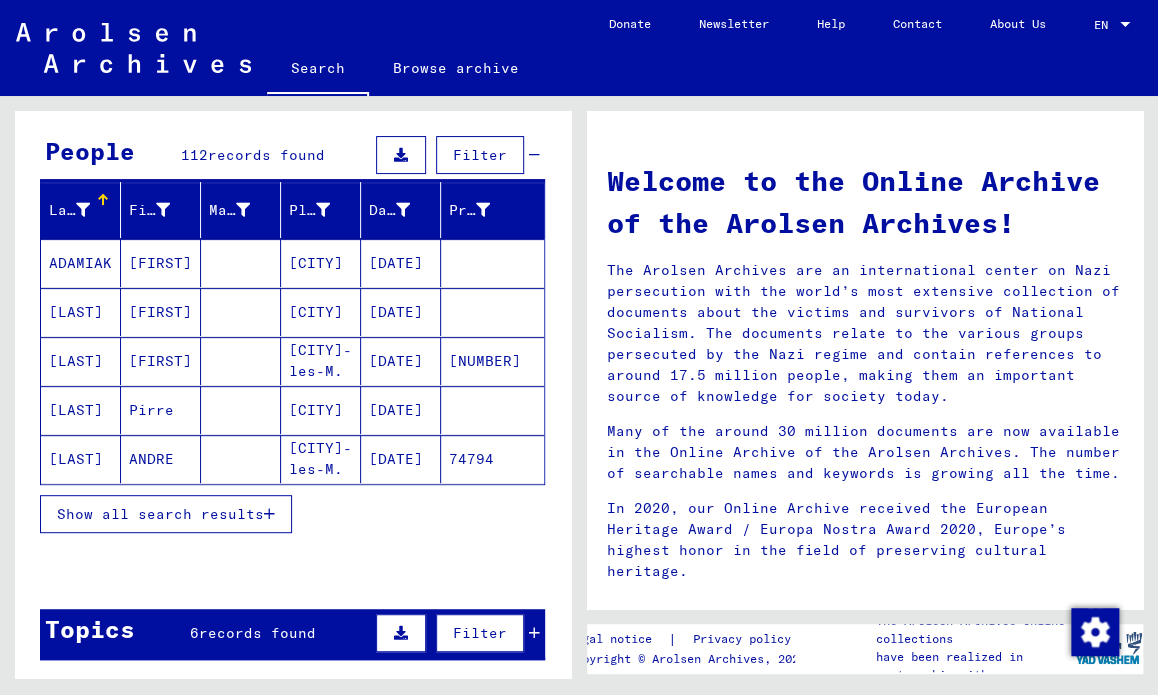scroll, scrollTop: 200, scrollLeft: 0, axis: vertical 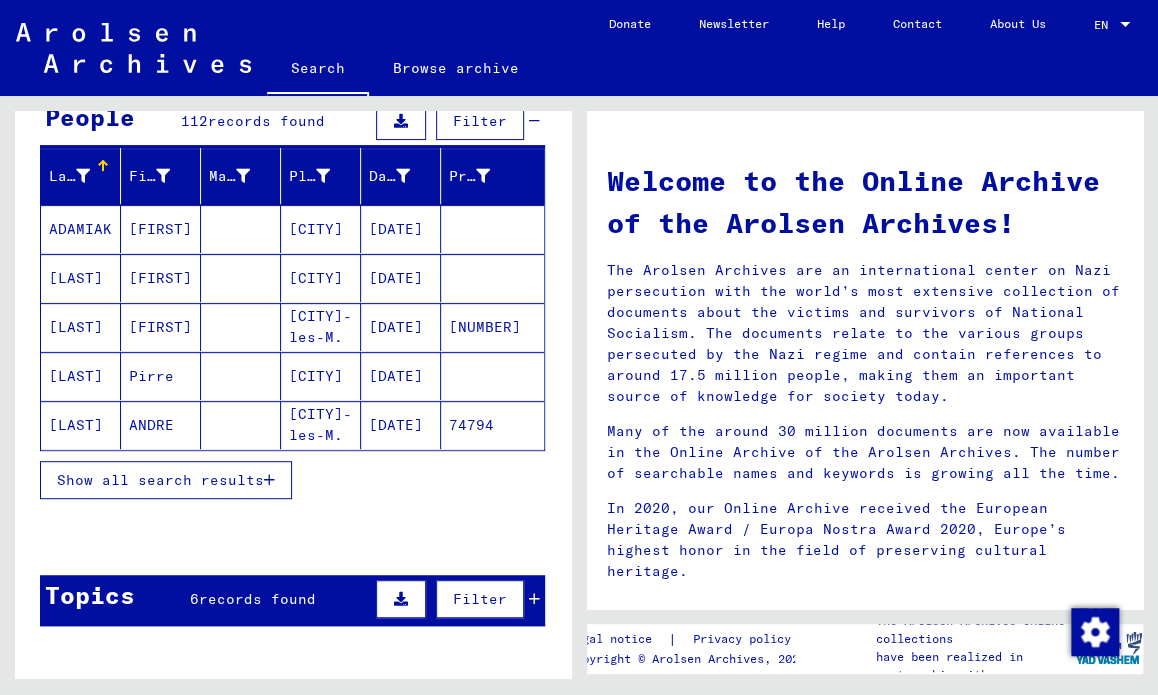 click on "Show all search results" at bounding box center (160, 480) 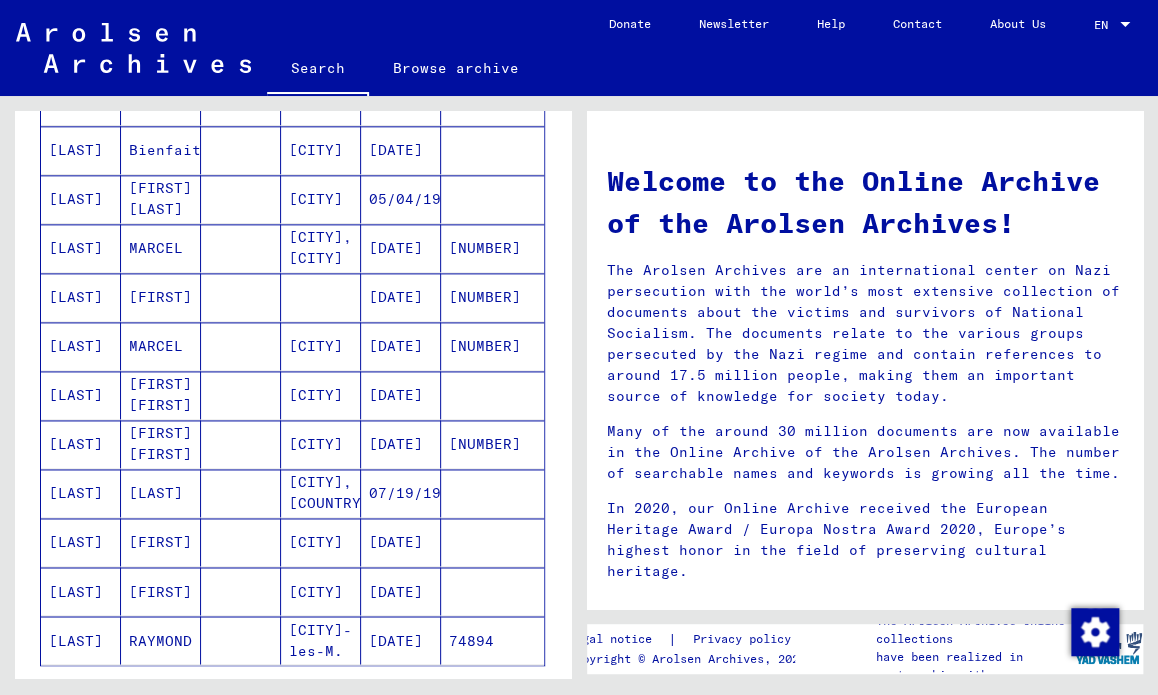scroll, scrollTop: 1000, scrollLeft: 0, axis: vertical 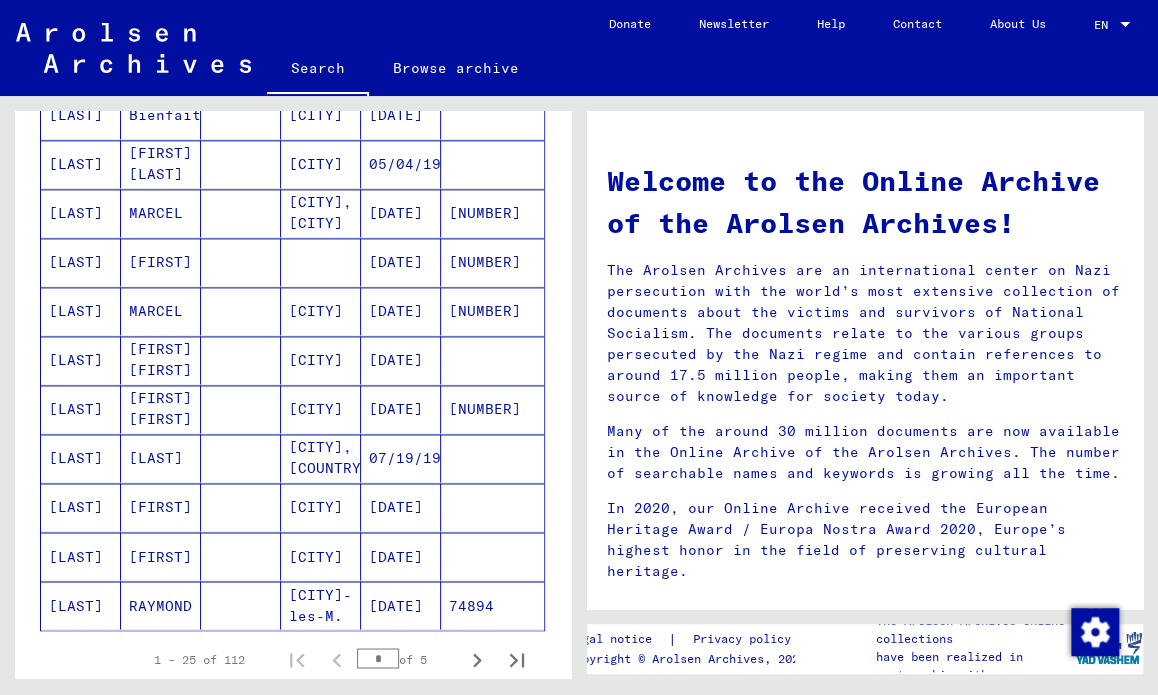 click on "[LAST]" at bounding box center (81, 262) 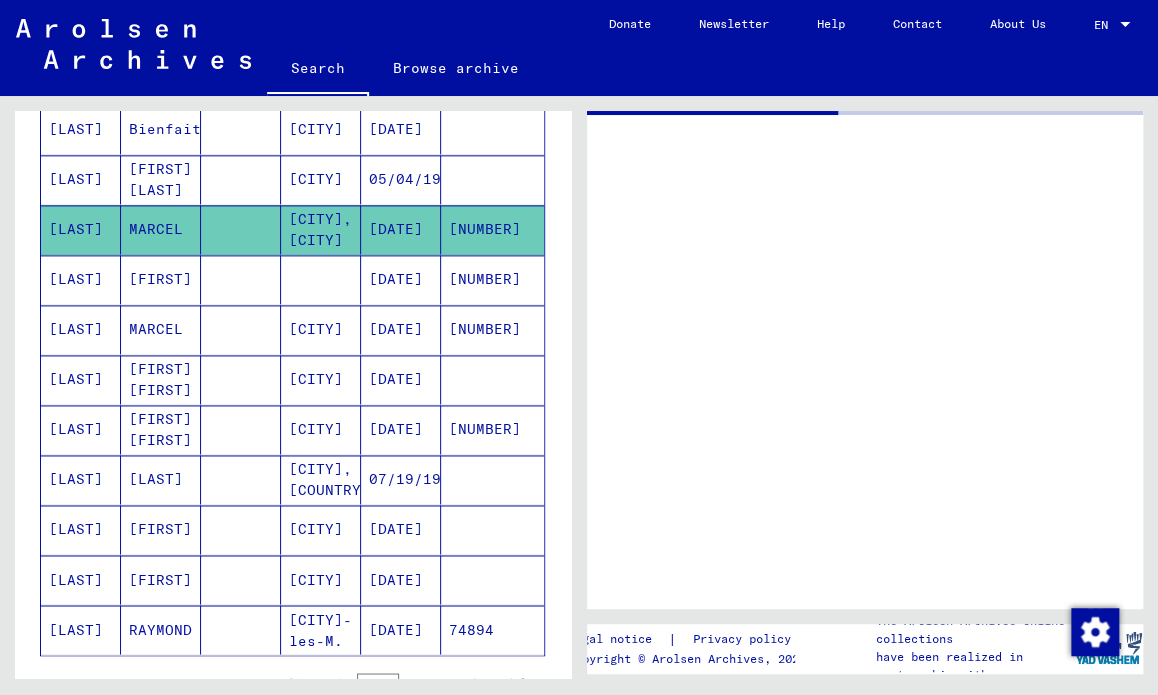 scroll, scrollTop: 1012, scrollLeft: 0, axis: vertical 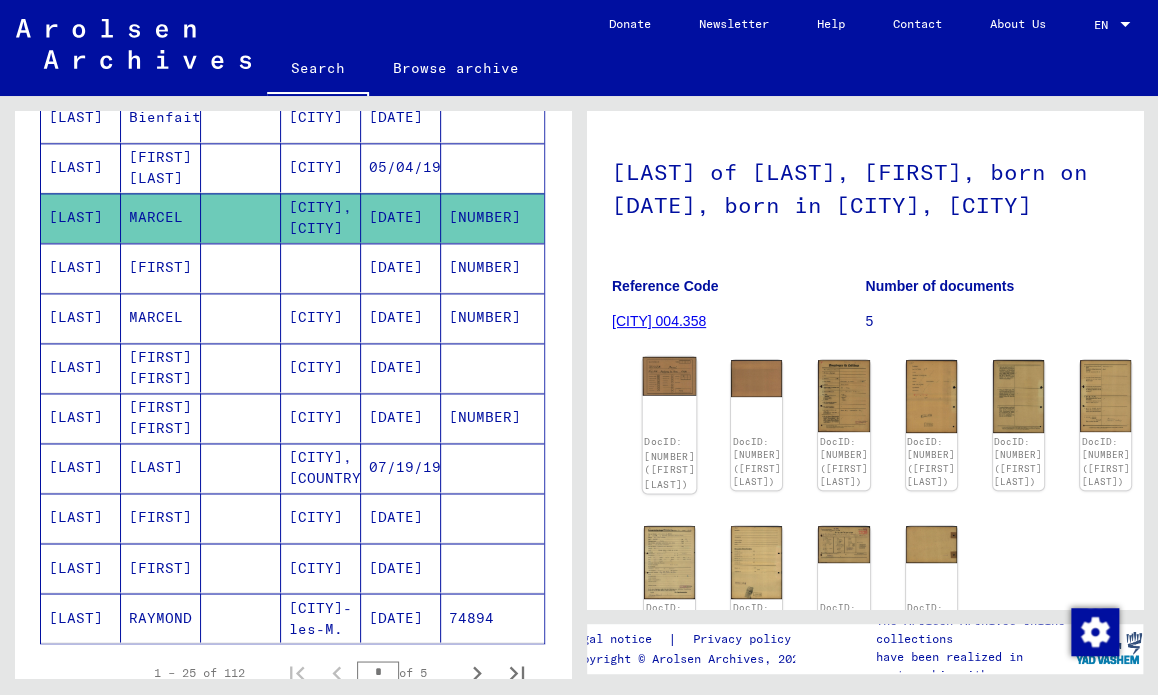 click on "DocID: [NUMBER] ([FIRST] [LAST])" 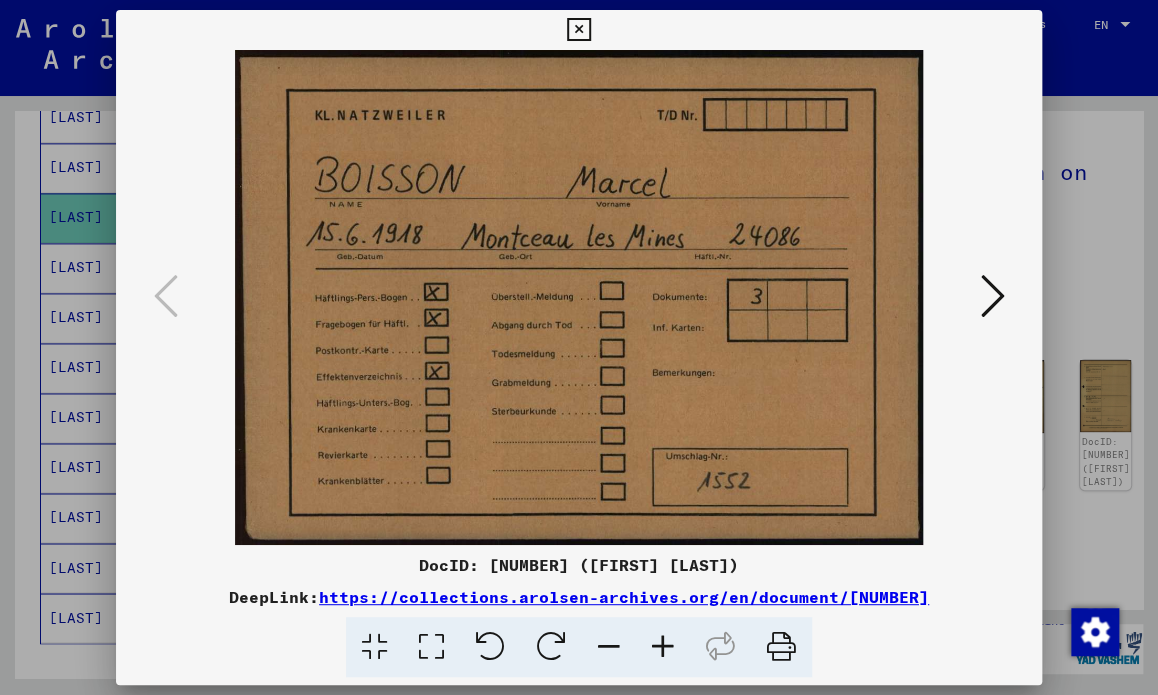 click at bounding box center [992, 297] 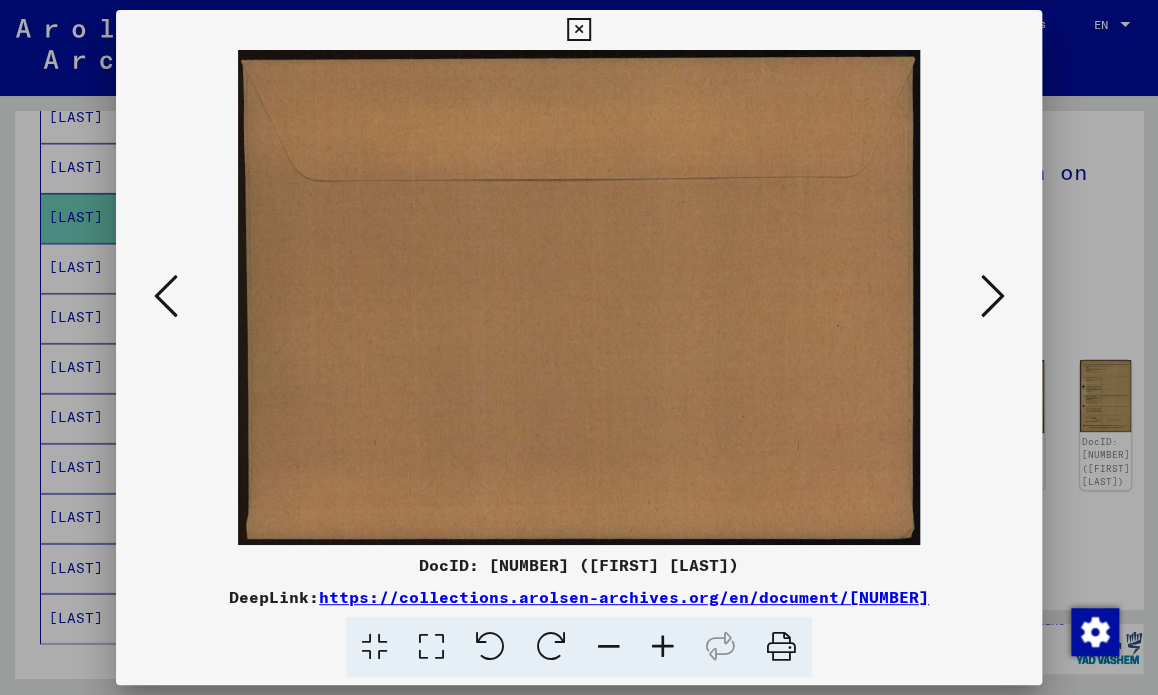 click at bounding box center [992, 297] 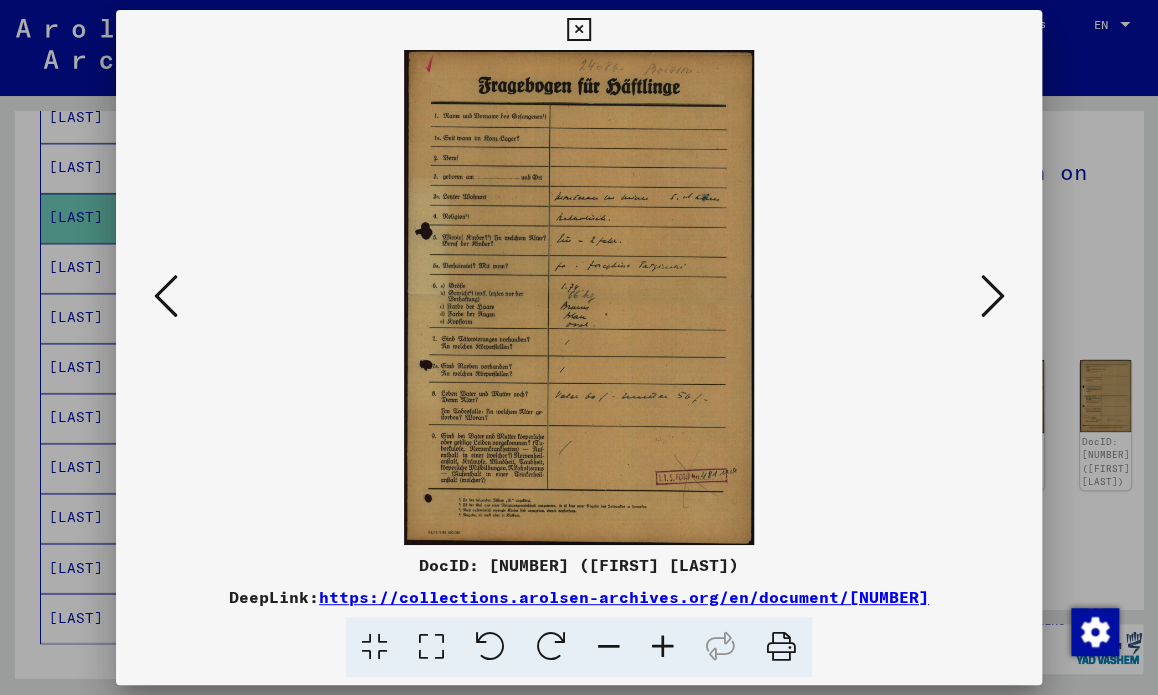 click at bounding box center [992, 296] 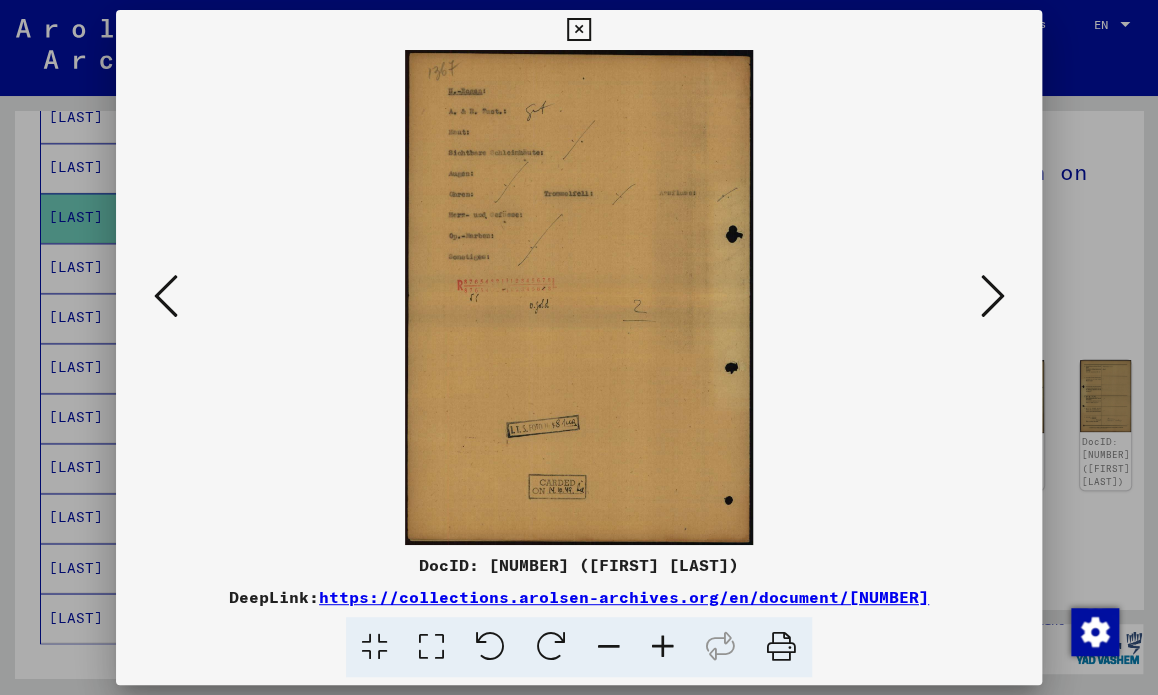 click at bounding box center [992, 296] 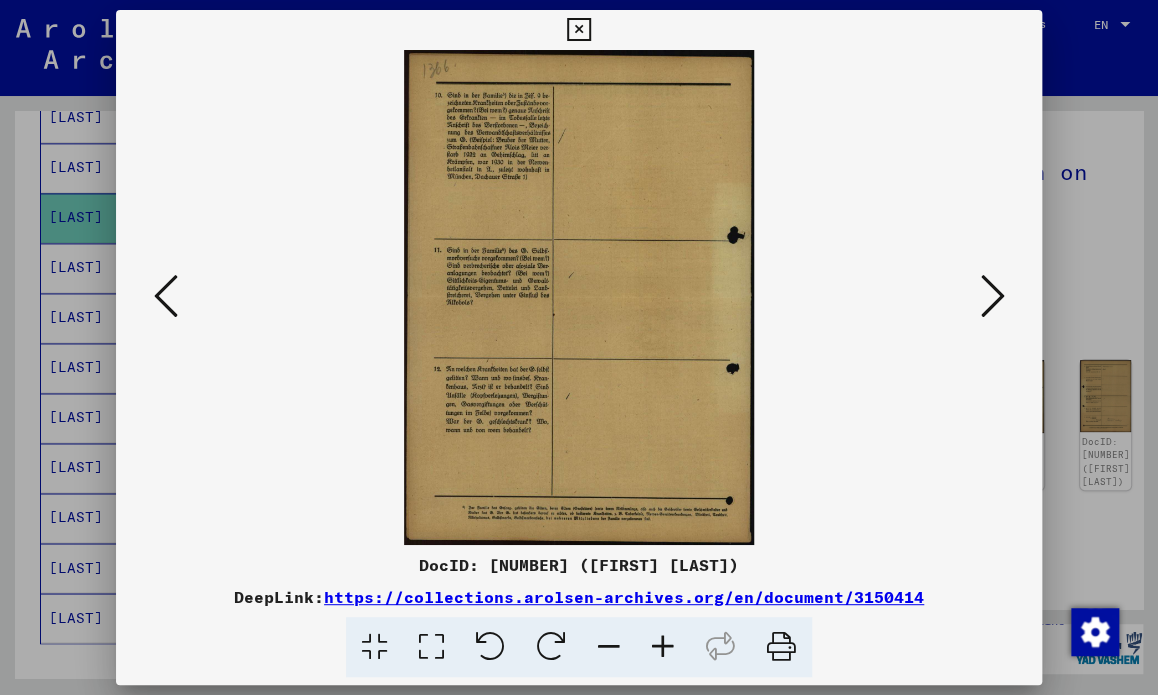 click at bounding box center (579, 347) 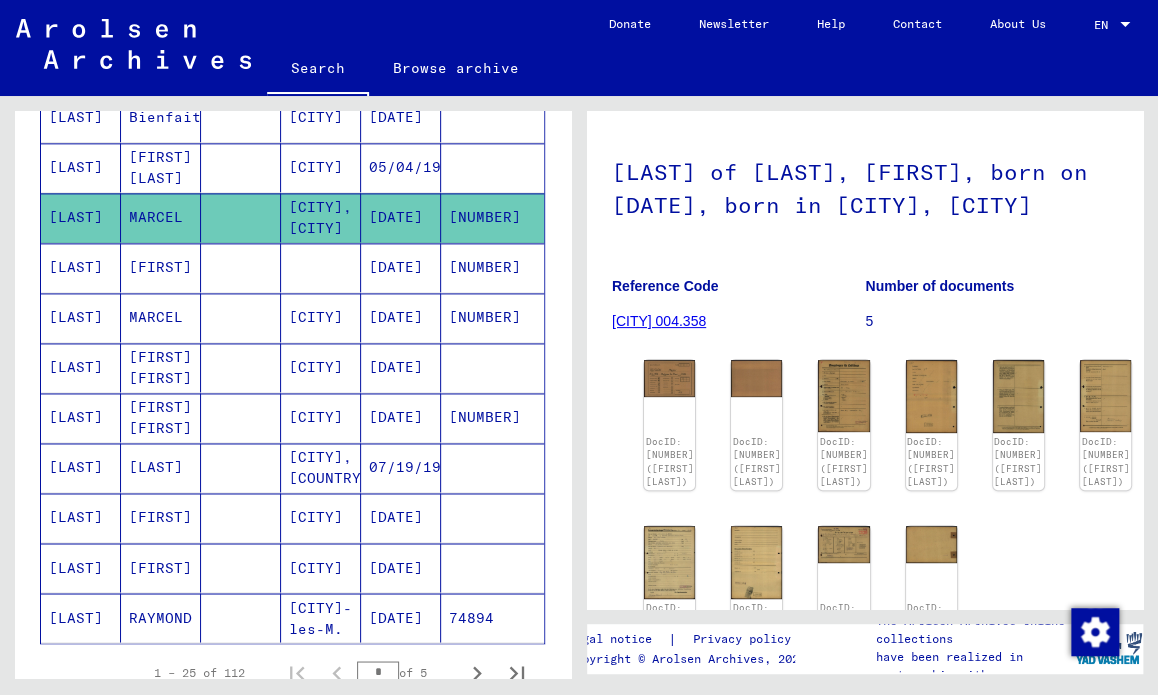 click on "[LAST]" at bounding box center [81, 317] 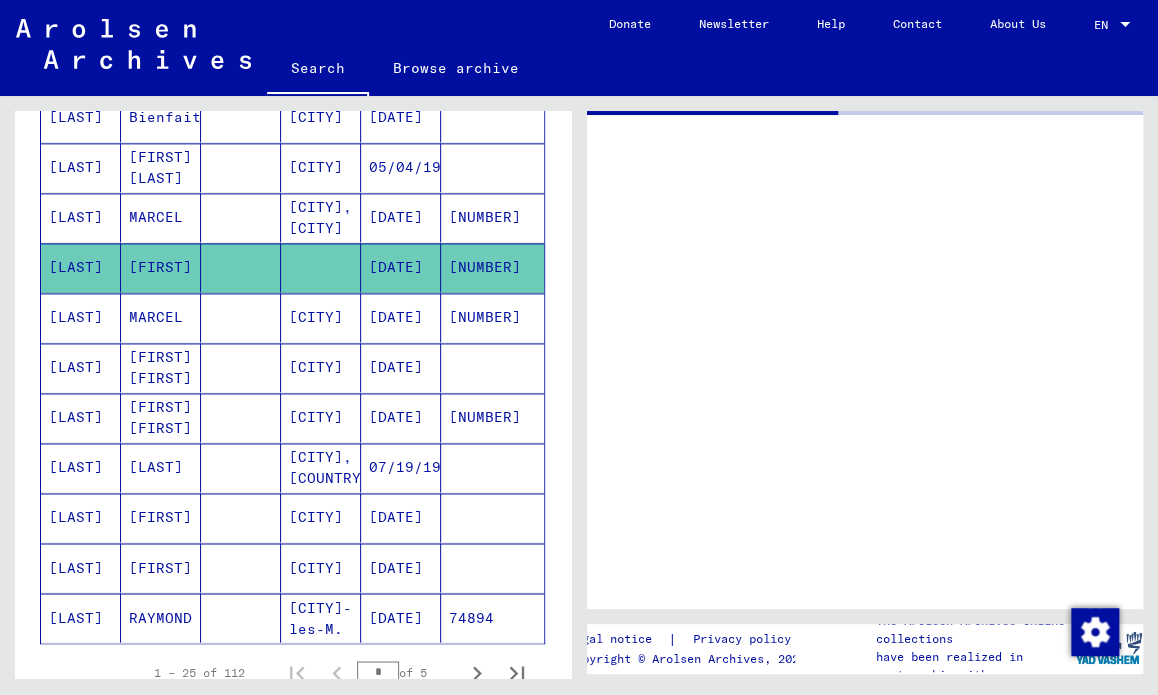 scroll, scrollTop: 0, scrollLeft: 0, axis: both 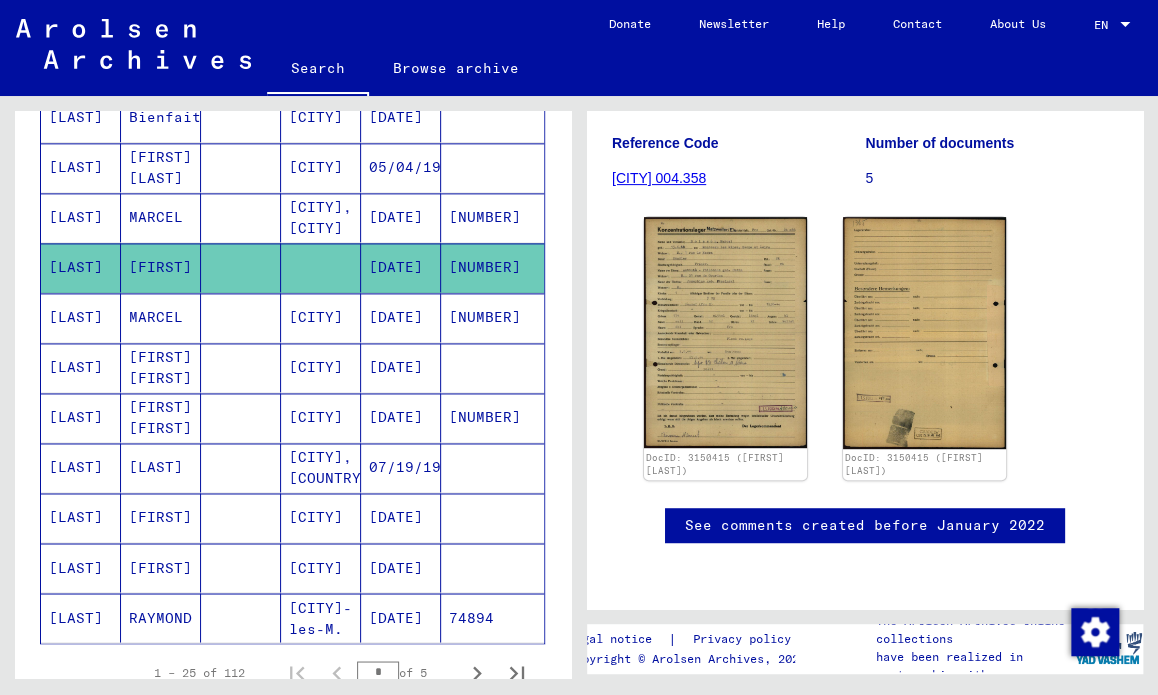click on "[LAST]" at bounding box center (81, 367) 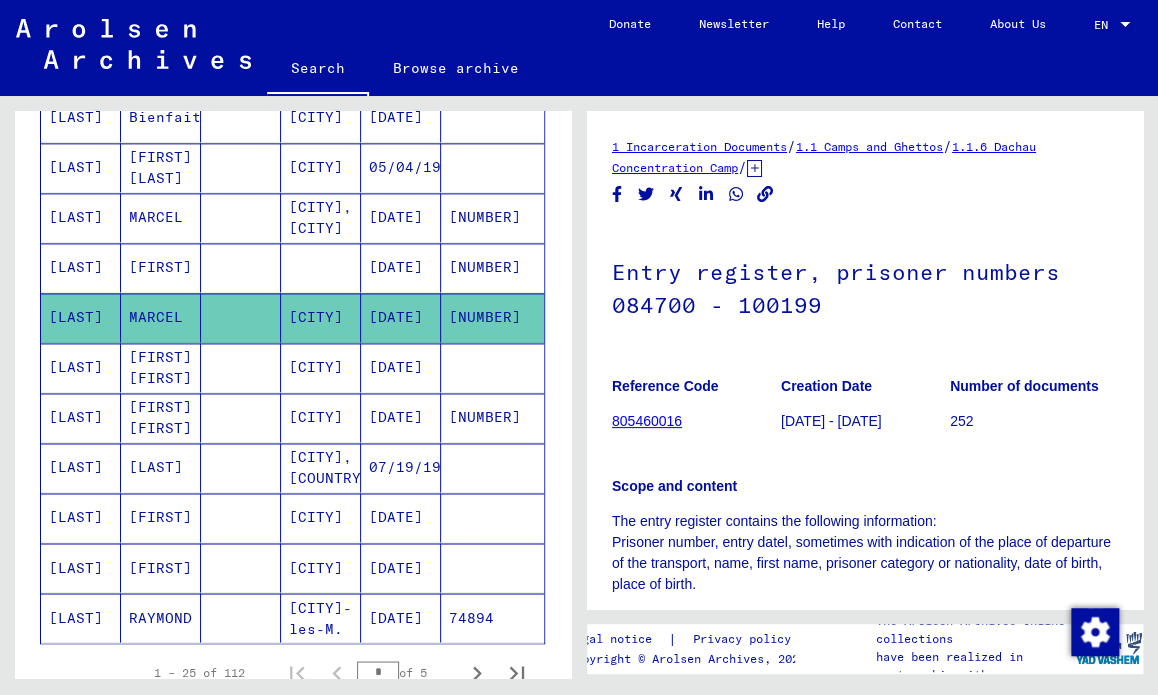 scroll, scrollTop: 0, scrollLeft: 0, axis: both 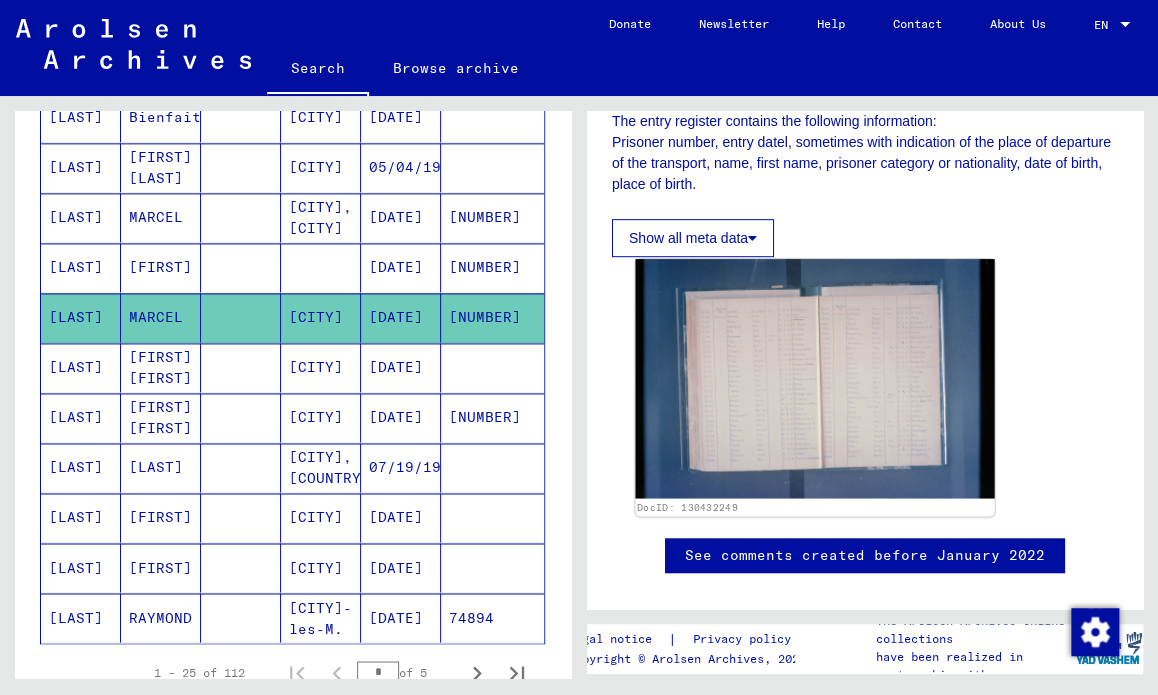 click 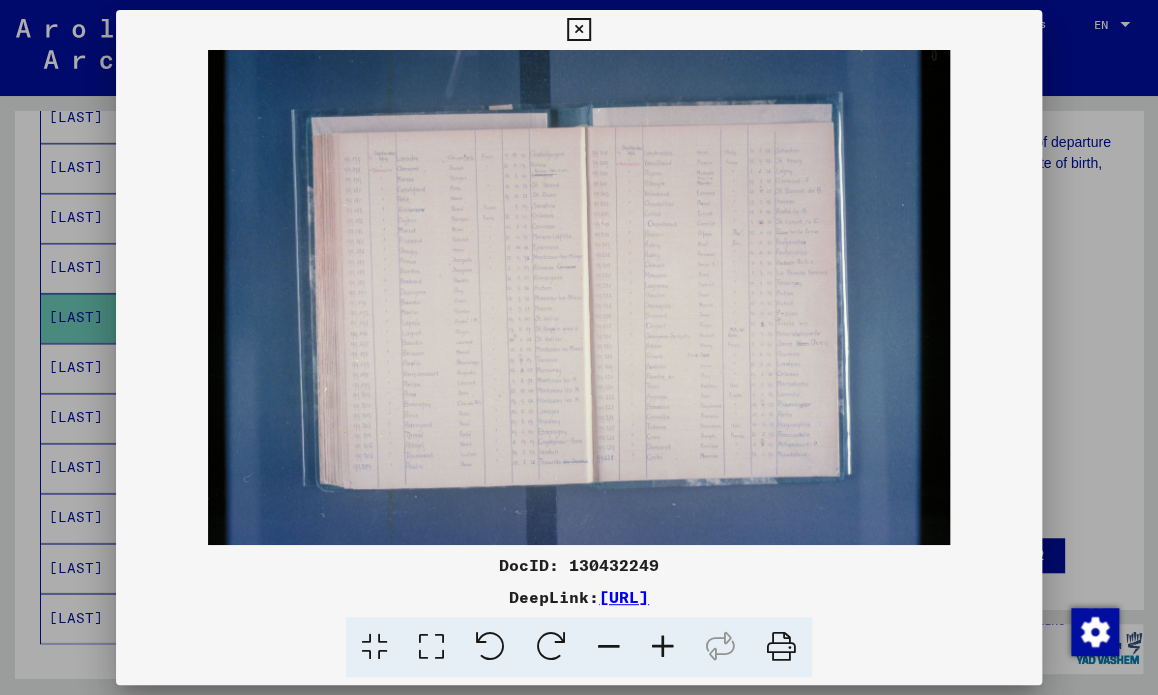 click at bounding box center [579, 297] 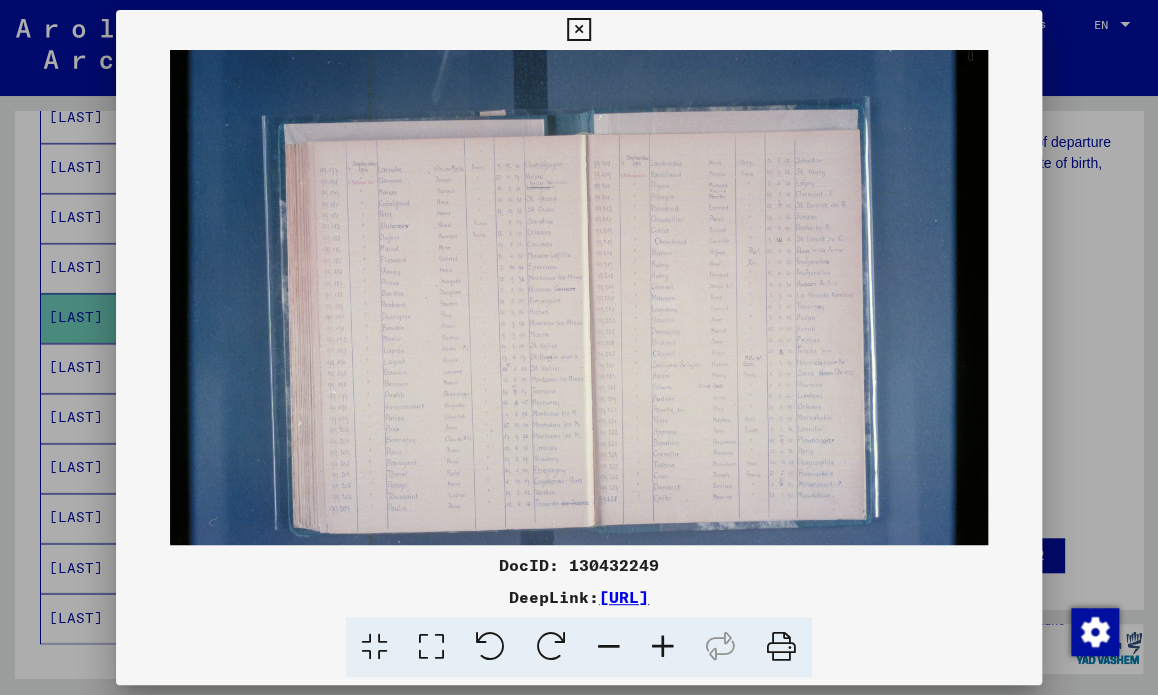click at bounding box center (663, 647) 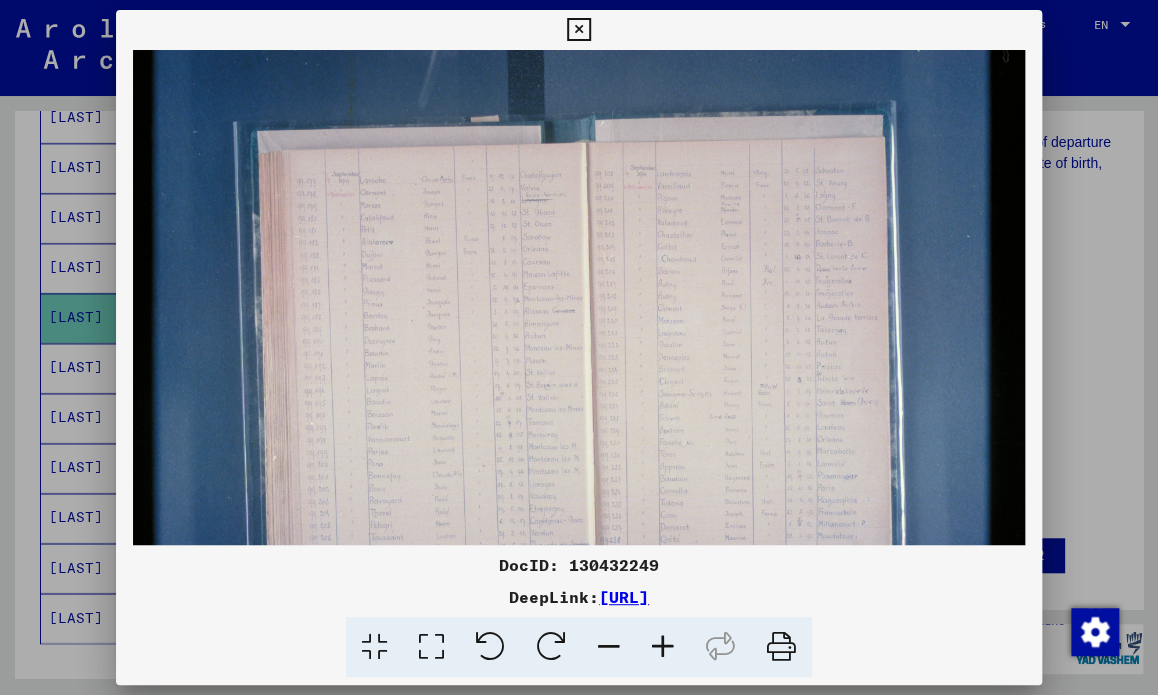 click at bounding box center (663, 647) 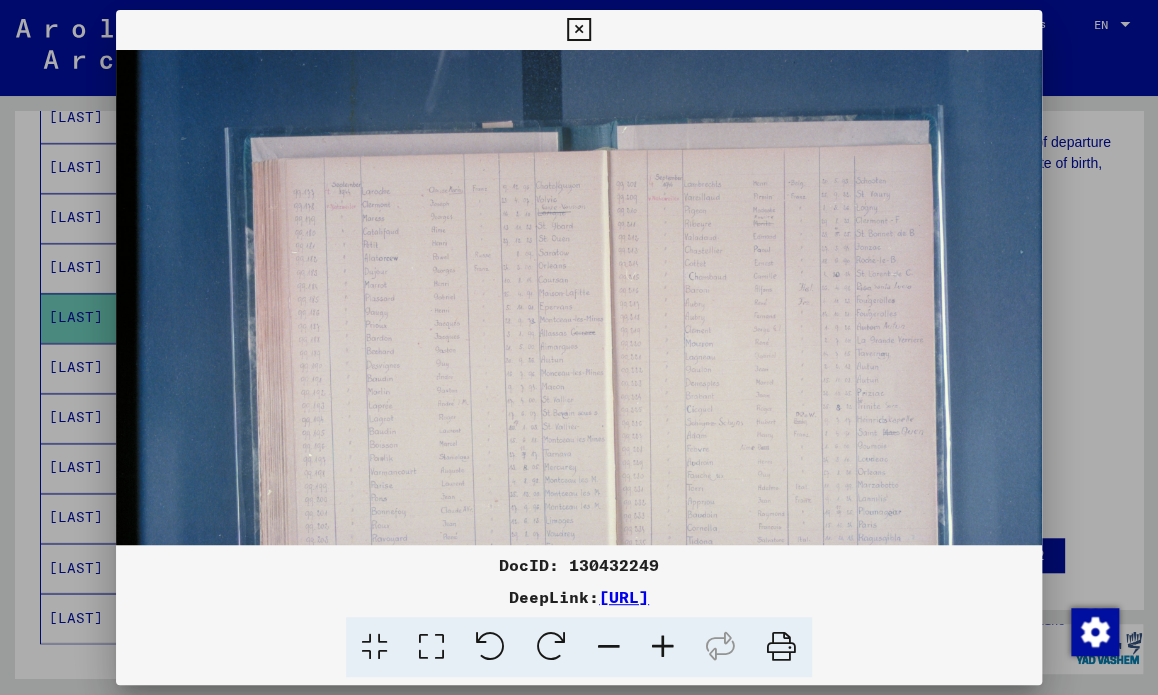 click at bounding box center [663, 647] 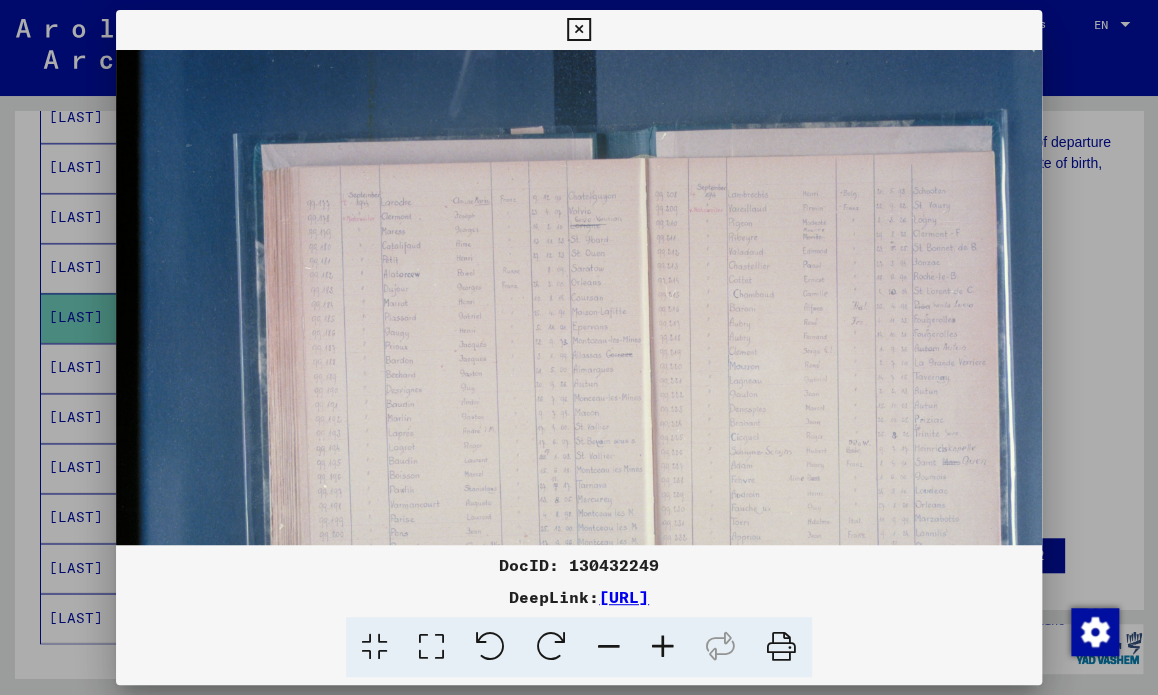 click at bounding box center (663, 647) 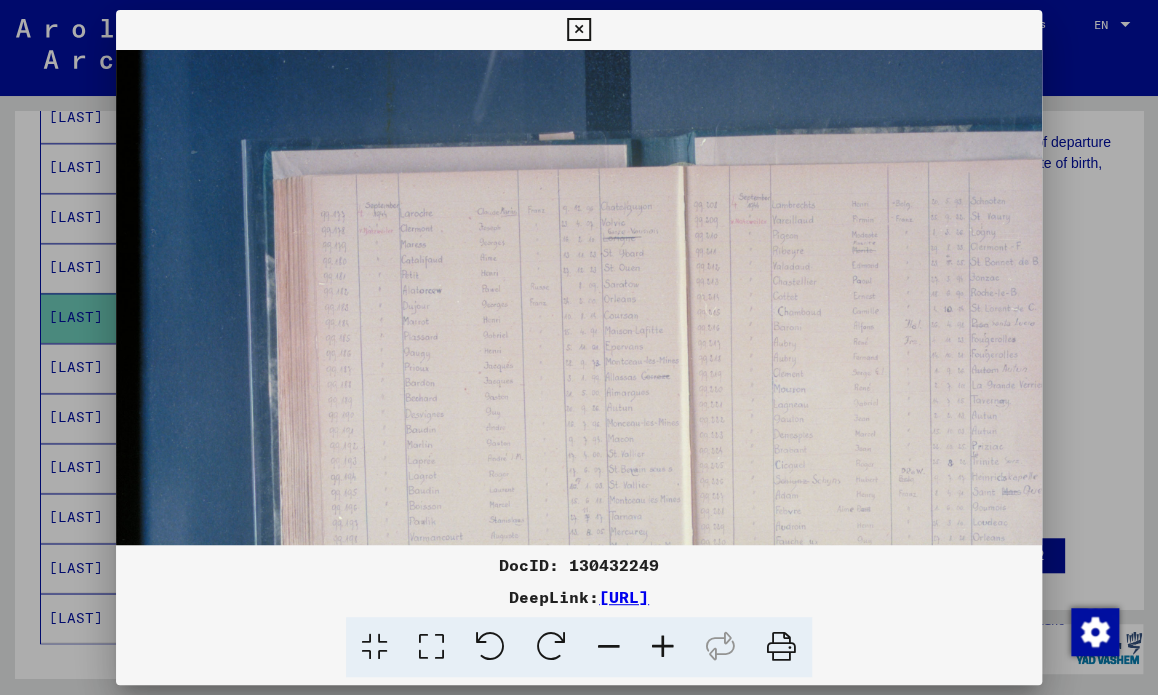 click at bounding box center [663, 647] 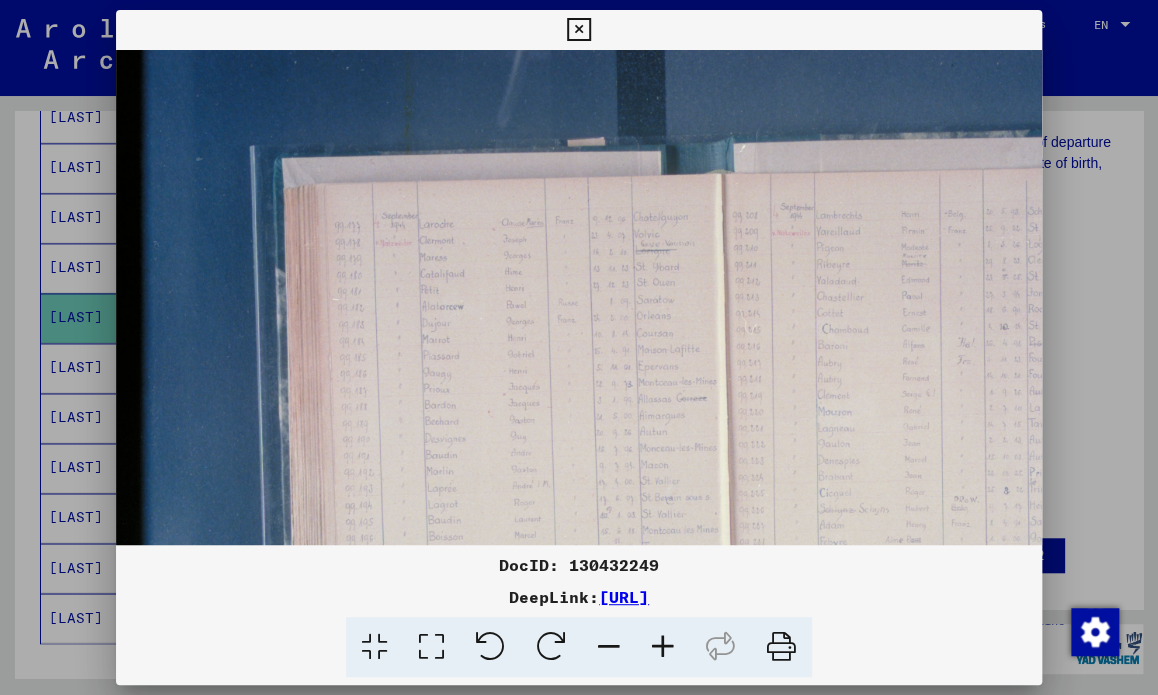 click at bounding box center [663, 647] 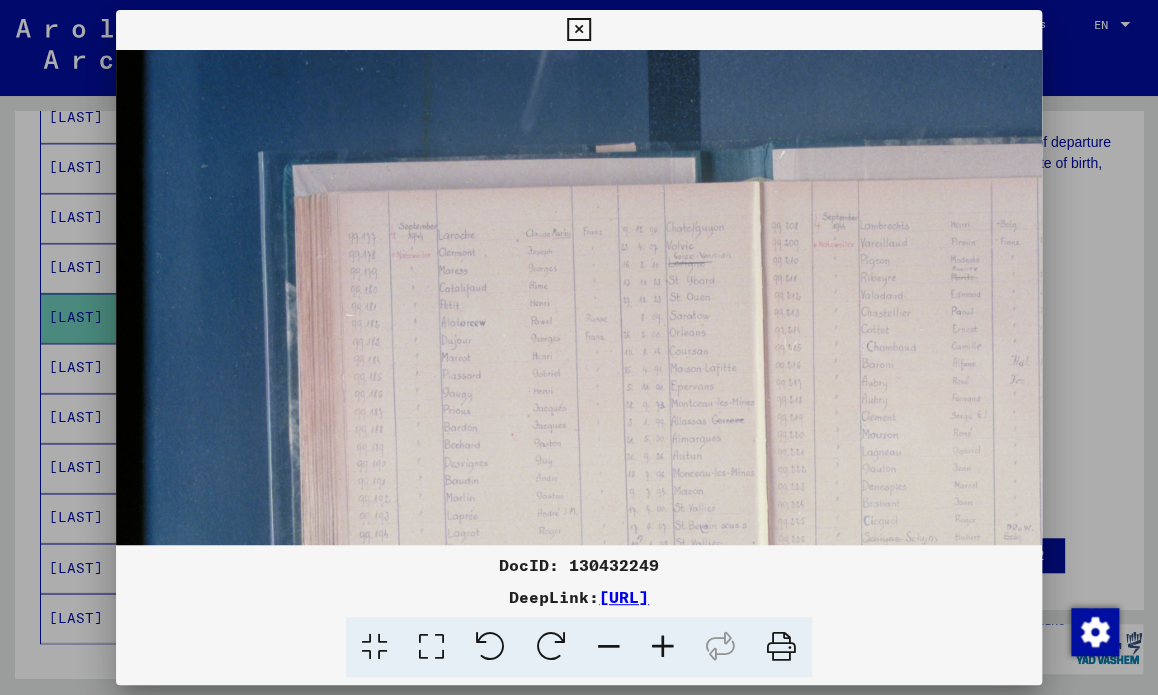 click at bounding box center (663, 647) 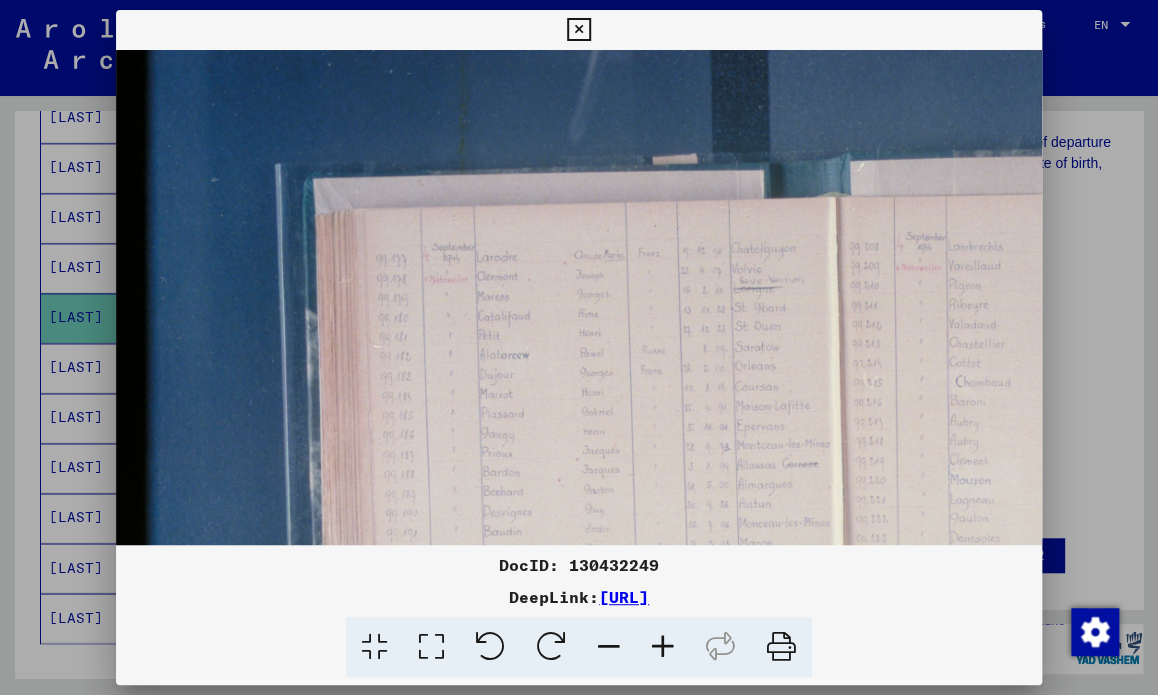 click at bounding box center (663, 647) 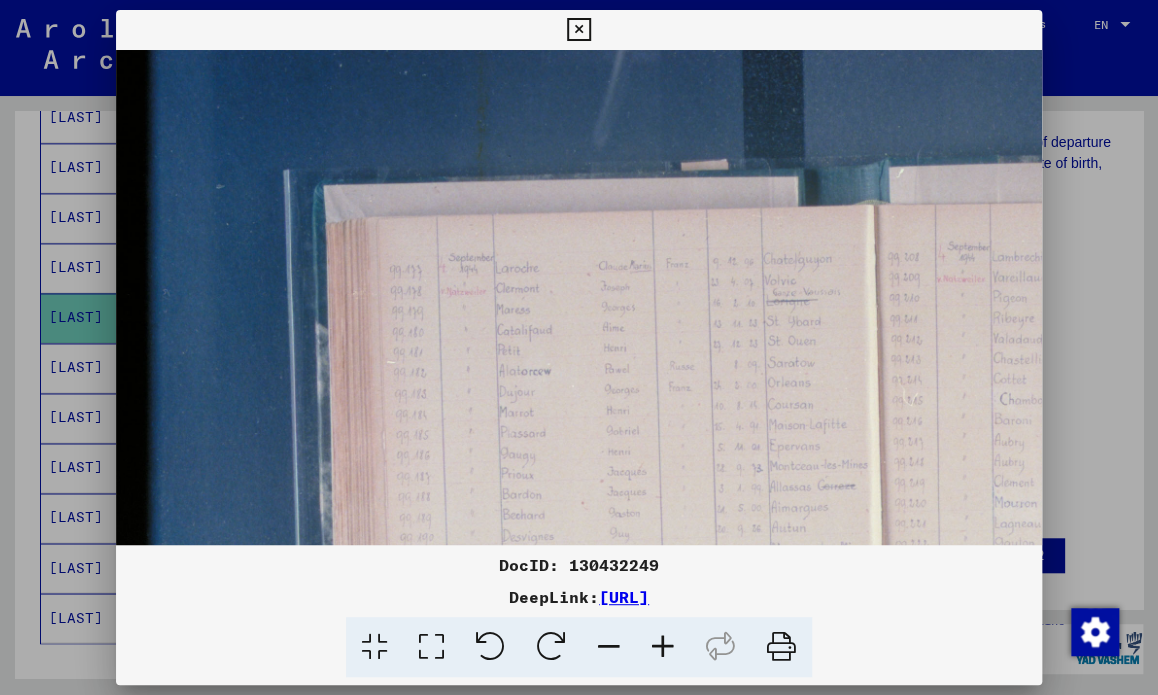 click at bounding box center (663, 647) 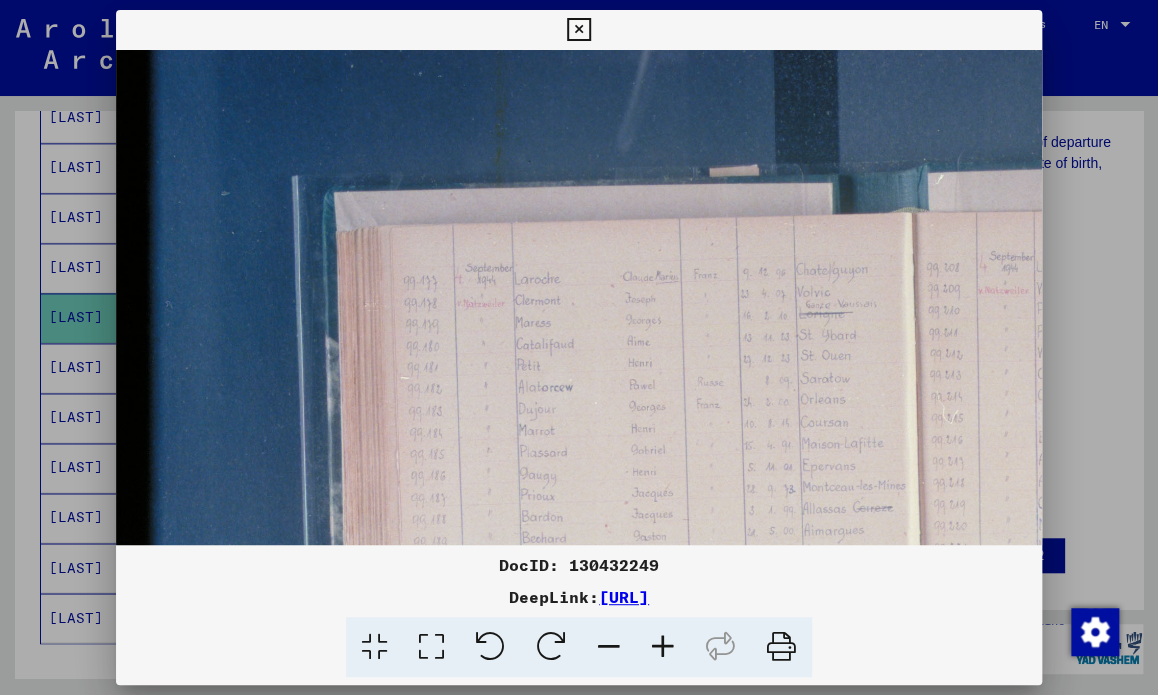 click at bounding box center [663, 647] 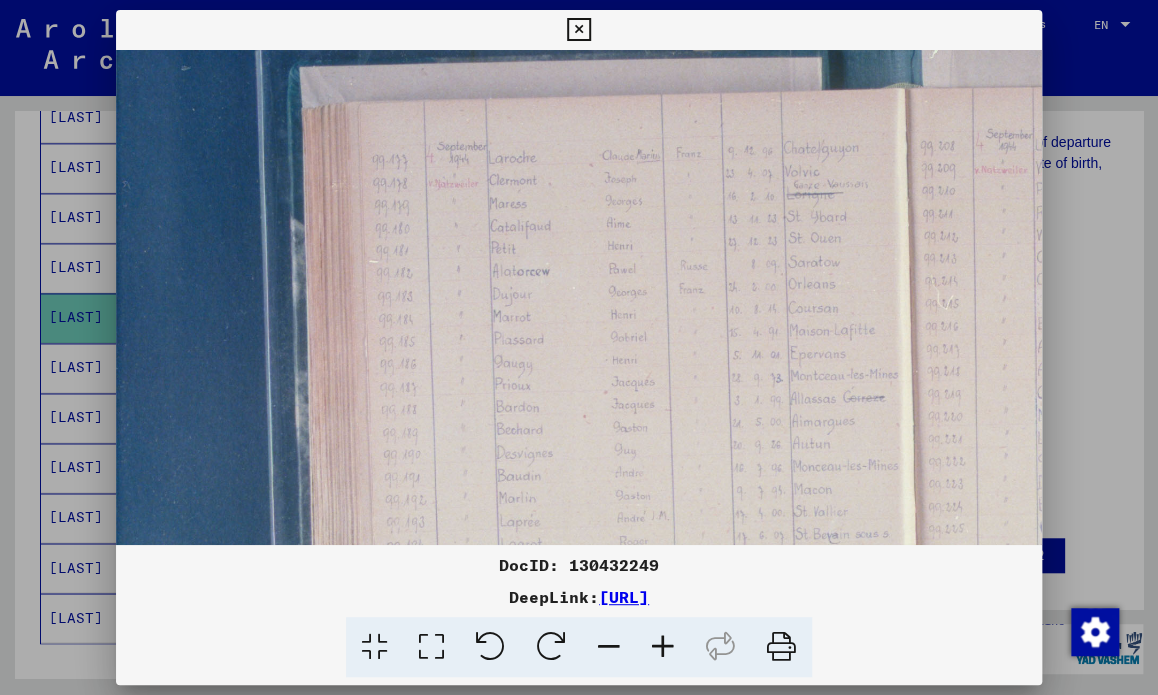 drag, startPoint x: 690, startPoint y: 431, endPoint x: 644, endPoint y: 302, distance: 136.95619 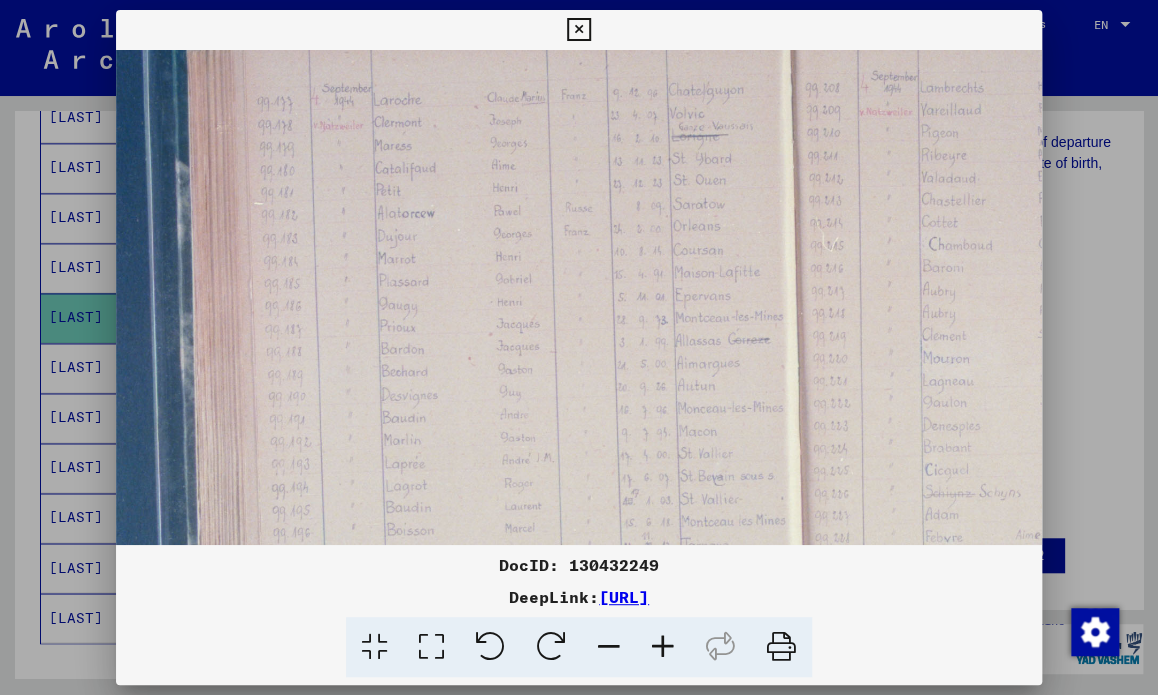 drag, startPoint x: 839, startPoint y: 331, endPoint x: 730, endPoint y: 276, distance: 122.09013 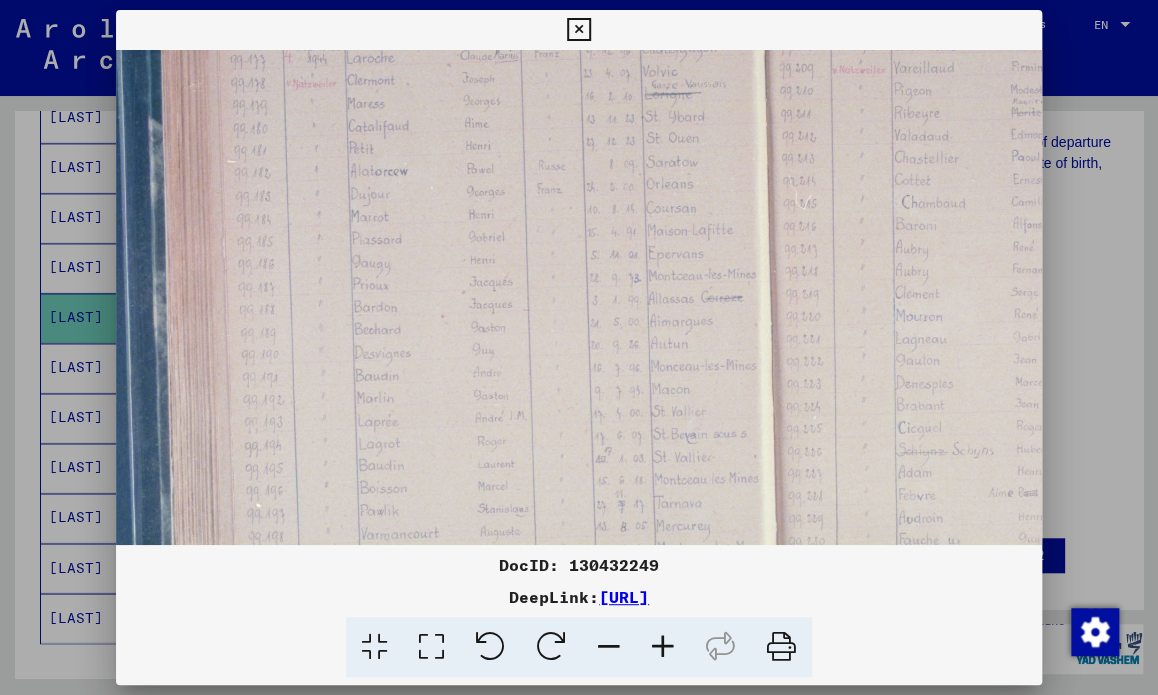 scroll, scrollTop: 236, scrollLeft: 188, axis: both 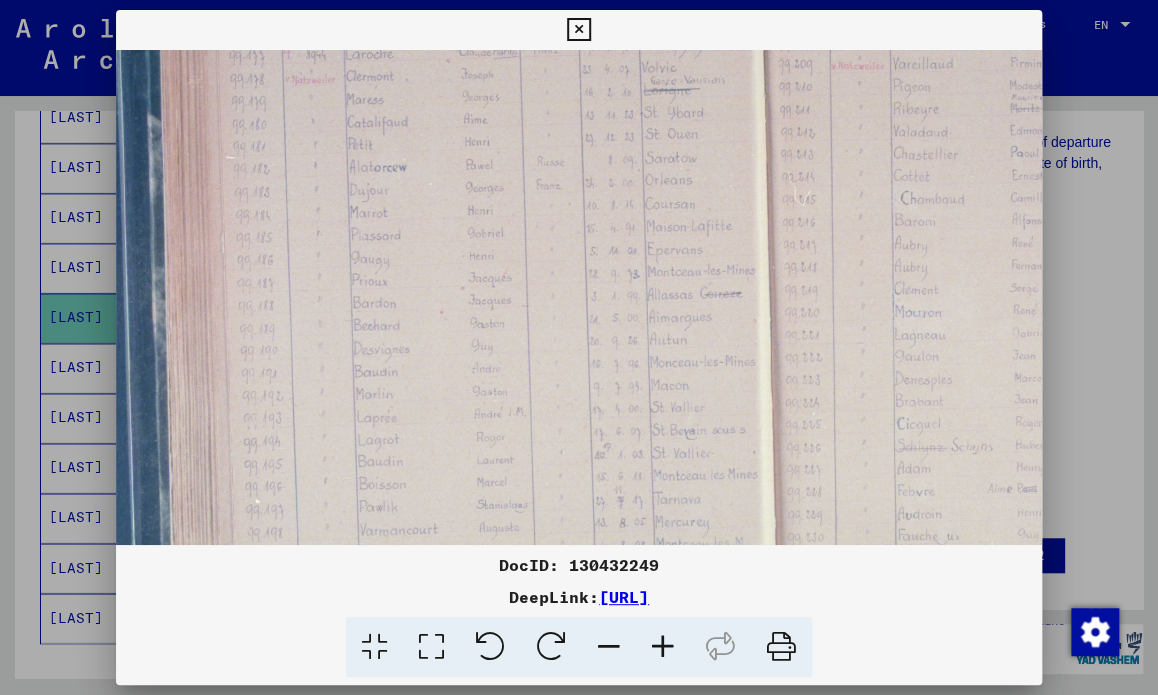 drag, startPoint x: 786, startPoint y: 343, endPoint x: 765, endPoint y: 312, distance: 37.44329 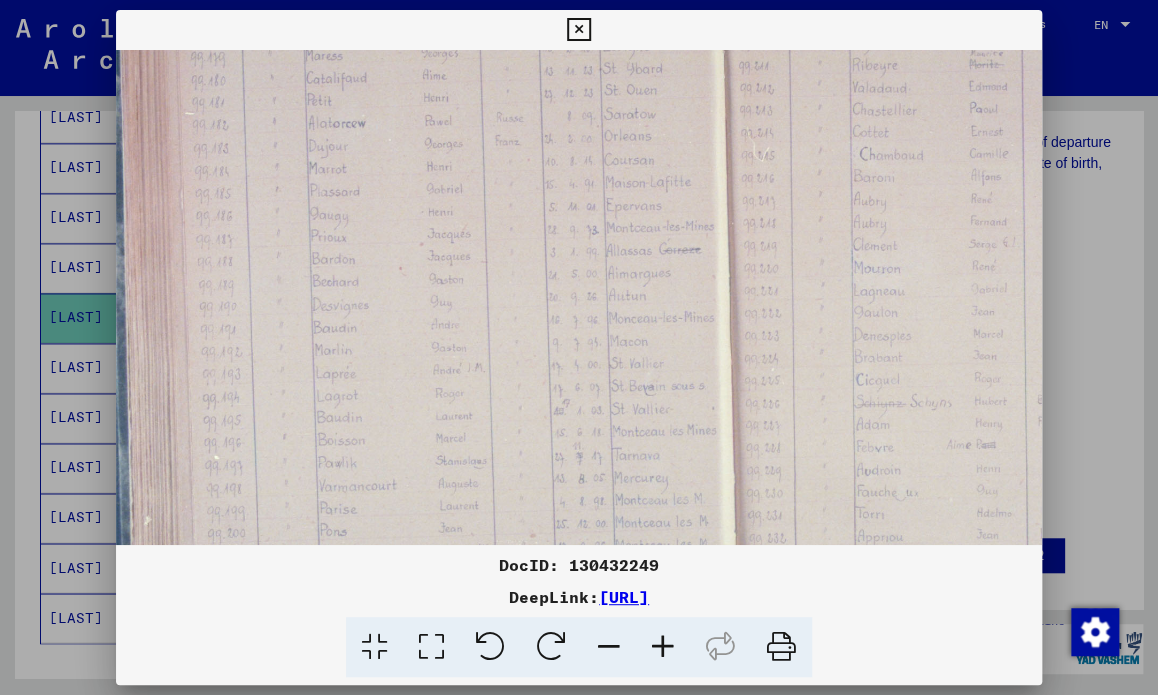 scroll, scrollTop: 280, scrollLeft: 229, axis: both 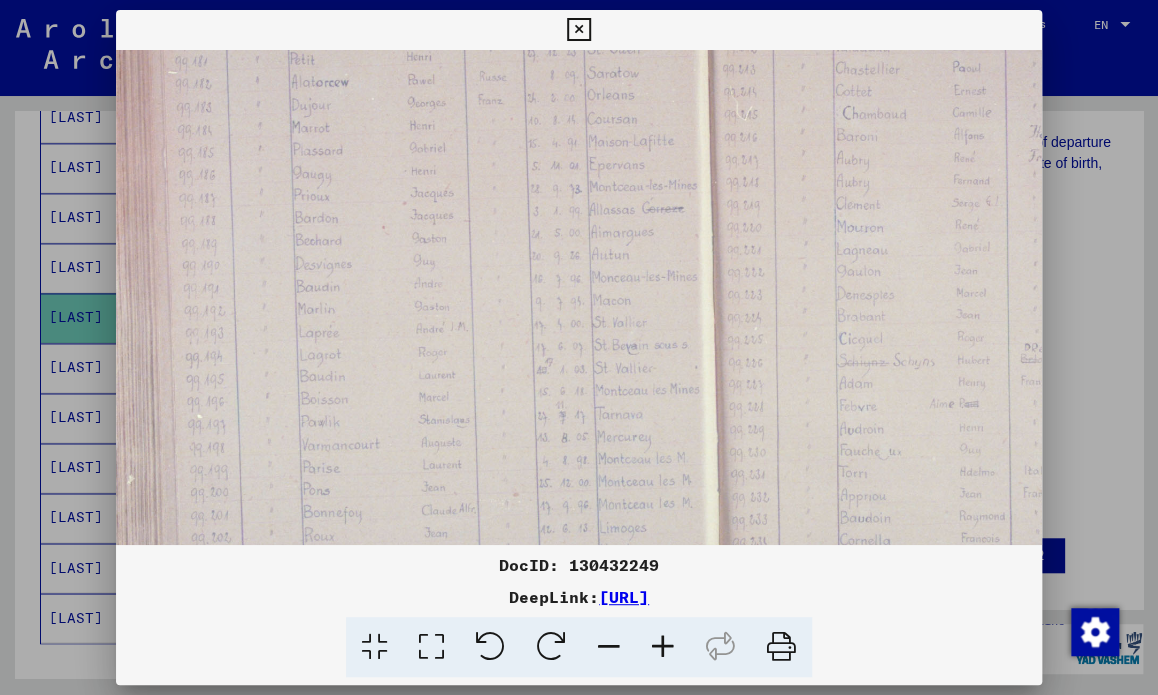 drag, startPoint x: 632, startPoint y: 323, endPoint x: 616, endPoint y: 282, distance: 44.011364 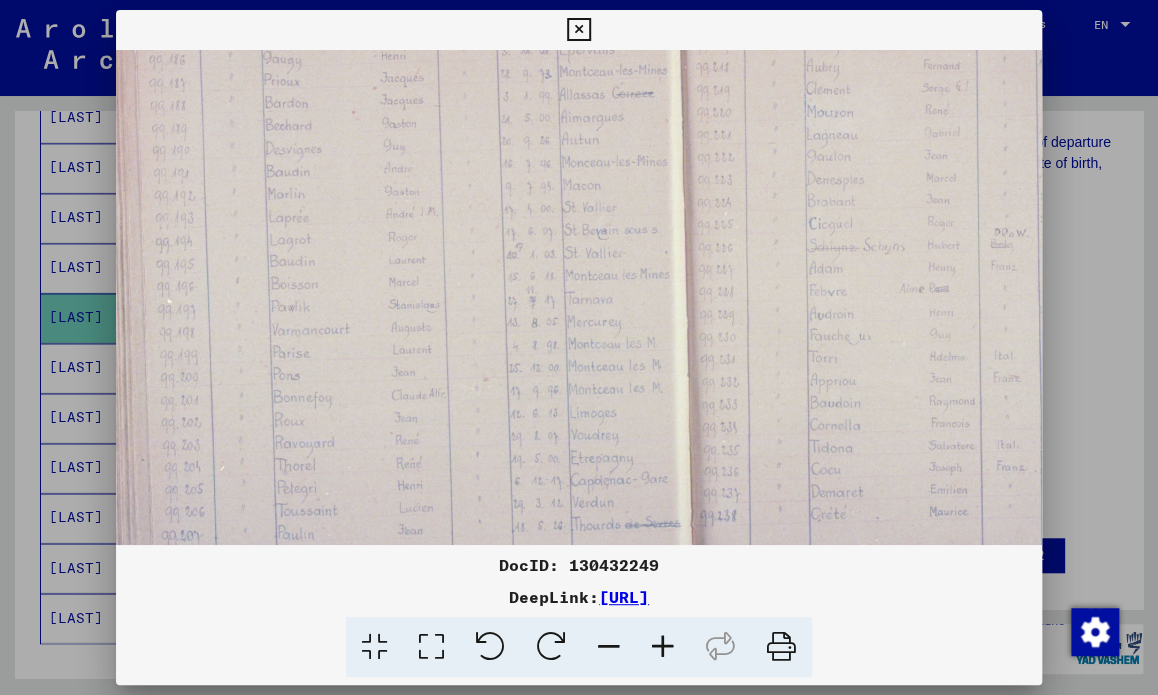 scroll, scrollTop: 439, scrollLeft: 276, axis: both 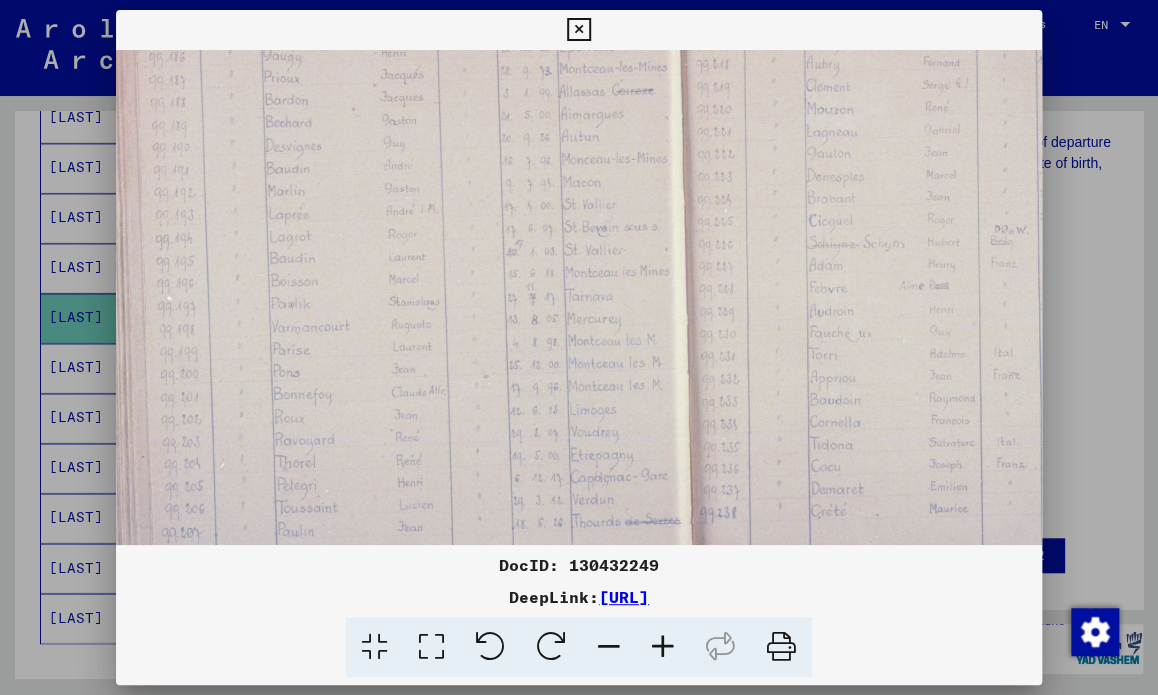 drag, startPoint x: 634, startPoint y: 399, endPoint x: 604, endPoint y: 285, distance: 117.881294 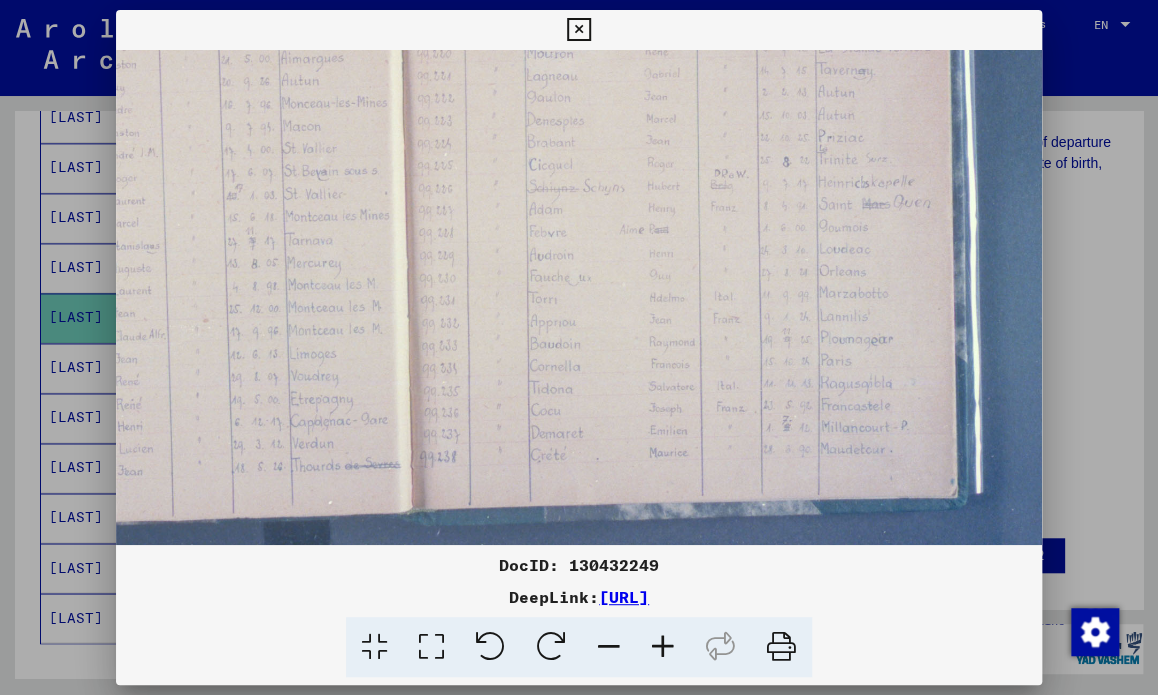 scroll, scrollTop: 496, scrollLeft: 561, axis: both 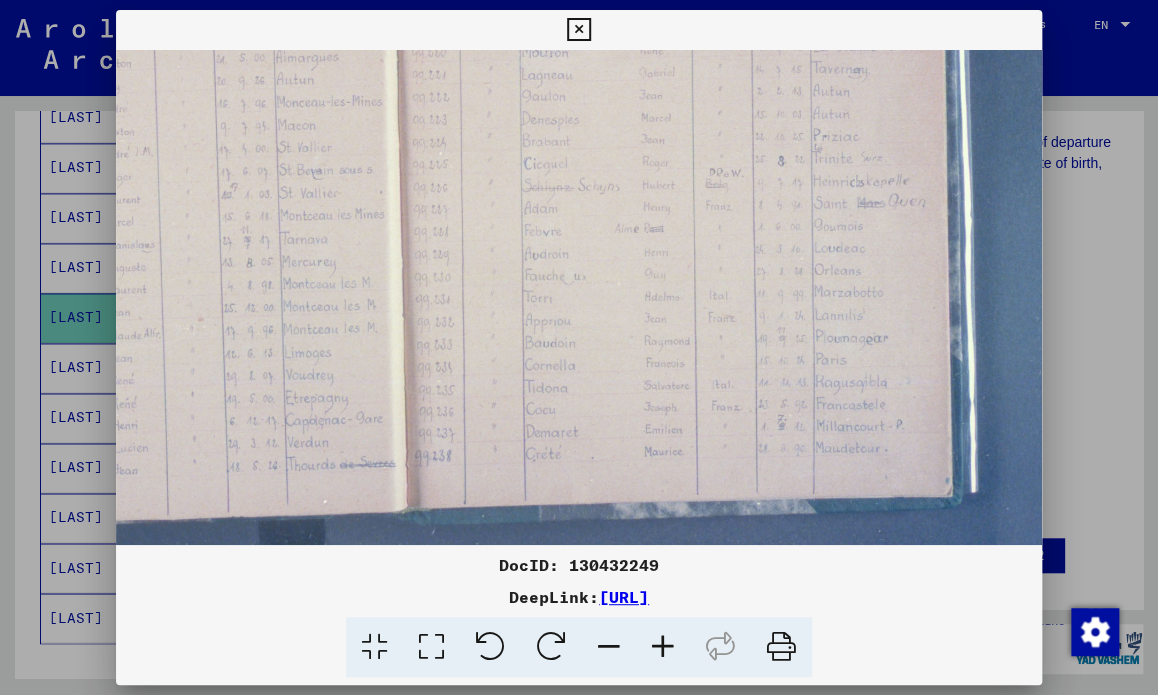 drag, startPoint x: 609, startPoint y: 390, endPoint x: 327, endPoint y: 333, distance: 287.70297 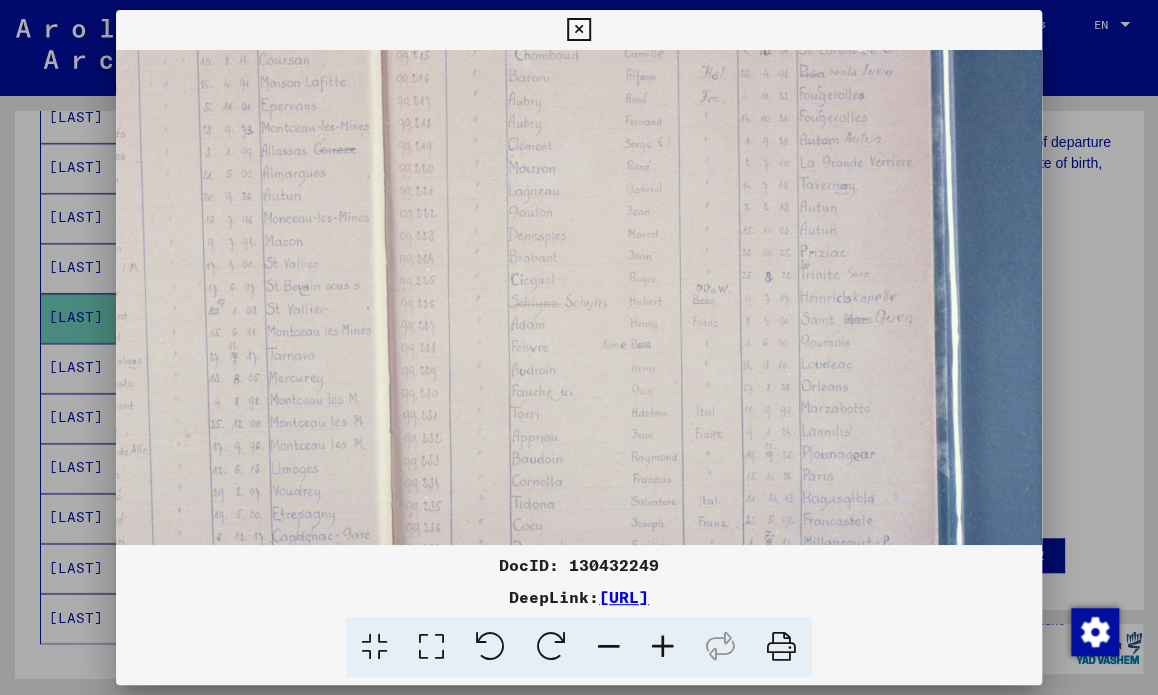 drag, startPoint x: 838, startPoint y: 249, endPoint x: 824, endPoint y: 371, distance: 122.80065 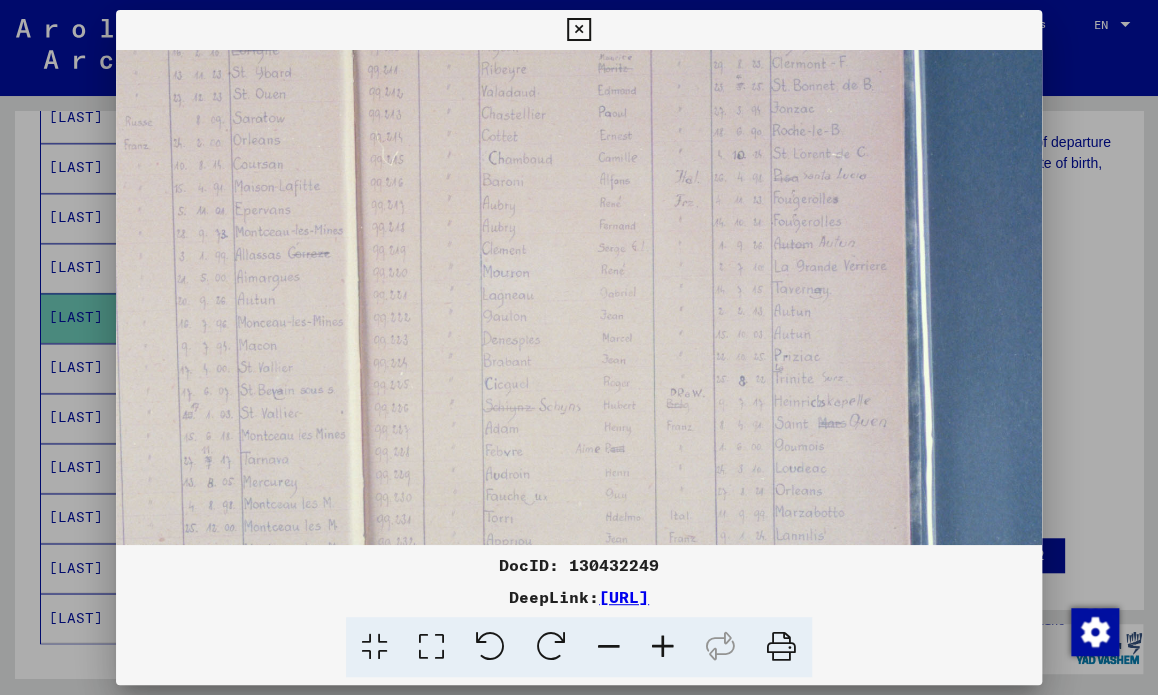 scroll, scrollTop: 272, scrollLeft: 600, axis: both 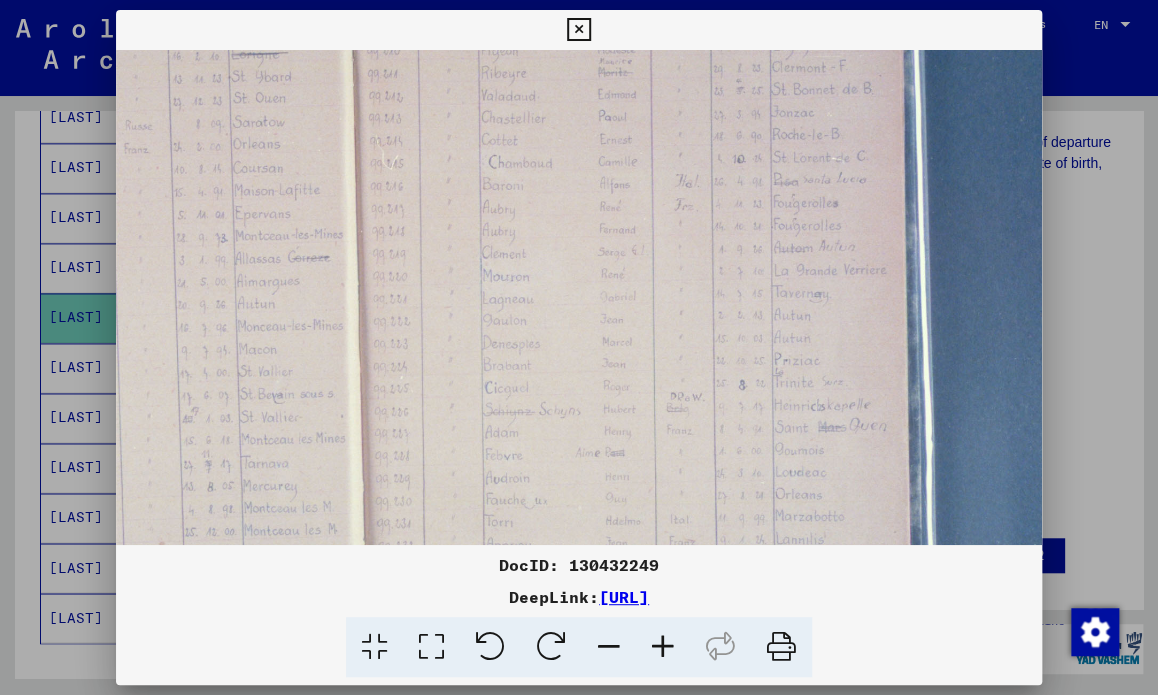 drag, startPoint x: 769, startPoint y: 187, endPoint x: 744, endPoint y: 296, distance: 111.83023 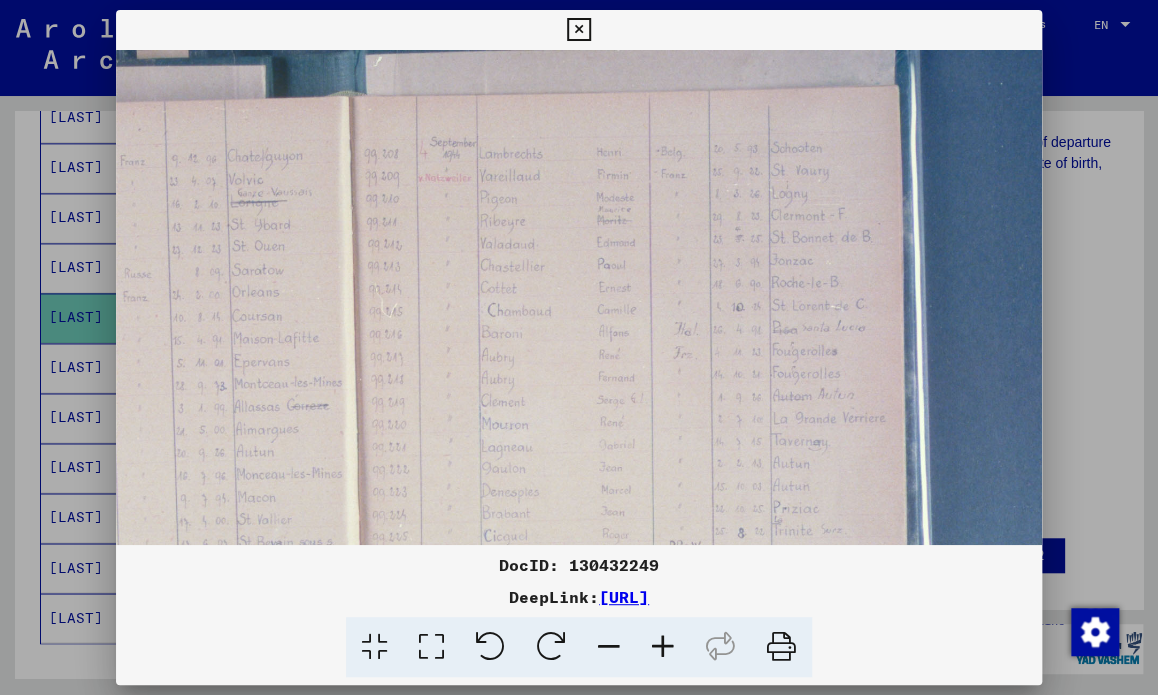 drag, startPoint x: 785, startPoint y: 234, endPoint x: 784, endPoint y: 389, distance: 155.00322 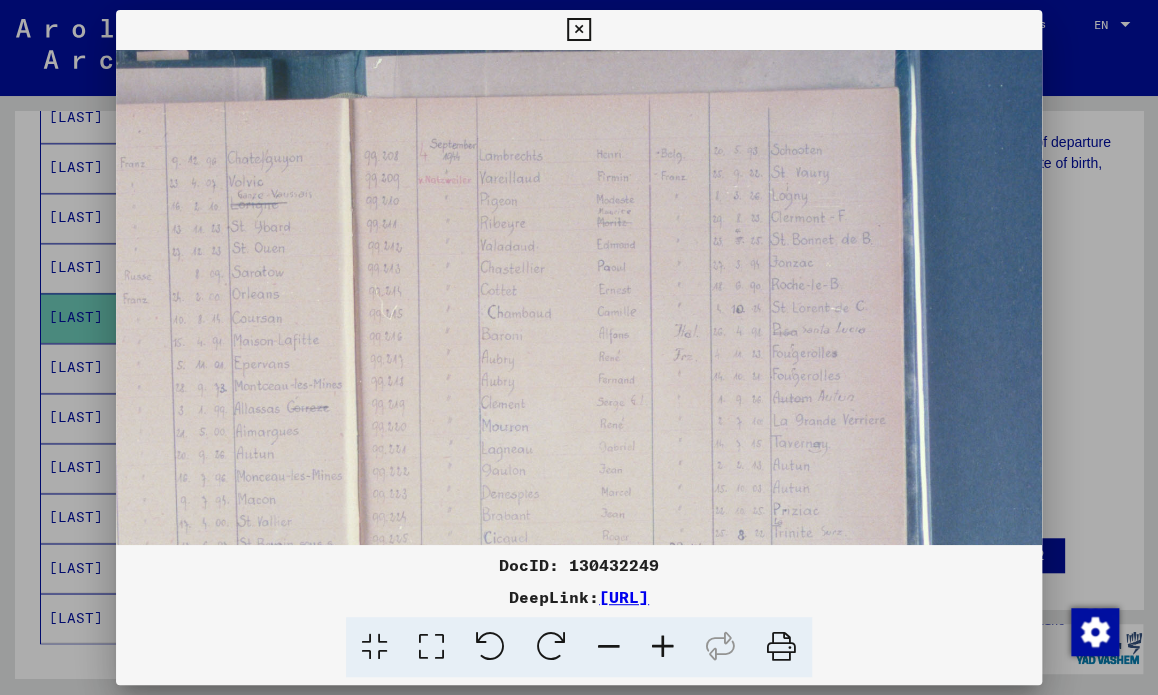 click at bounding box center (579, 347) 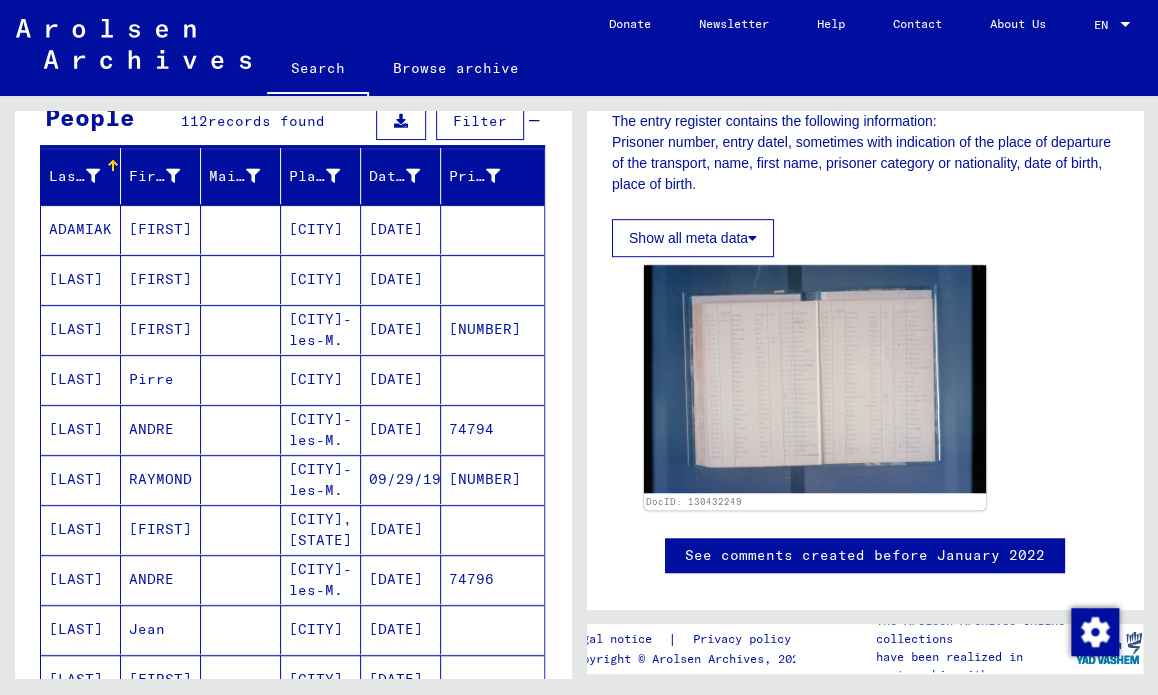 scroll, scrollTop: 12, scrollLeft: 0, axis: vertical 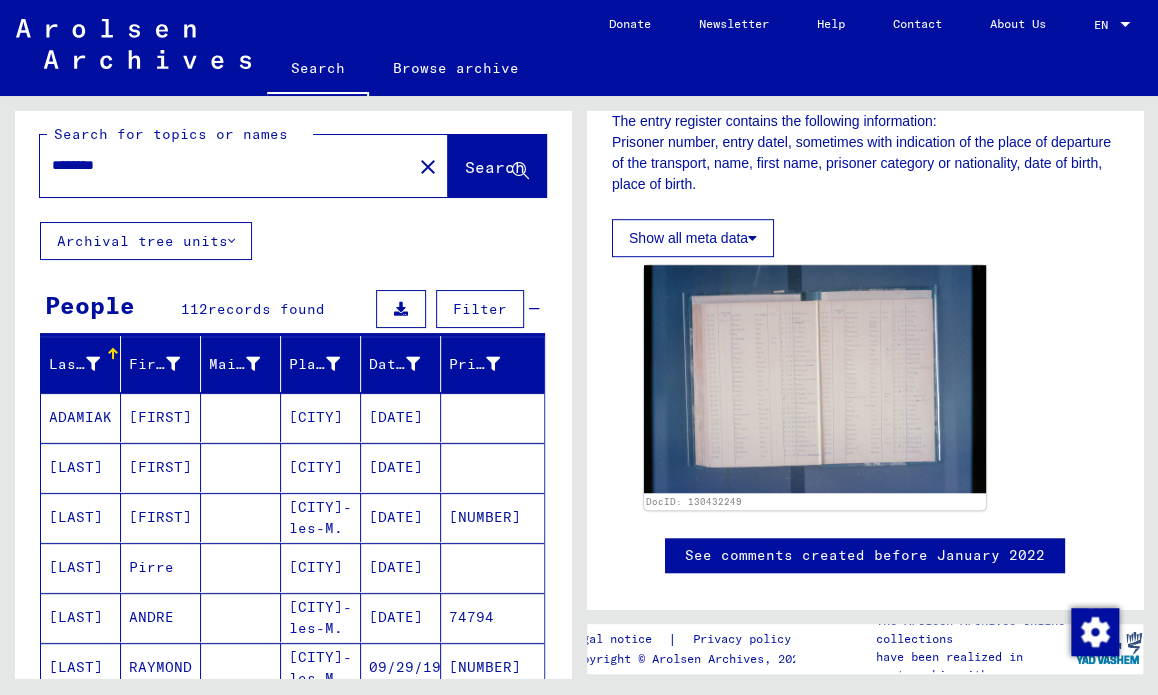 click on "ADAMIAK" at bounding box center (81, 467) 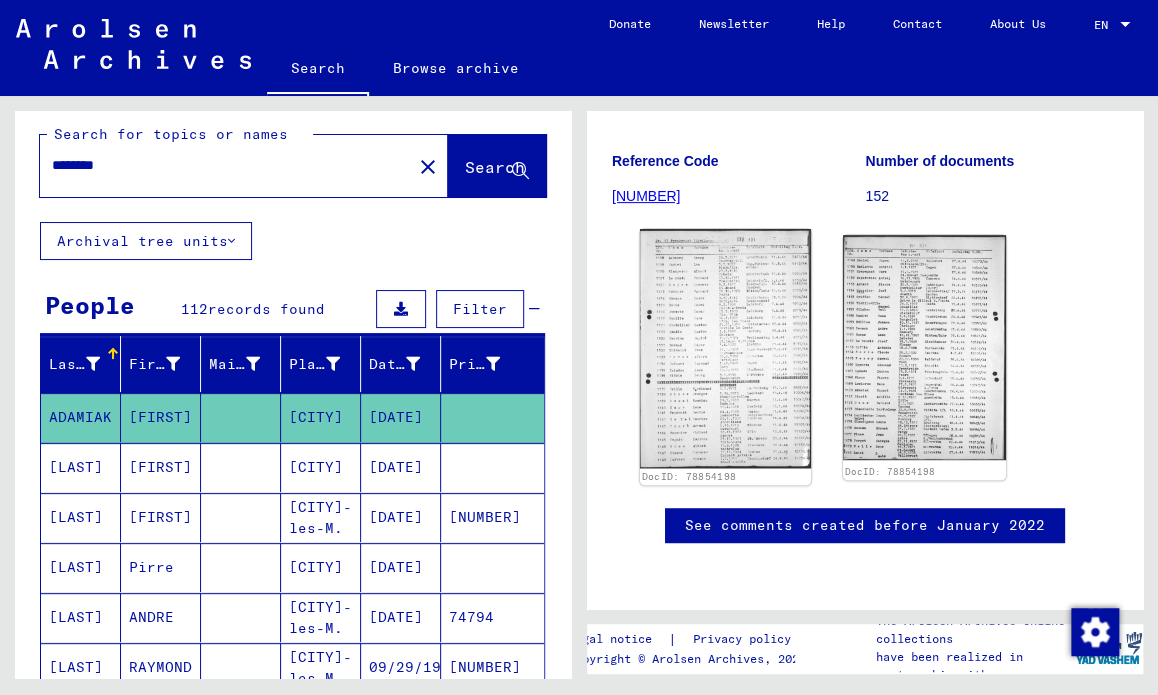 scroll, scrollTop: 300, scrollLeft: 0, axis: vertical 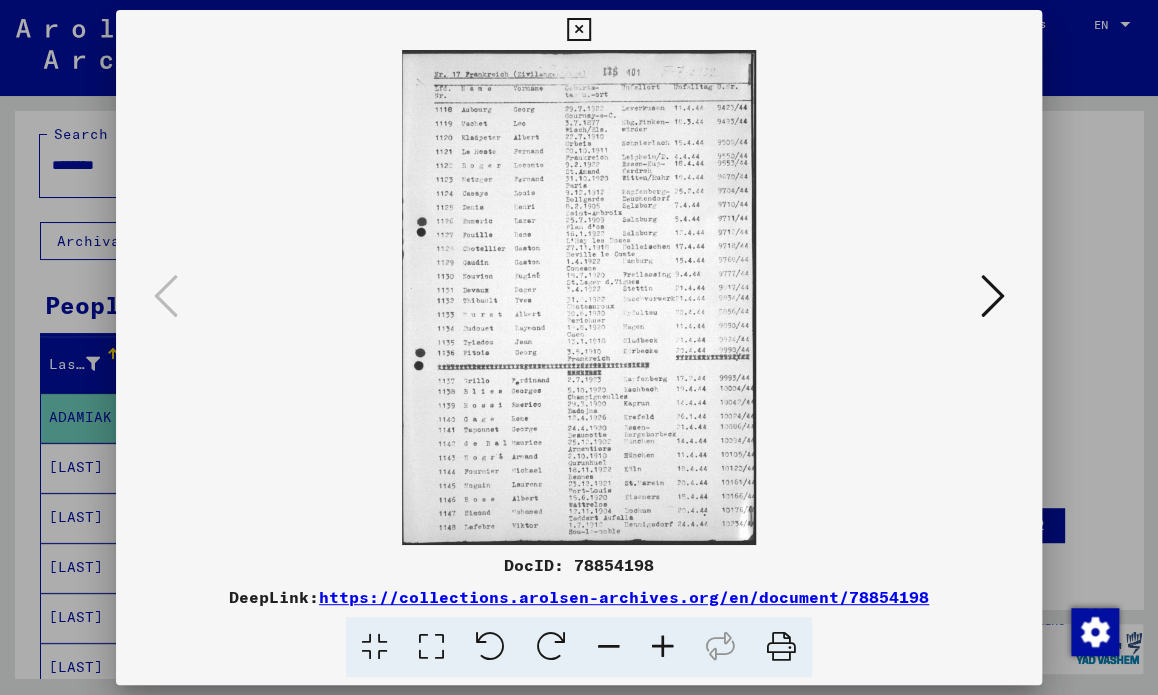 click at bounding box center (579, 297) 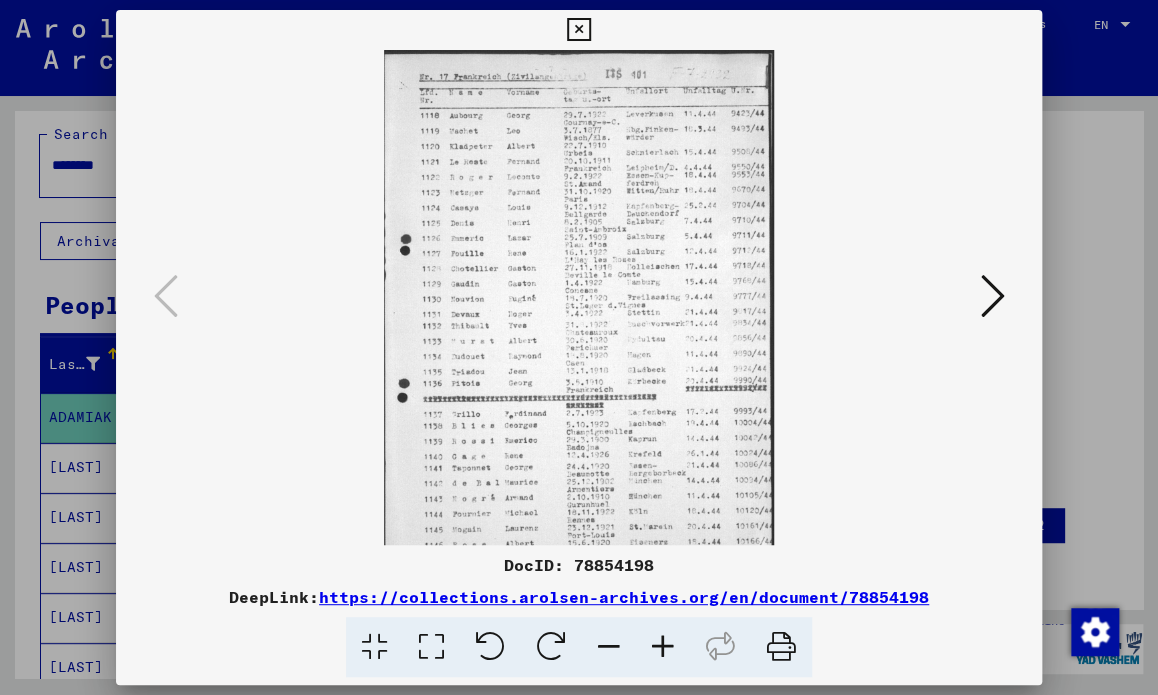 click at bounding box center [663, 647] 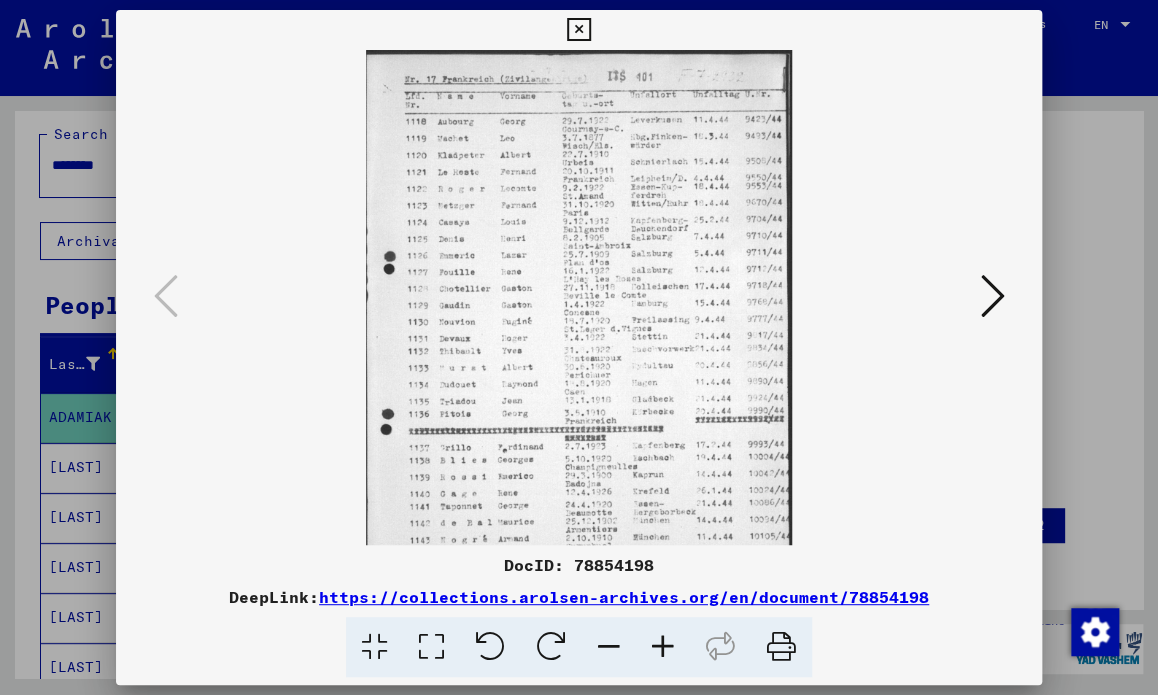 click at bounding box center (663, 647) 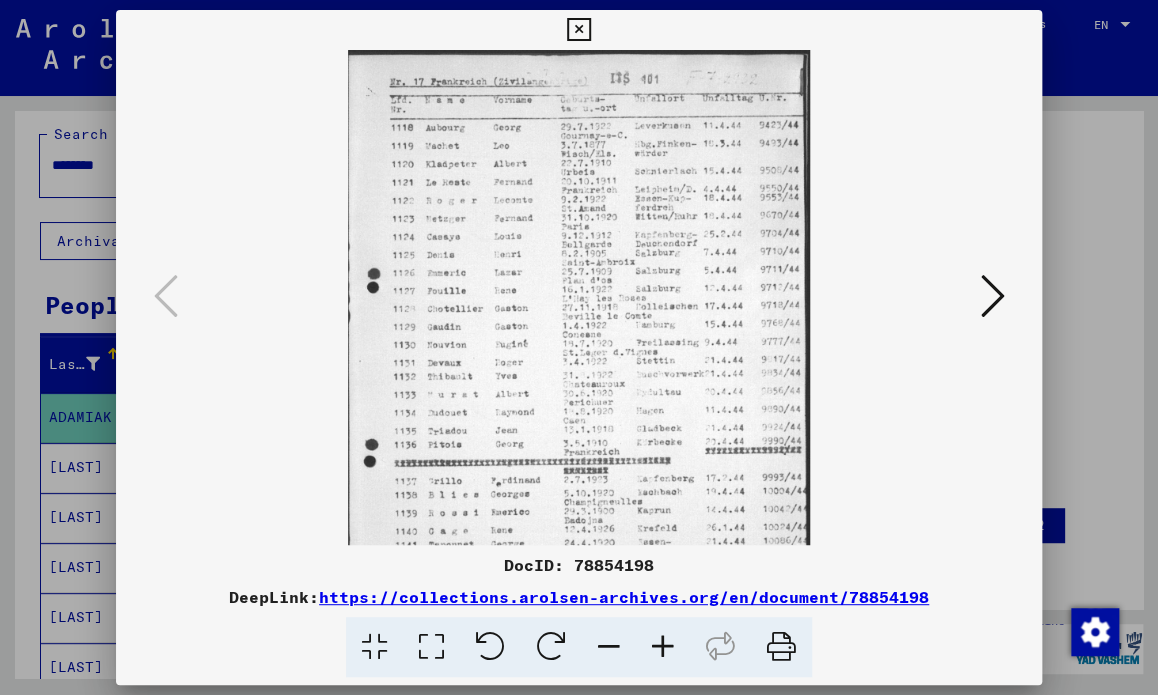 click at bounding box center (663, 647) 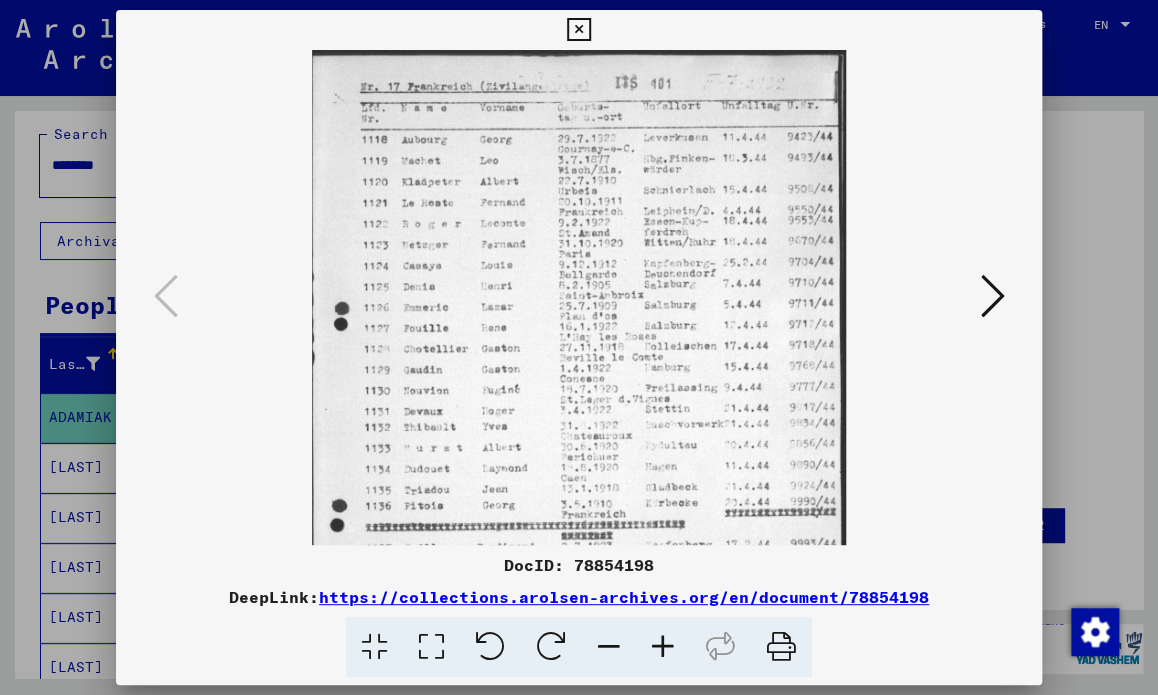 click at bounding box center [663, 647] 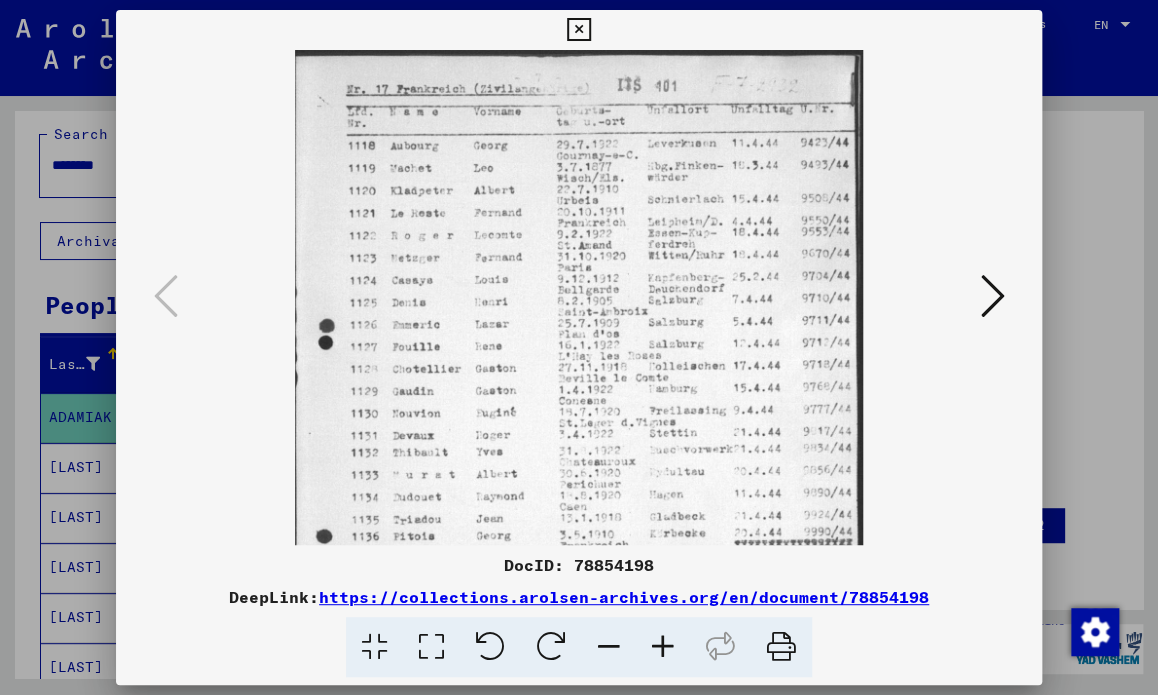 click at bounding box center [663, 647] 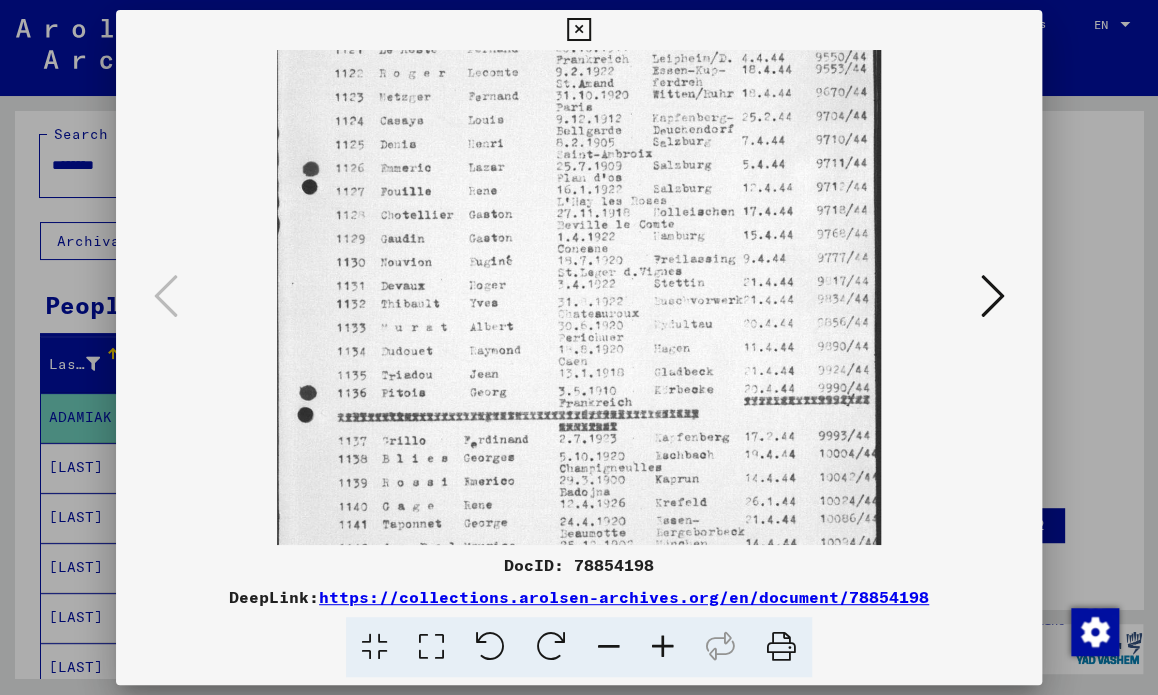 drag, startPoint x: 748, startPoint y: 328, endPoint x: 716, endPoint y: 155, distance: 175.93465 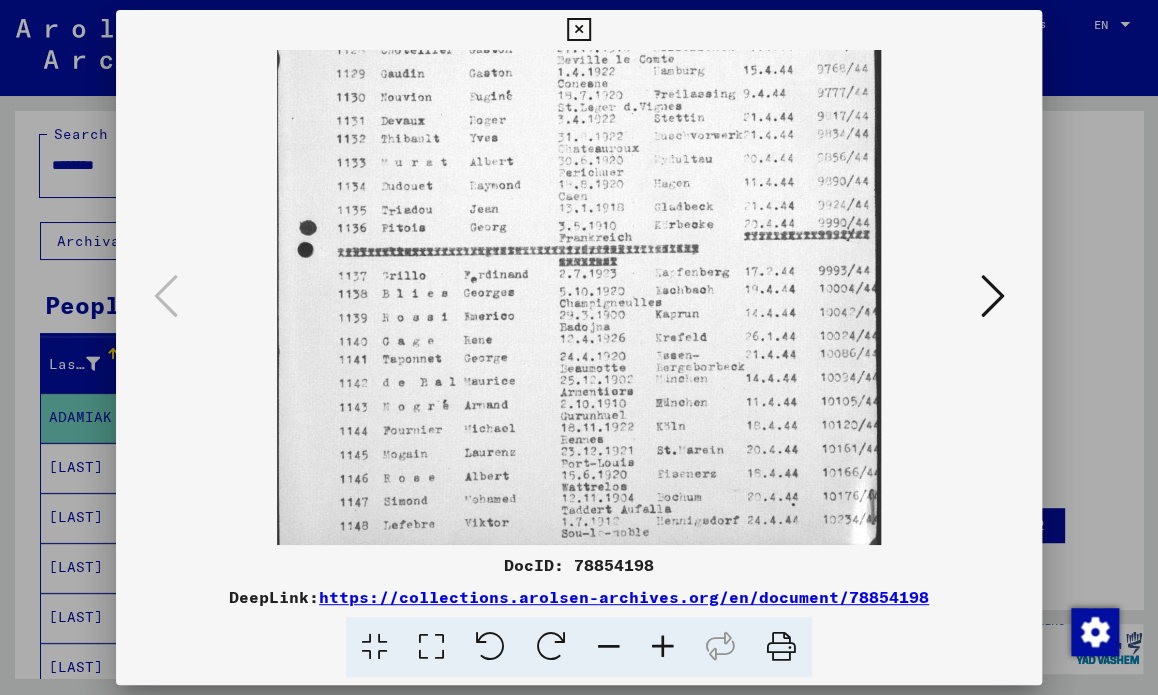 scroll, scrollTop: 349, scrollLeft: 0, axis: vertical 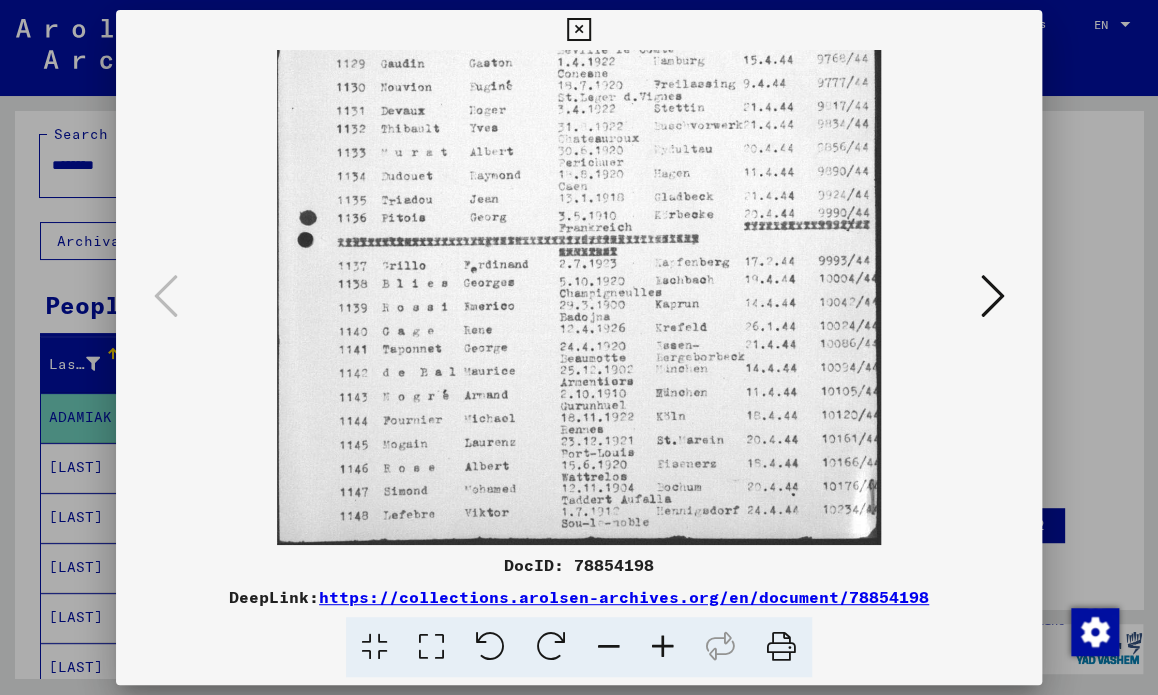 drag, startPoint x: 716, startPoint y: 366, endPoint x: 674, endPoint y: 179, distance: 191.65855 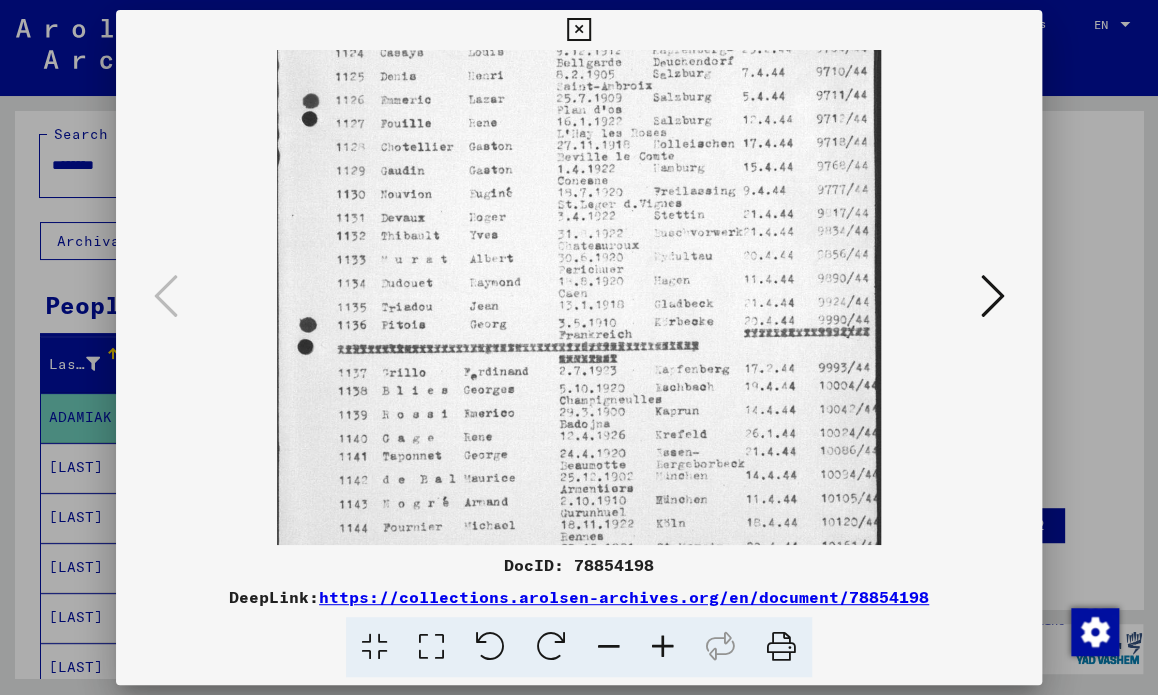 drag, startPoint x: 667, startPoint y: 264, endPoint x: 664, endPoint y: 347, distance: 83.0542 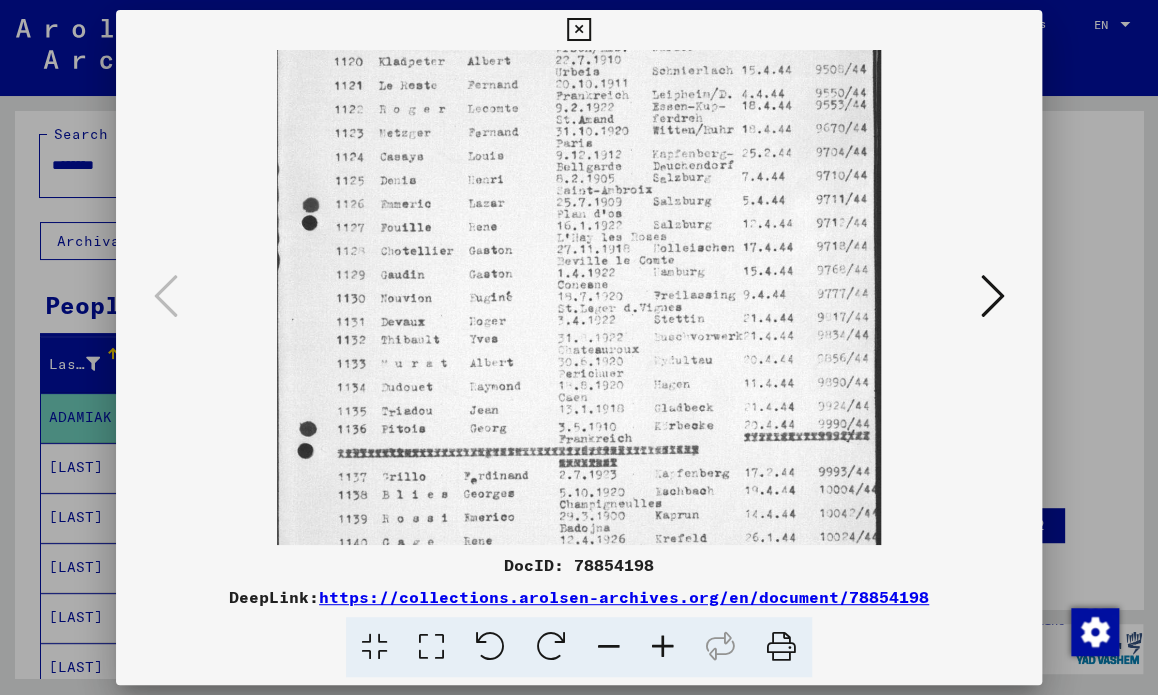drag, startPoint x: 604, startPoint y: 201, endPoint x: 604, endPoint y: 324, distance: 123 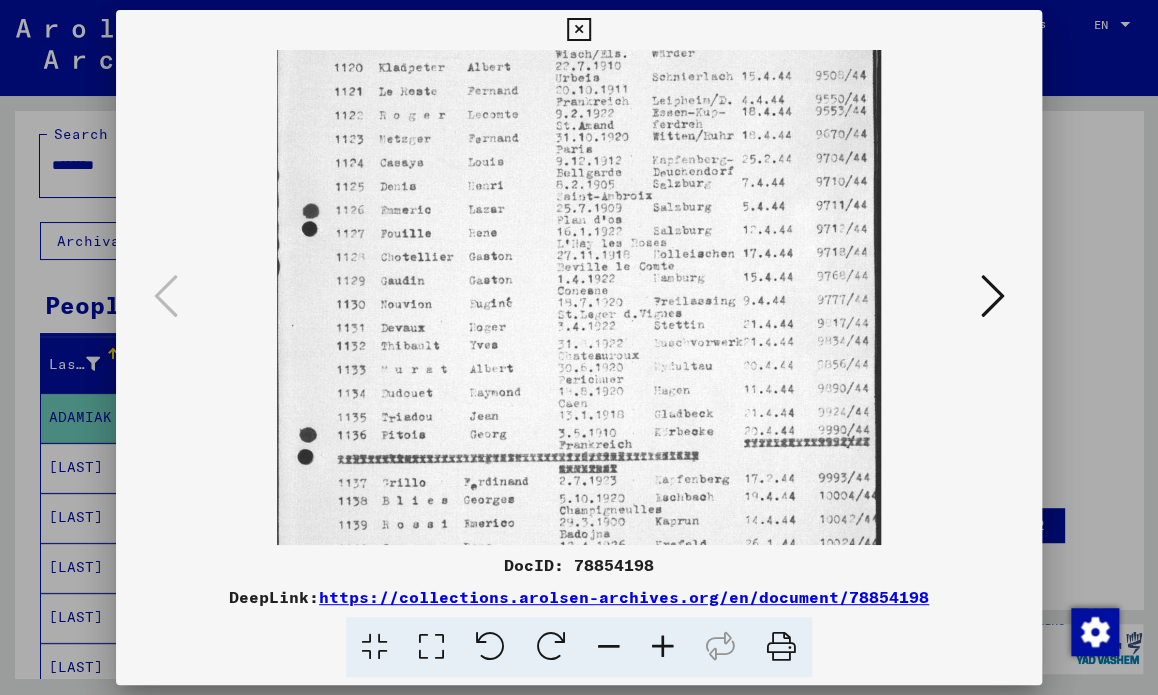 click at bounding box center (992, 296) 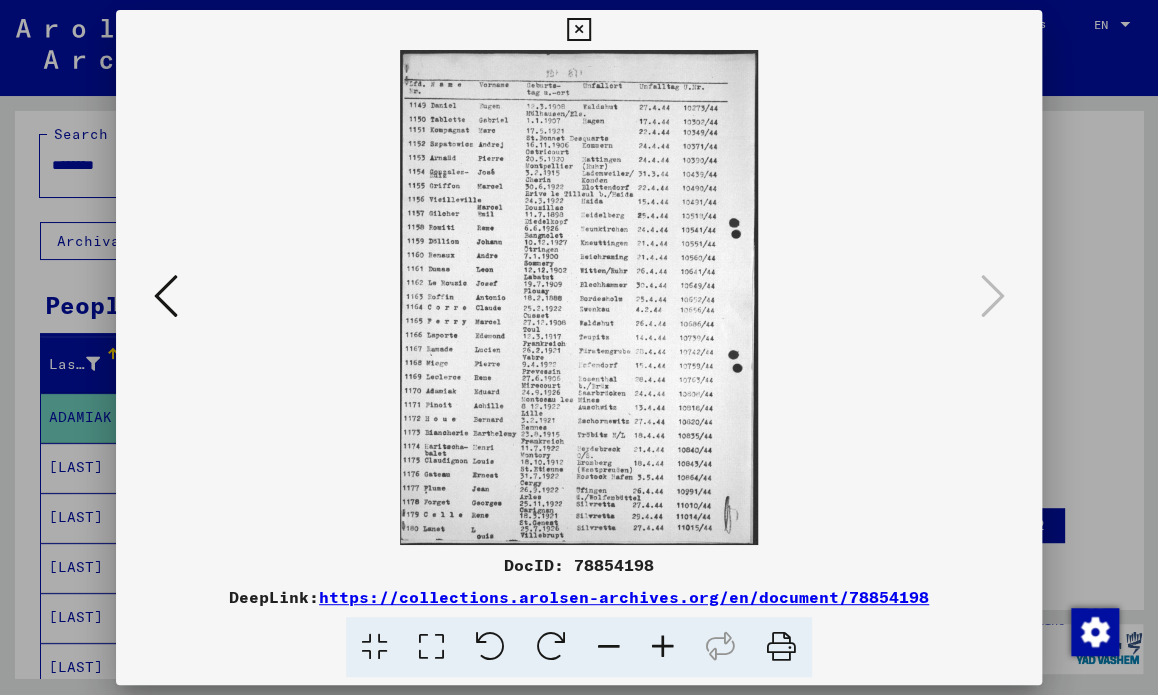 click at bounding box center (579, 297) 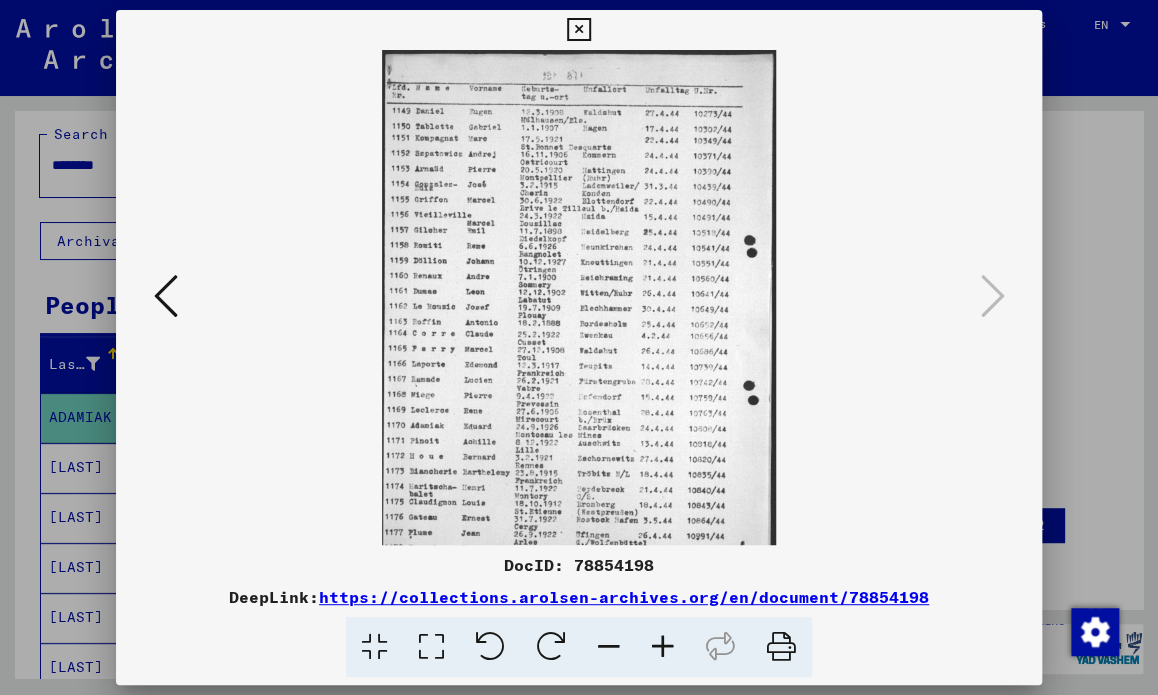 click at bounding box center (663, 647) 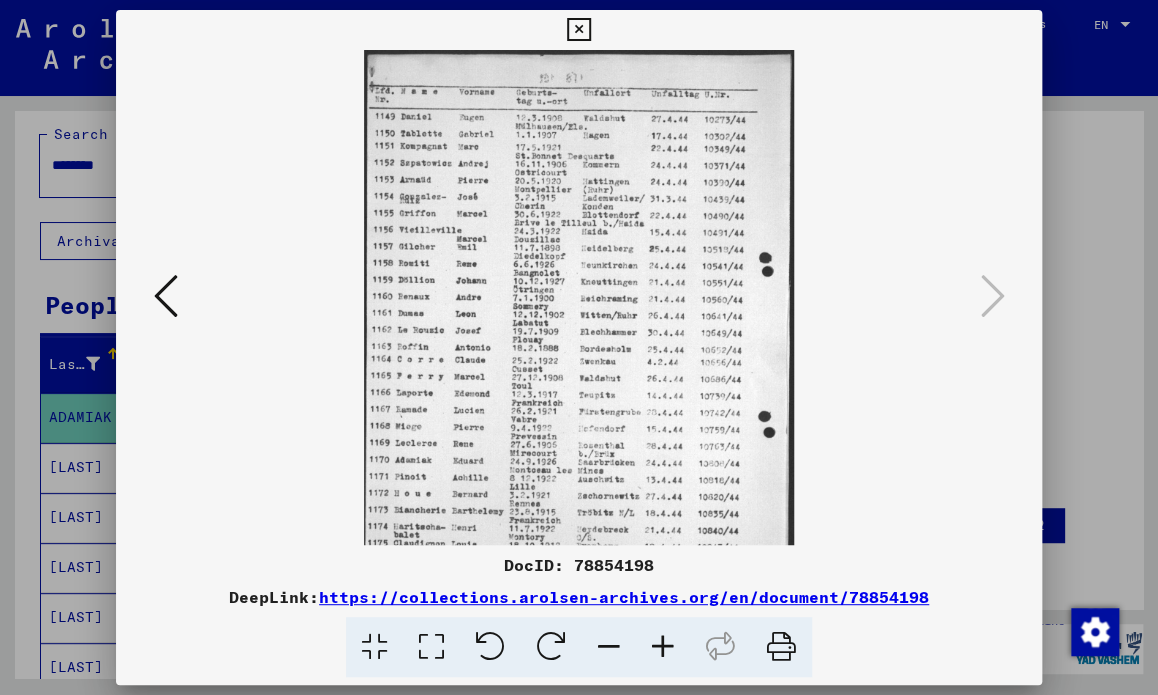 click at bounding box center [663, 647] 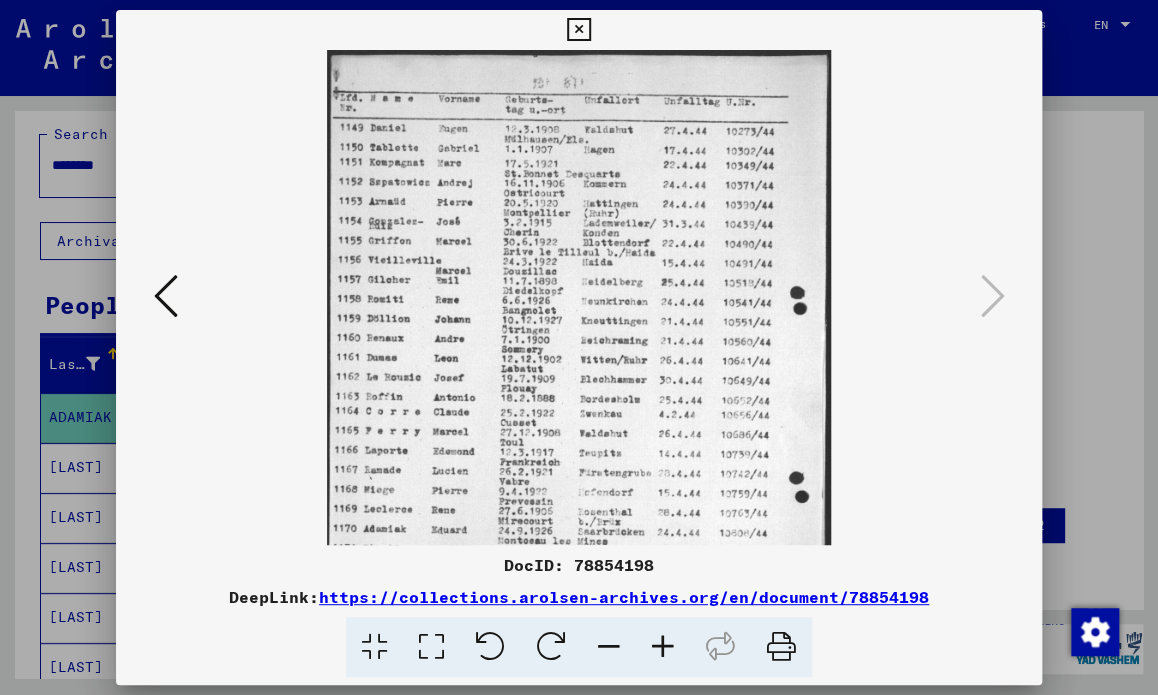 click at bounding box center [663, 647] 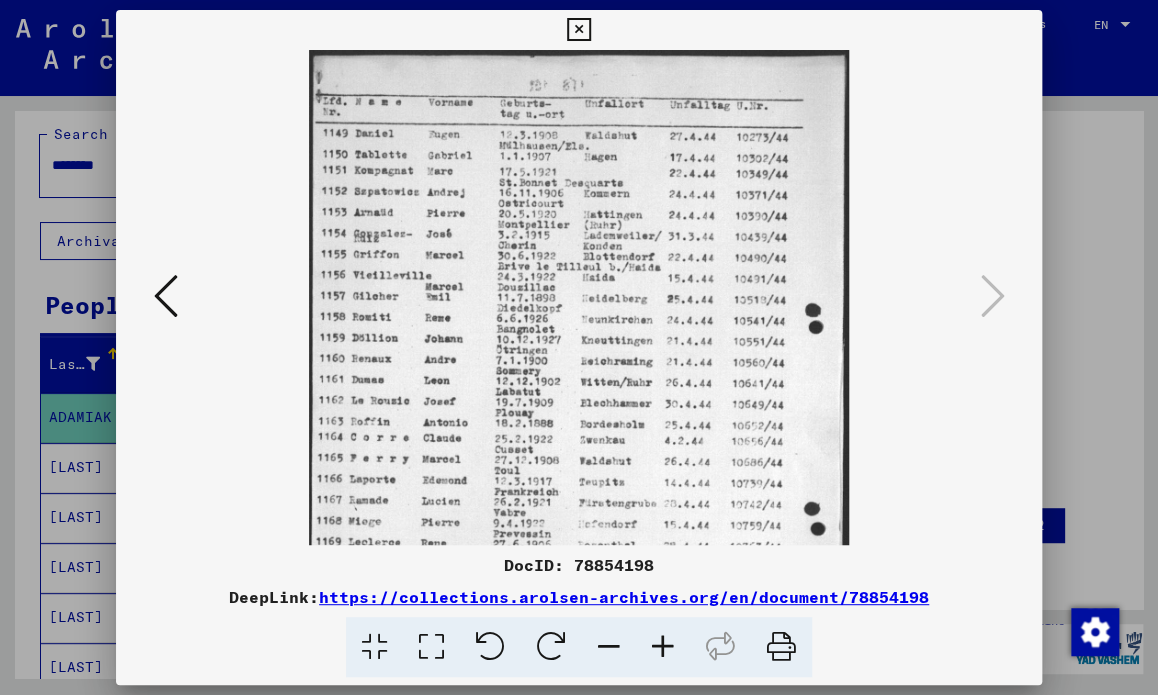 click at bounding box center (663, 647) 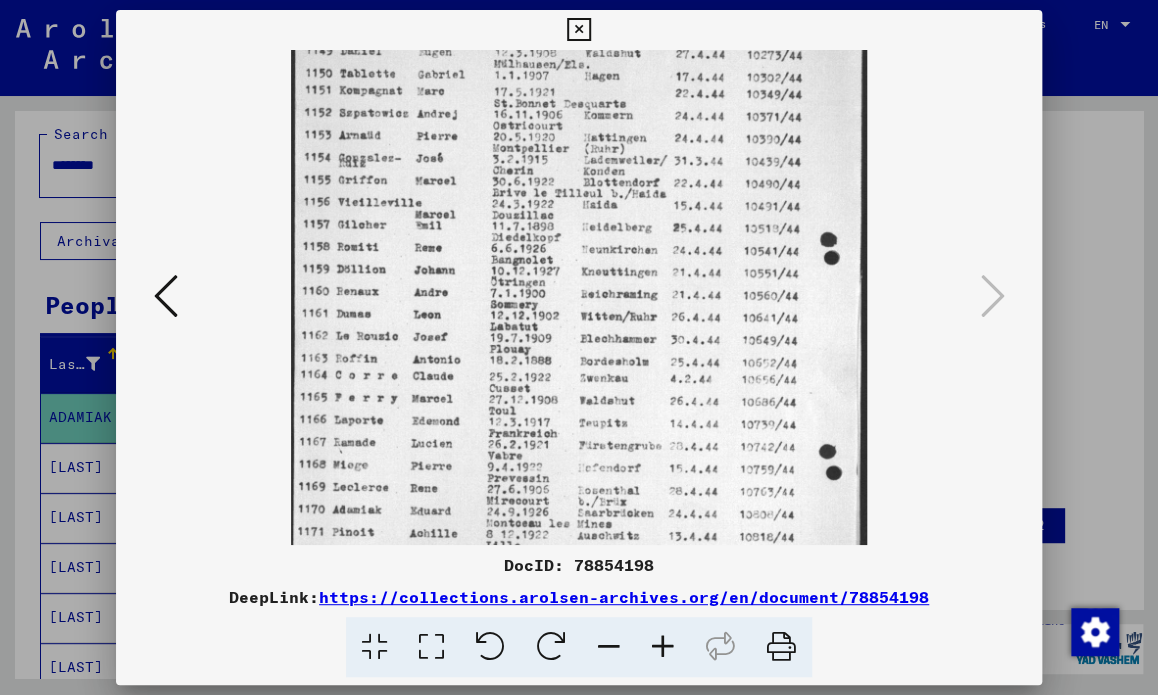 drag, startPoint x: 574, startPoint y: 417, endPoint x: 549, endPoint y: 322, distance: 98.23441 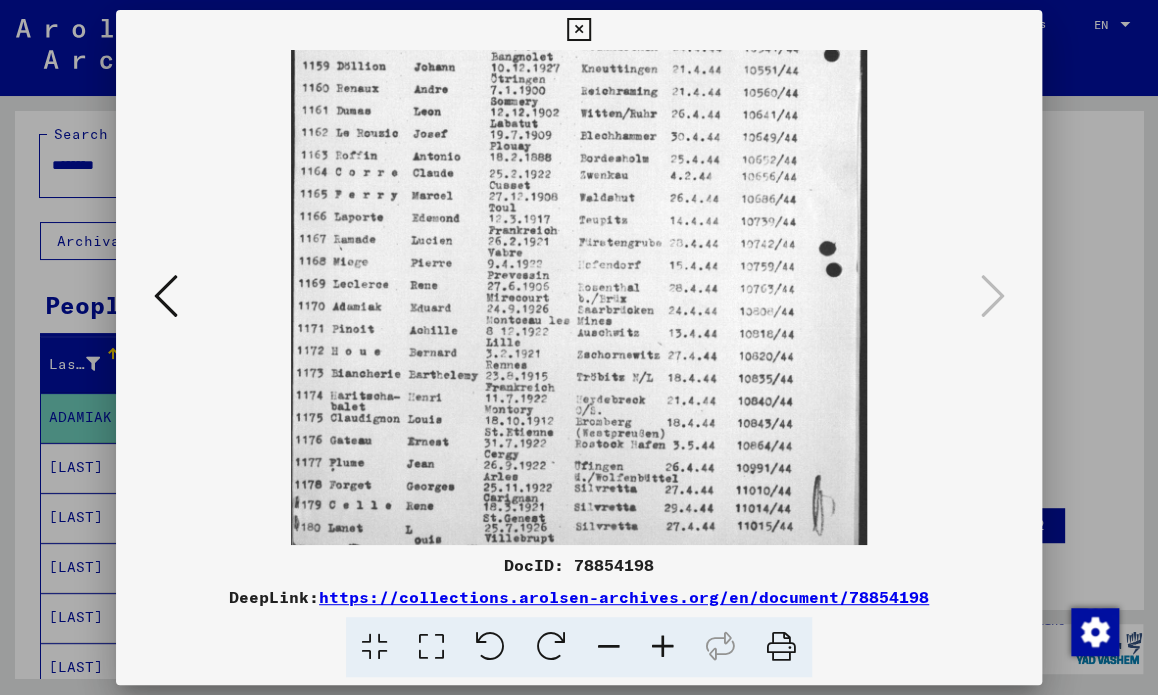 scroll, scrollTop: 292, scrollLeft: 0, axis: vertical 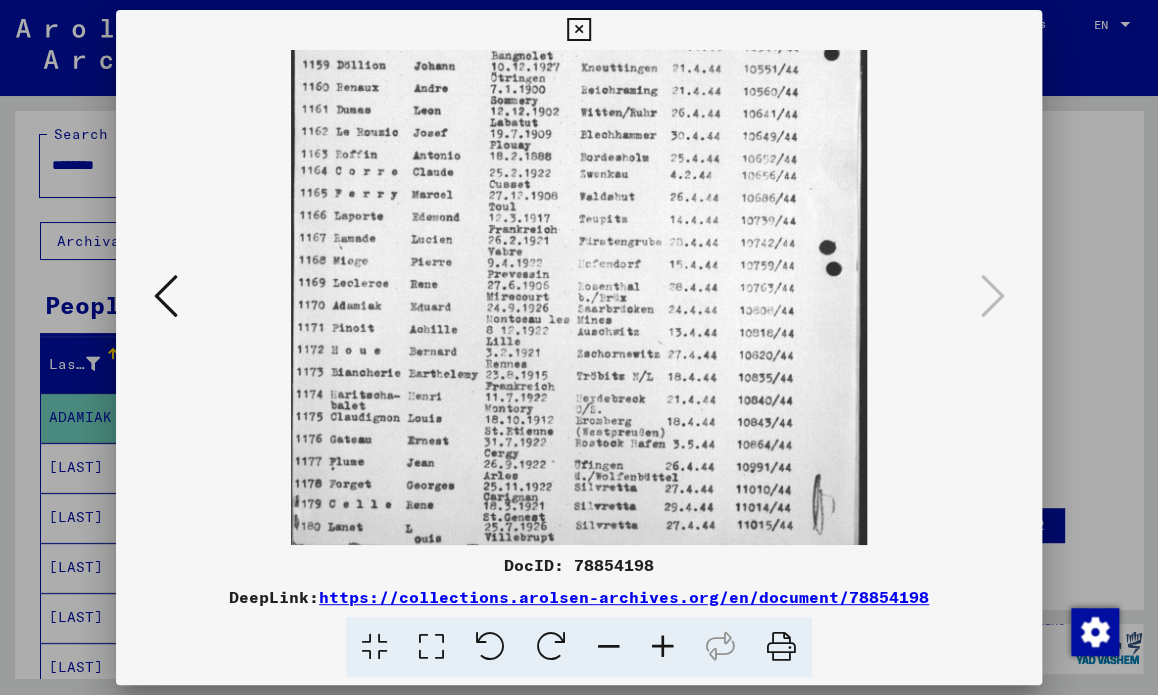 drag, startPoint x: 614, startPoint y: 434, endPoint x: 610, endPoint y: 237, distance: 197.0406 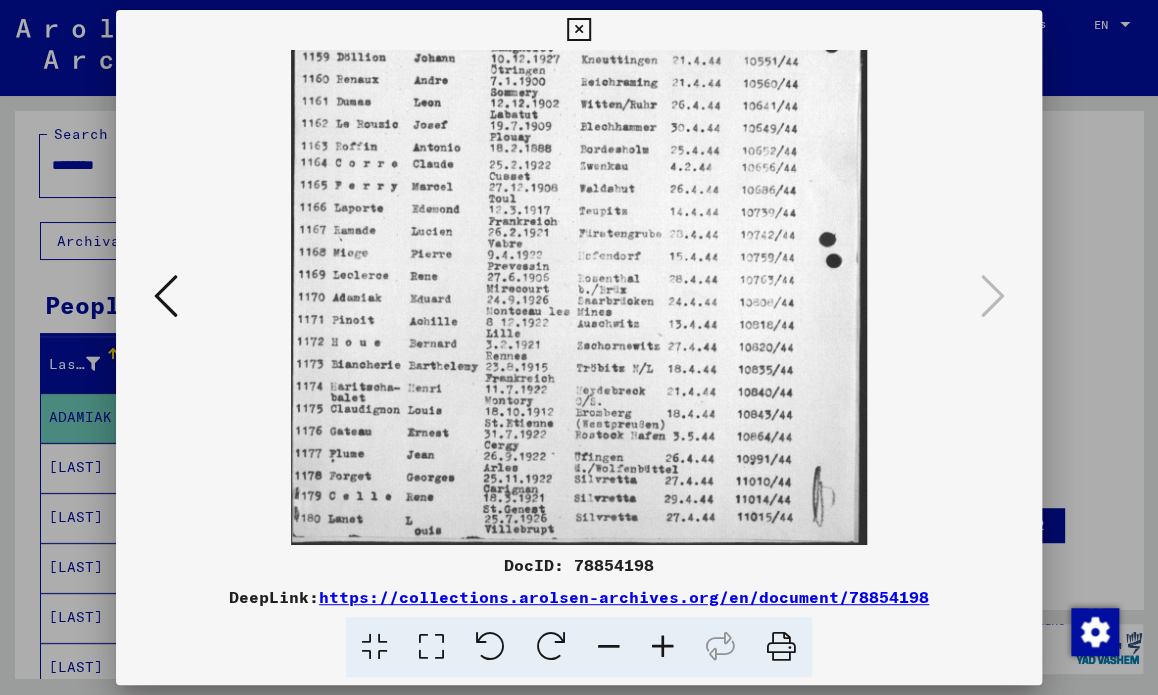 drag, startPoint x: 544, startPoint y: 424, endPoint x: 795, endPoint y: 303, distance: 278.64313 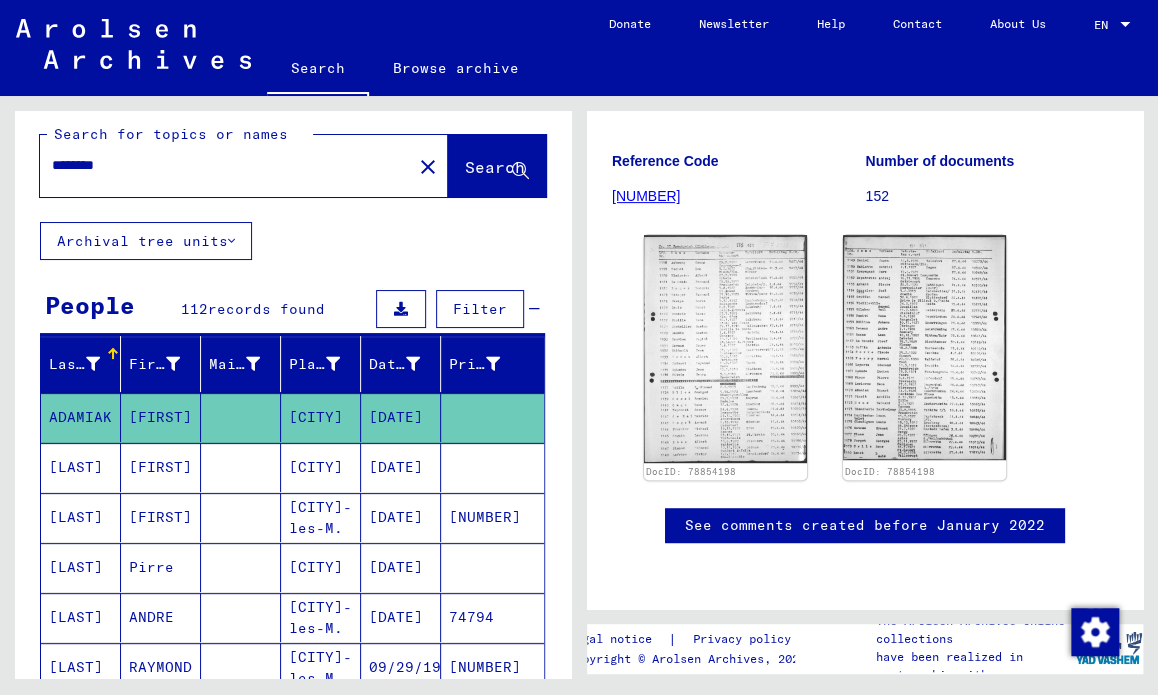scroll, scrollTop: 700, scrollLeft: 0, axis: vertical 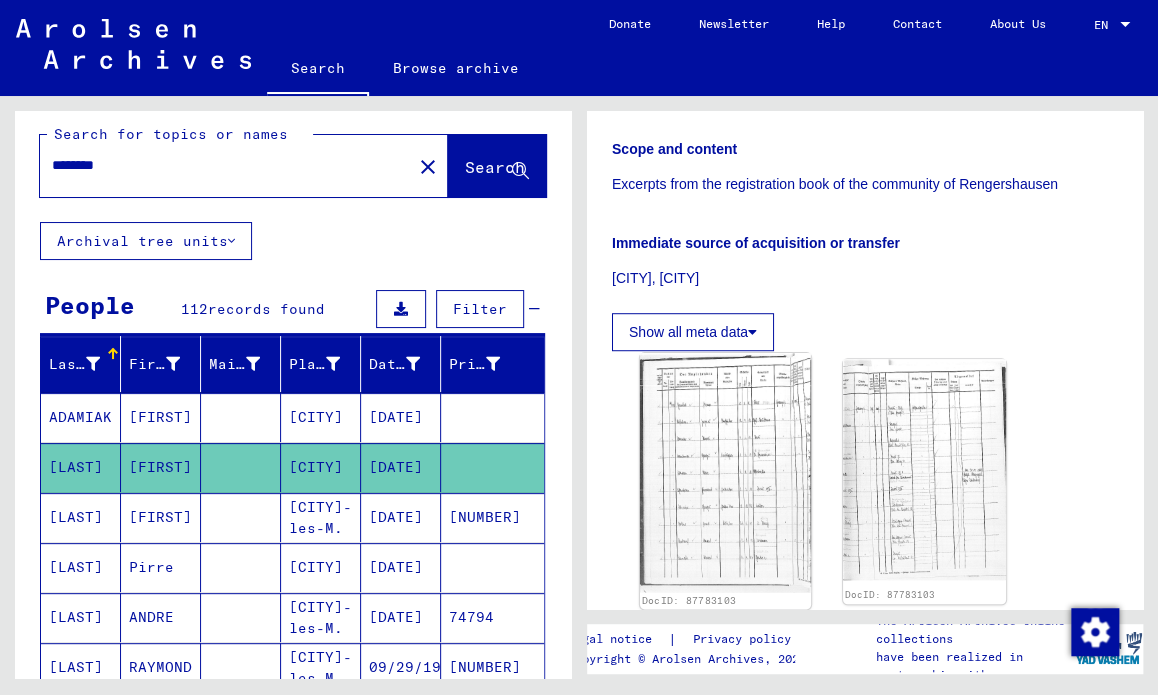 click 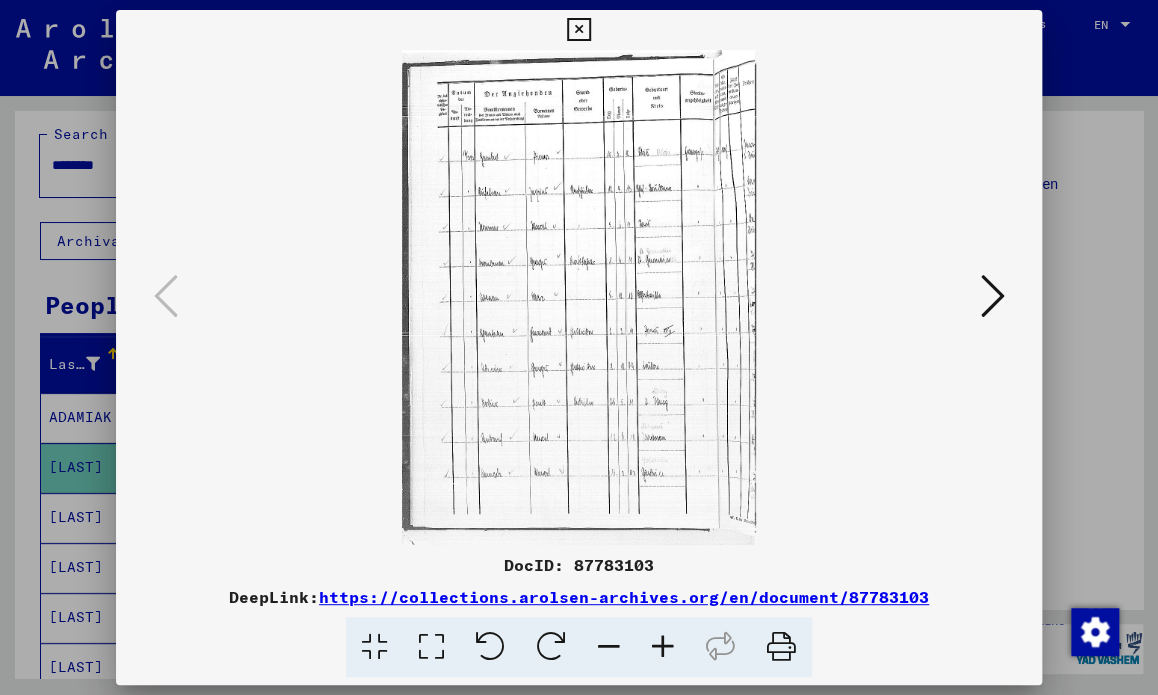 click at bounding box center [579, 347] 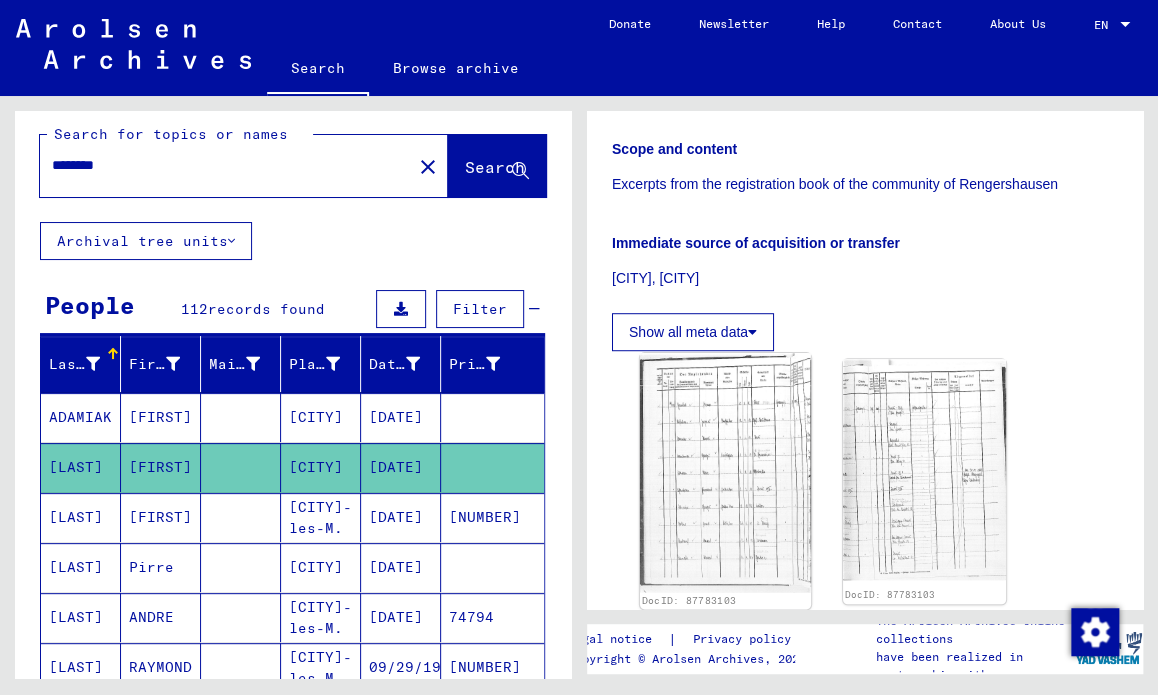 click 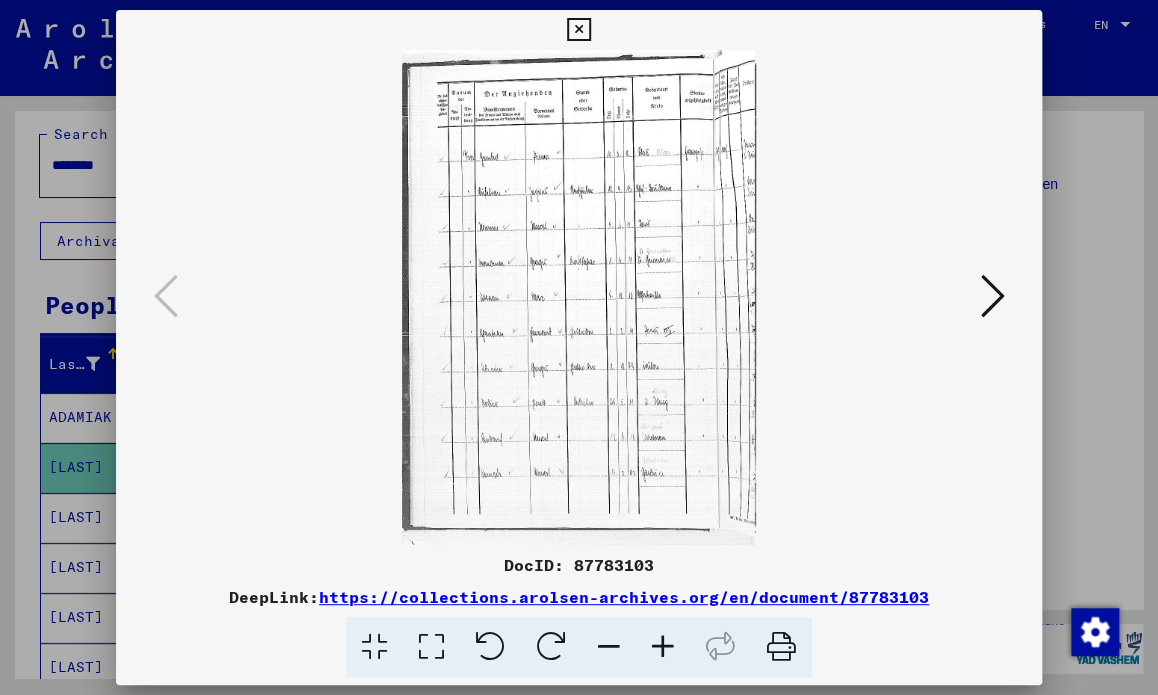 click at bounding box center (663, 647) 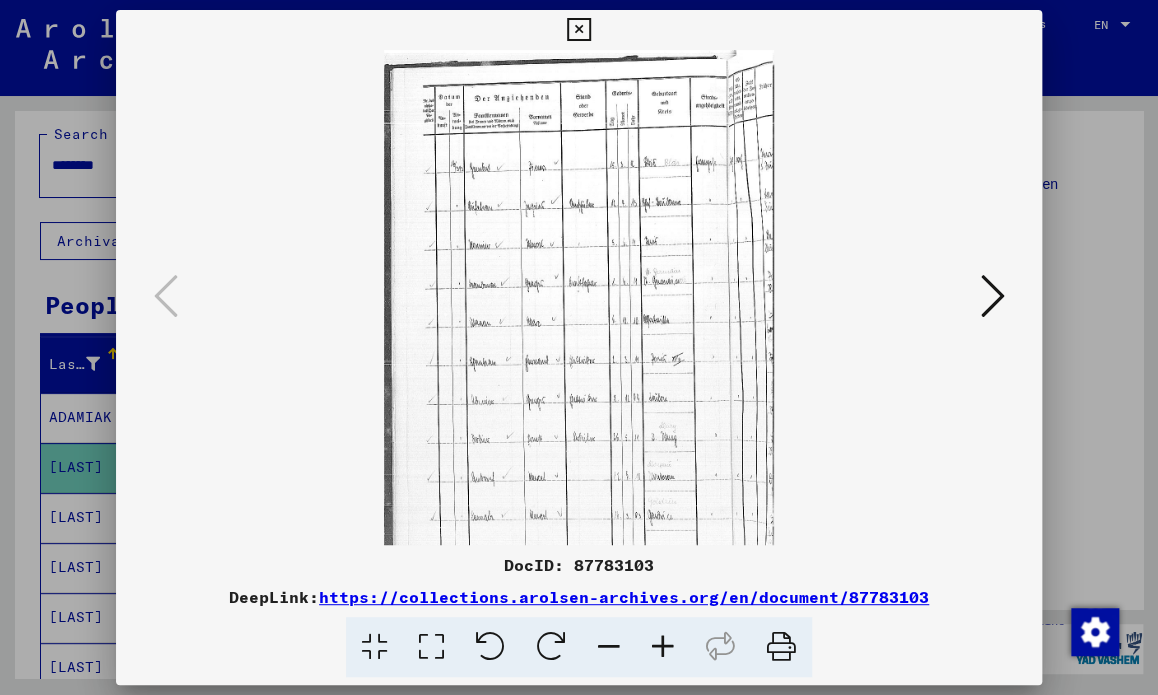 click at bounding box center (663, 647) 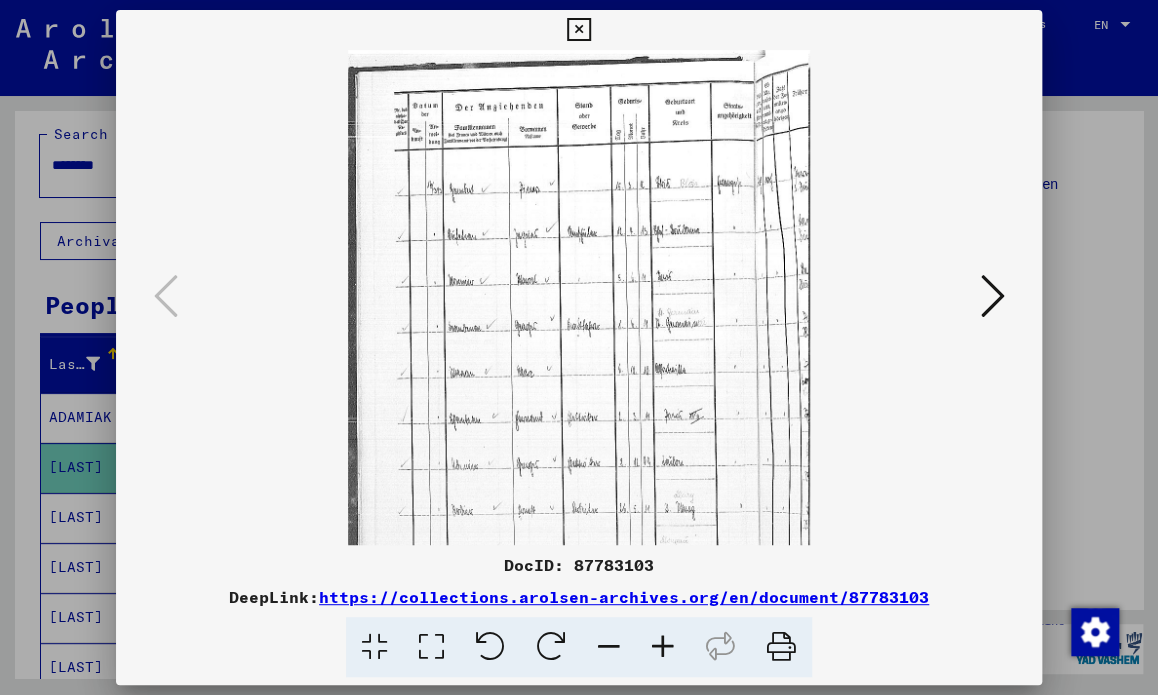click at bounding box center [663, 647] 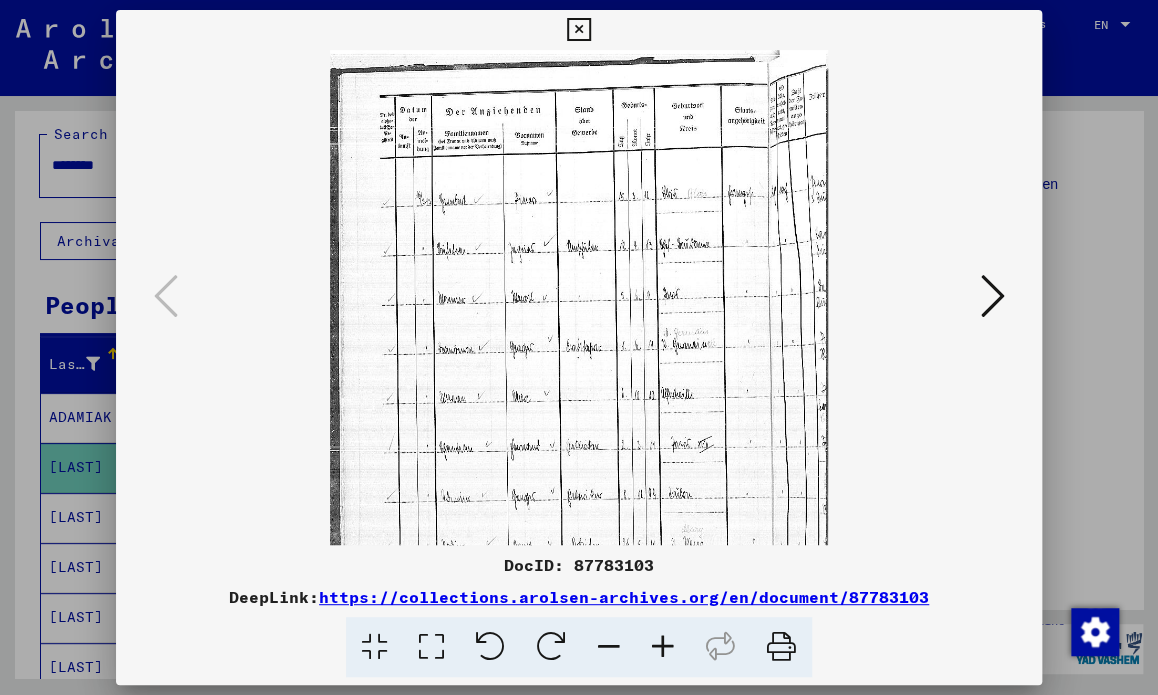 click at bounding box center [663, 647] 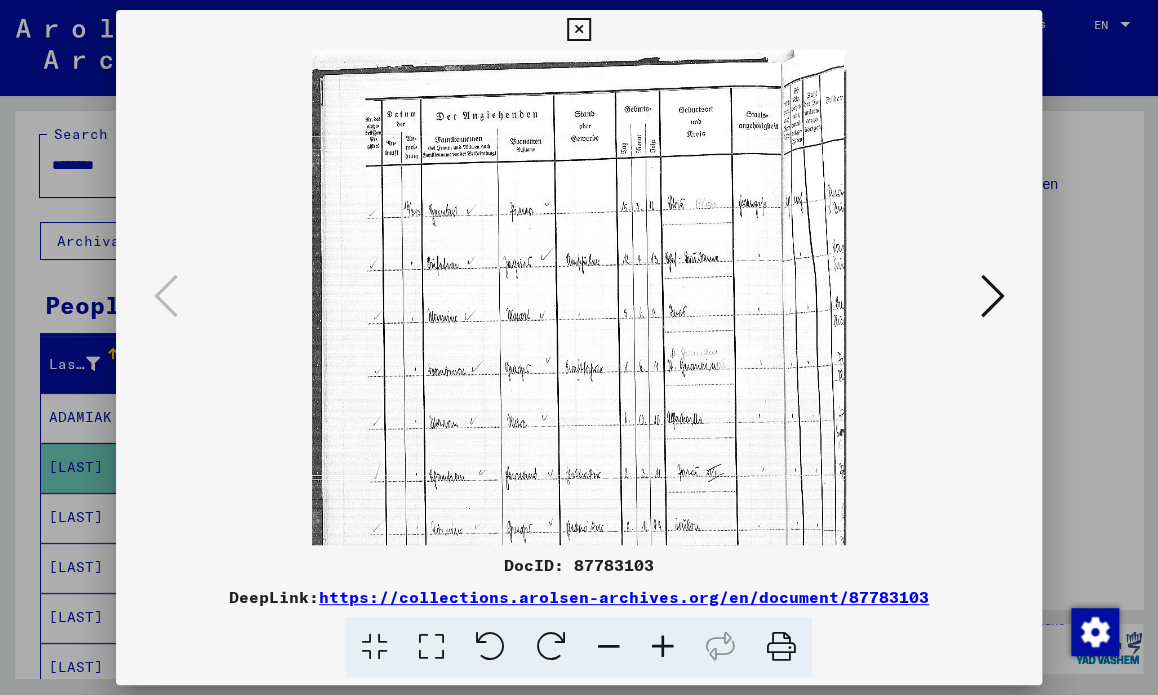 click at bounding box center (663, 647) 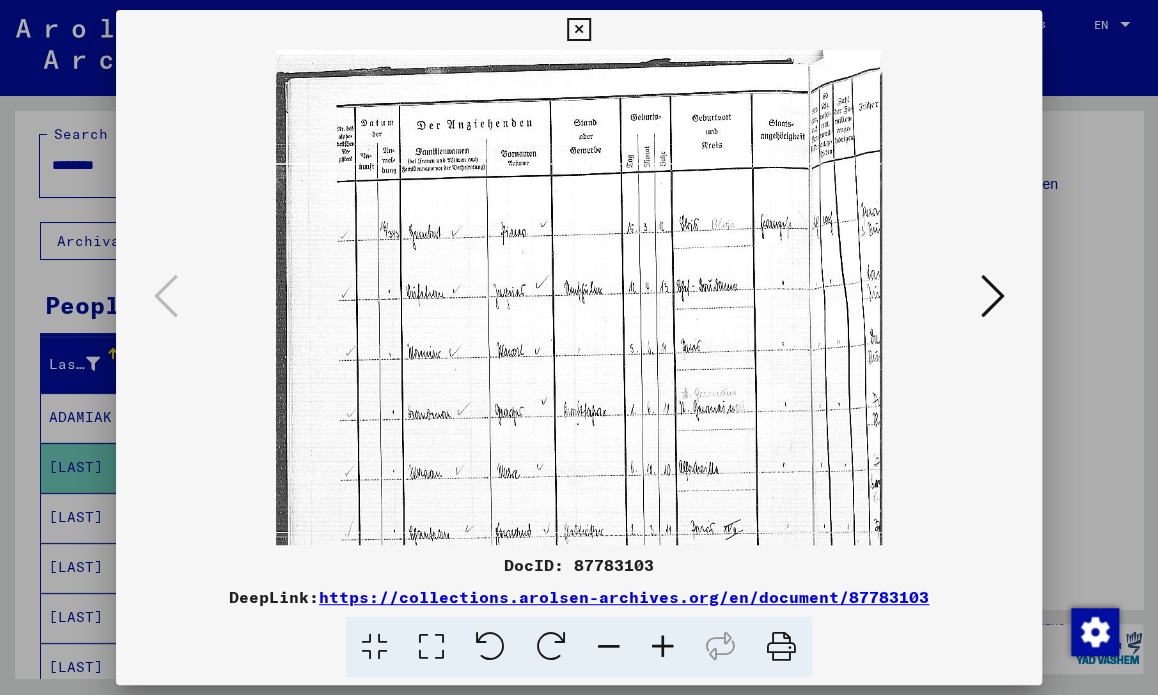 click at bounding box center (663, 647) 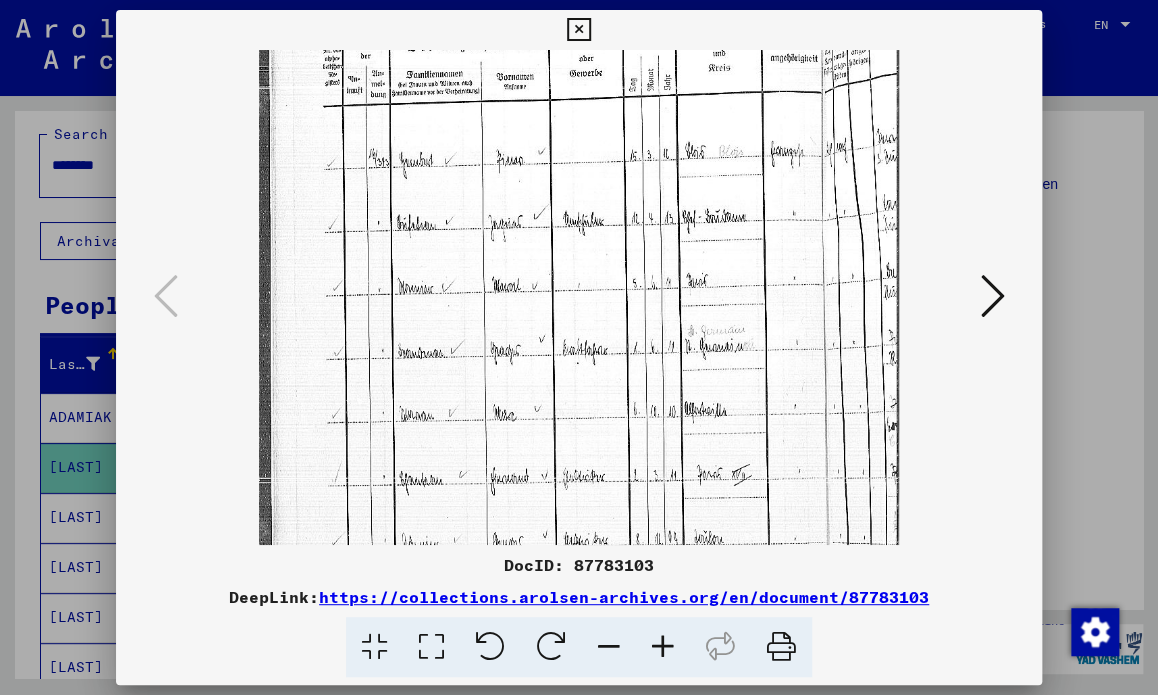 scroll, scrollTop: 87, scrollLeft: 0, axis: vertical 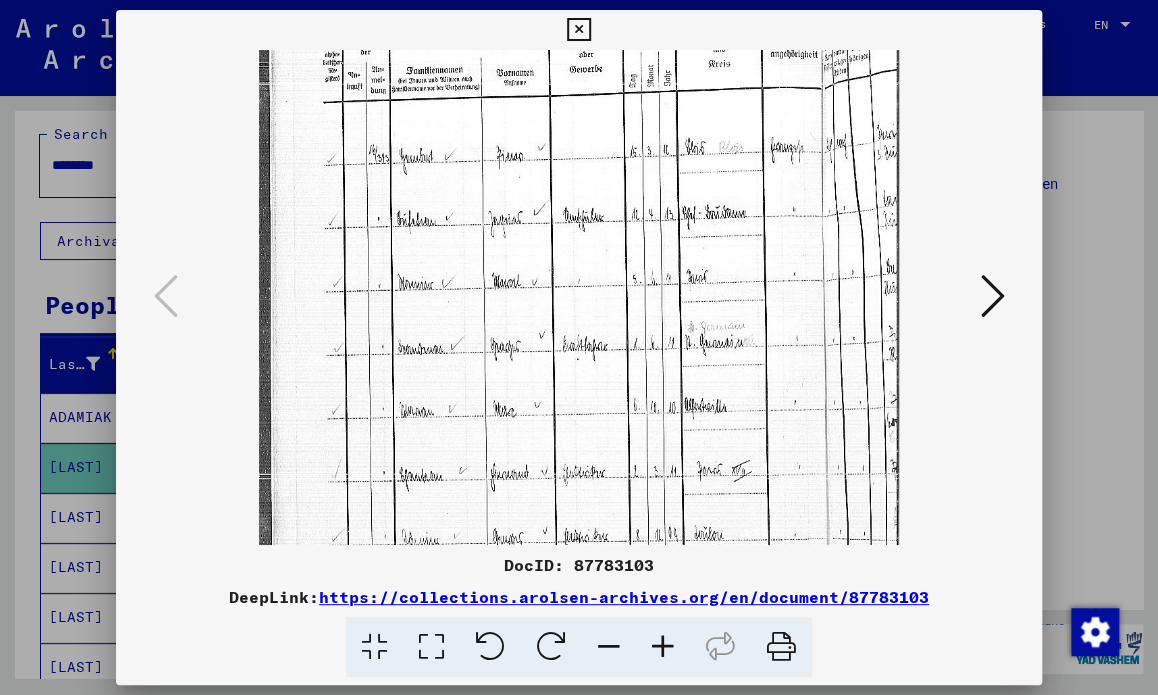 drag, startPoint x: 699, startPoint y: 443, endPoint x: 695, endPoint y: 362, distance: 81.09871 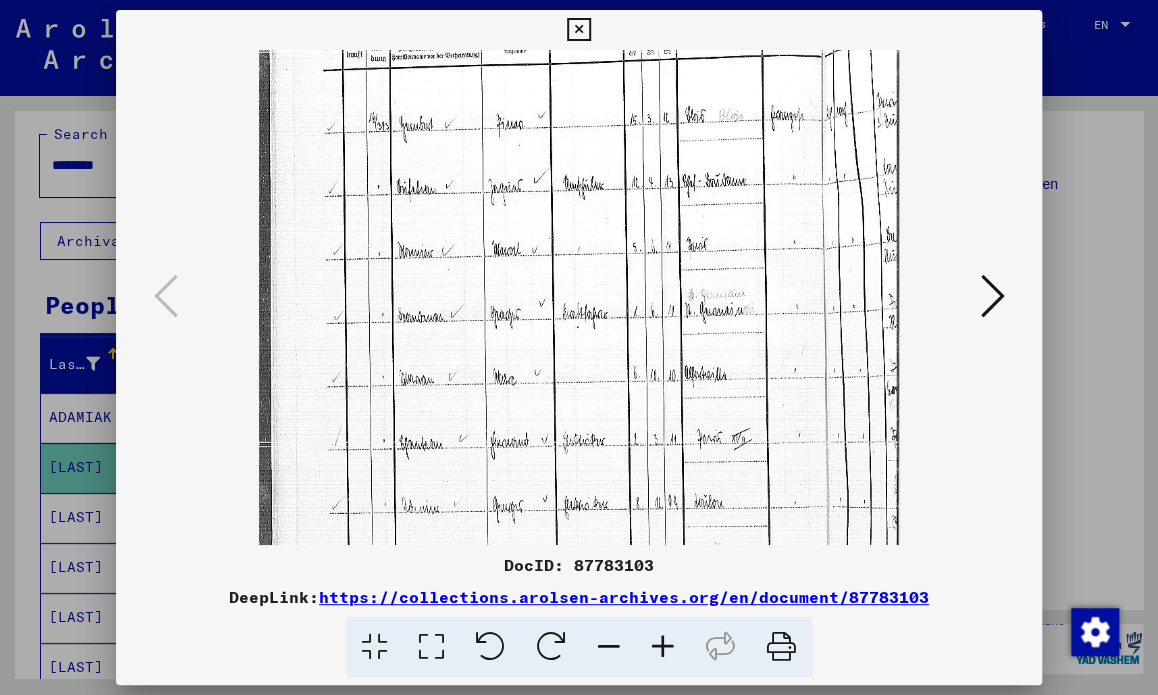 drag, startPoint x: 575, startPoint y: 411, endPoint x: 568, endPoint y: 392, distance: 20.248457 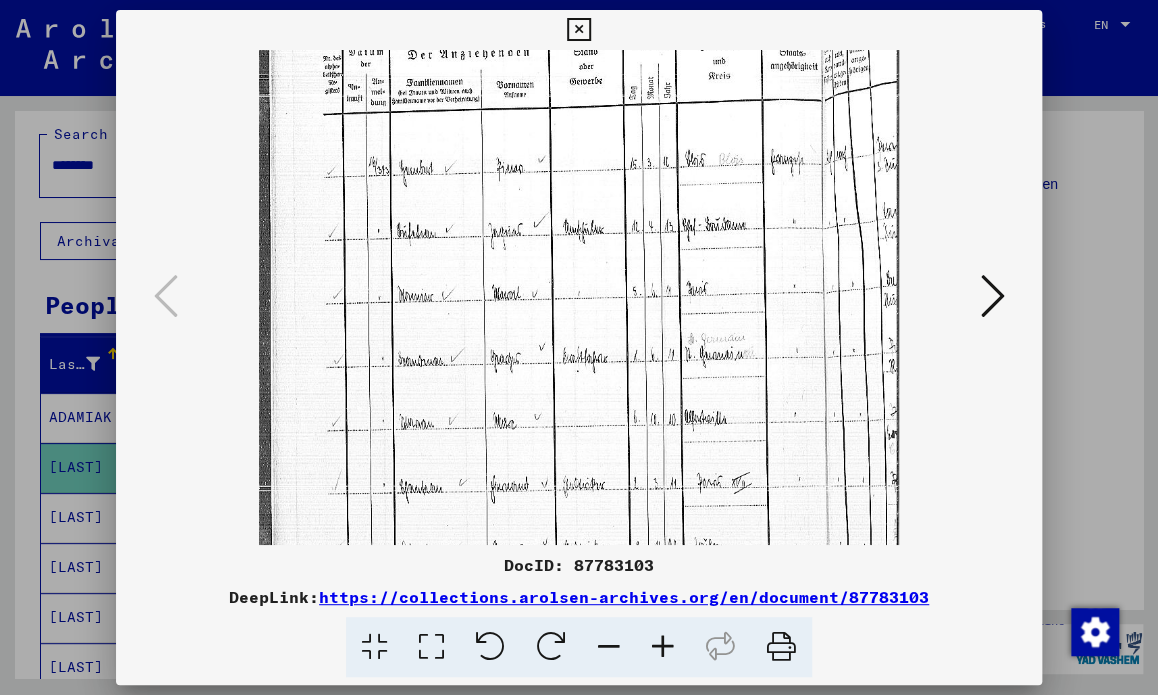 drag, startPoint x: 592, startPoint y: 326, endPoint x: 587, endPoint y: 350, distance: 24.5153 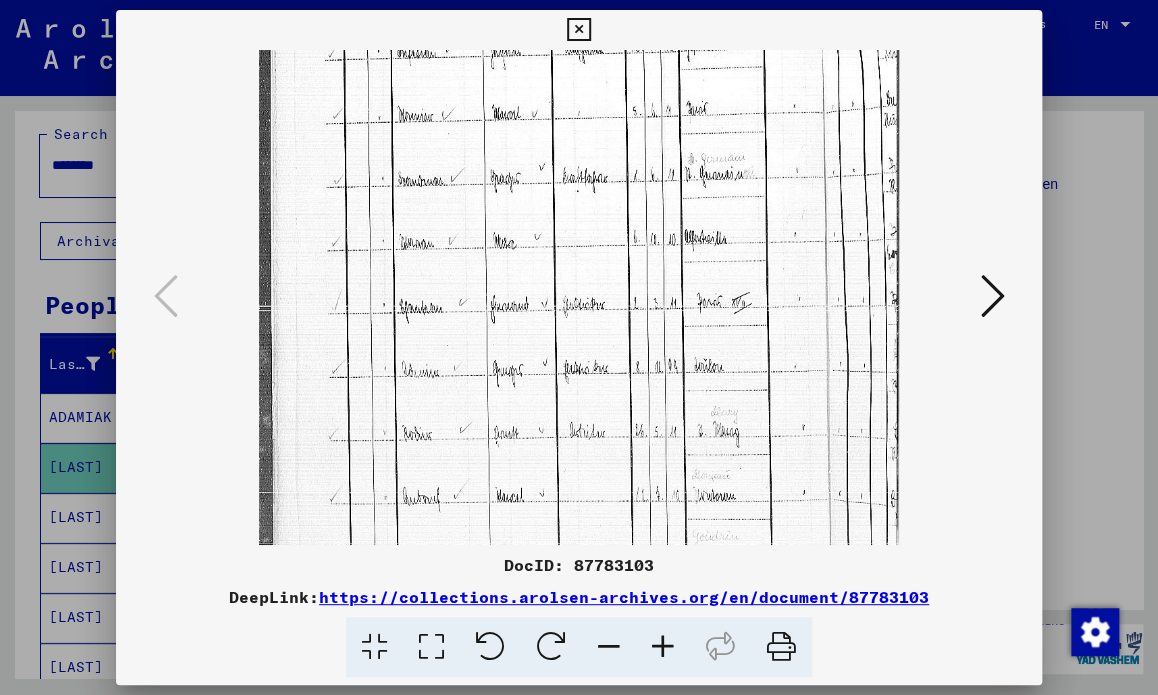 scroll, scrollTop: 256, scrollLeft: 0, axis: vertical 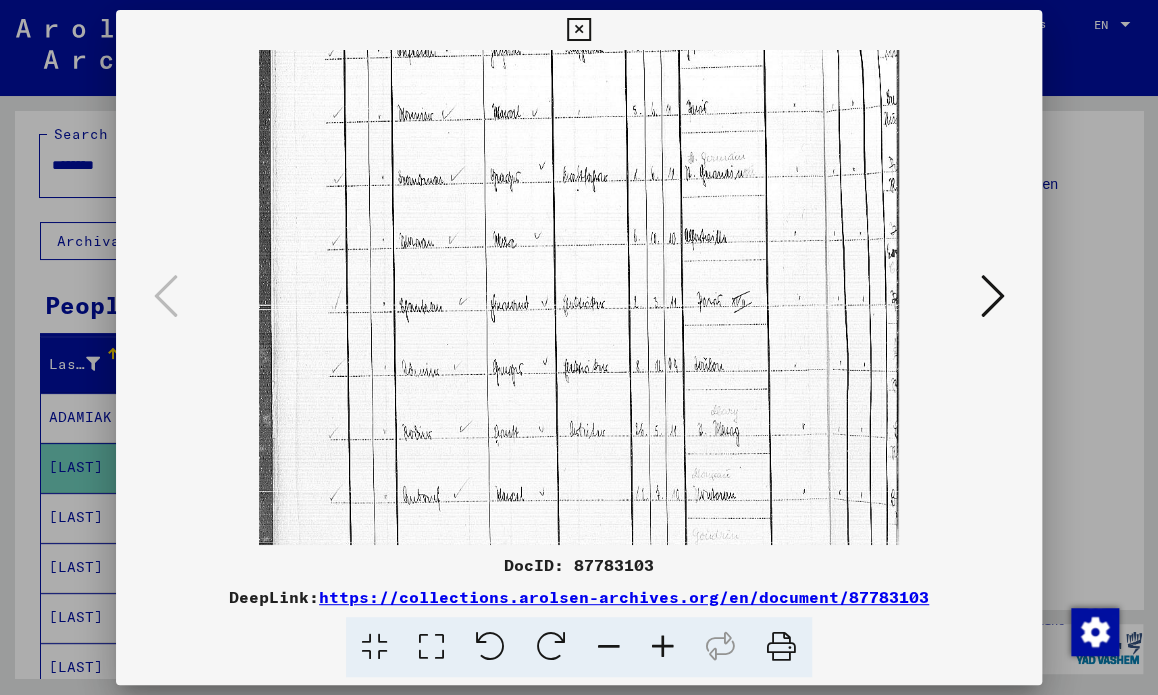 drag, startPoint x: 728, startPoint y: 470, endPoint x: 696, endPoint y: 290, distance: 182.82231 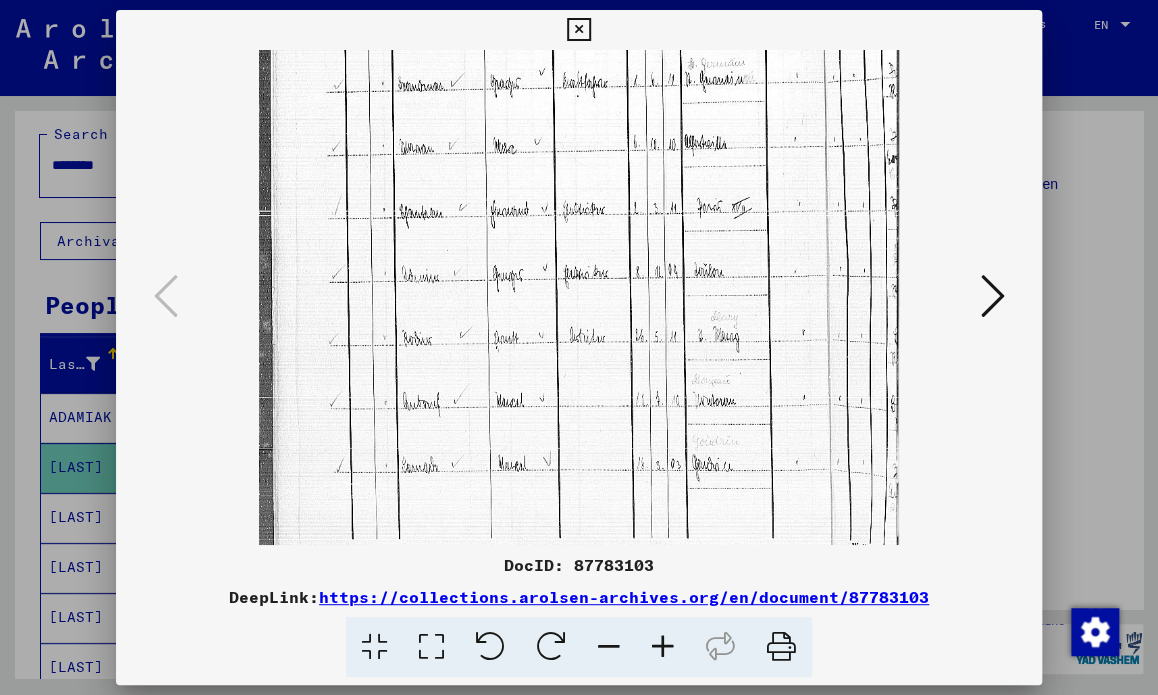 drag, startPoint x: 731, startPoint y: 456, endPoint x: 720, endPoint y: 363, distance: 93.64828 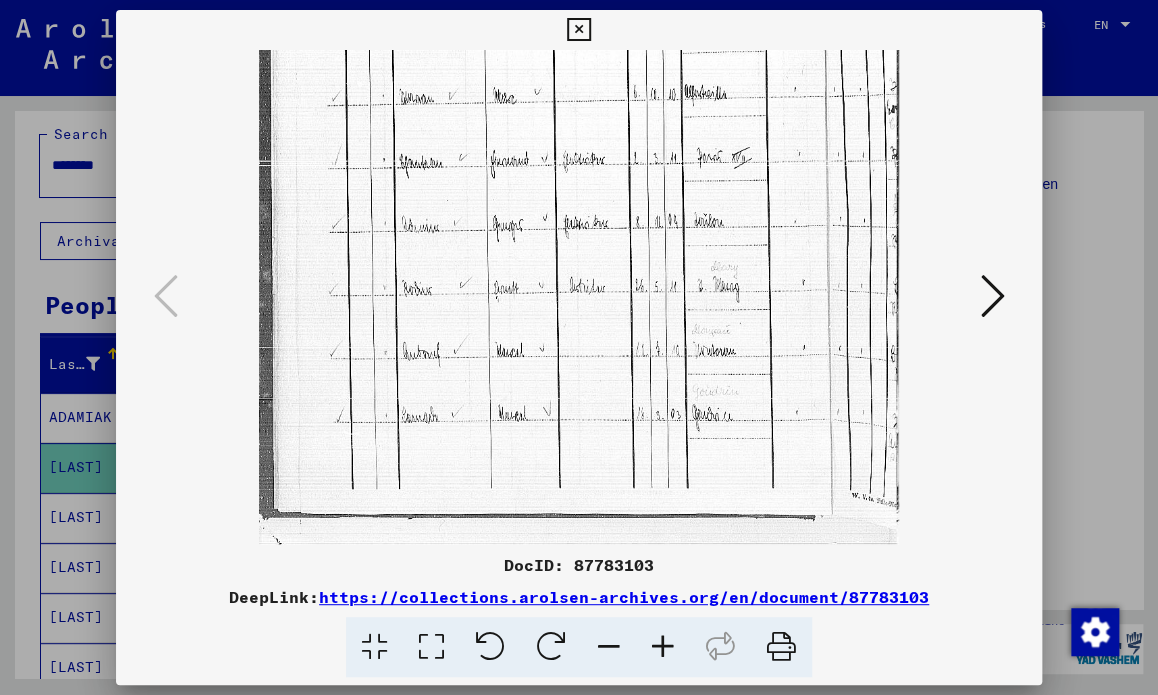 drag, startPoint x: 740, startPoint y: 491, endPoint x: 731, endPoint y: 418, distance: 73.552704 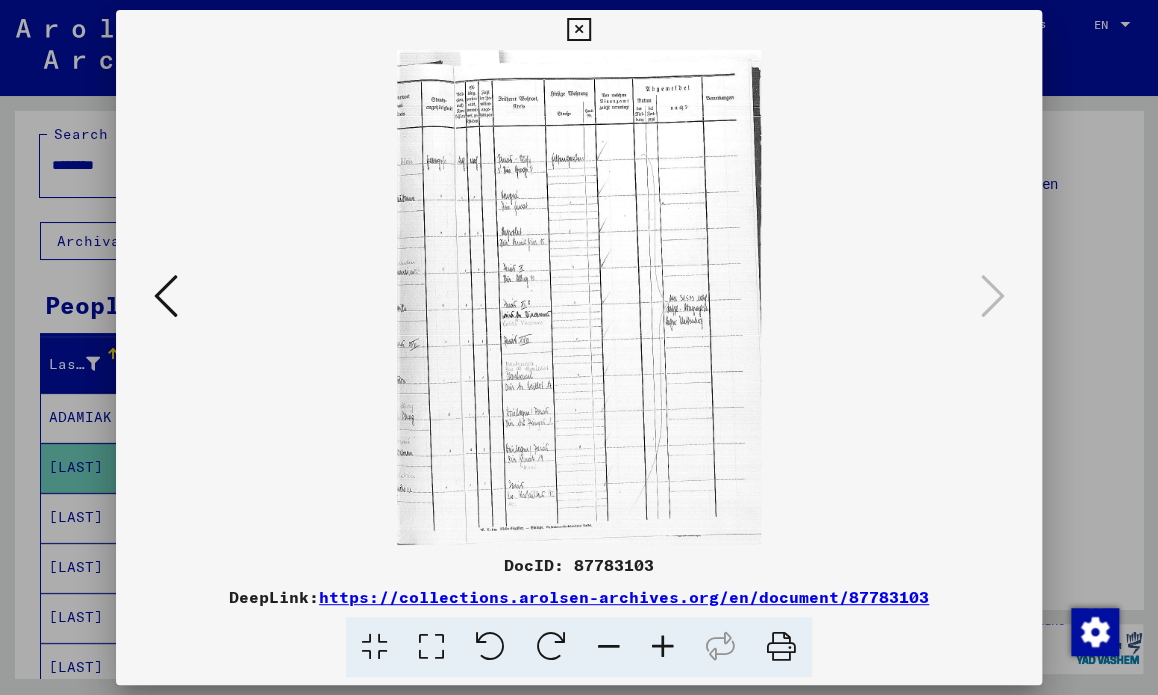 scroll, scrollTop: 0, scrollLeft: 0, axis: both 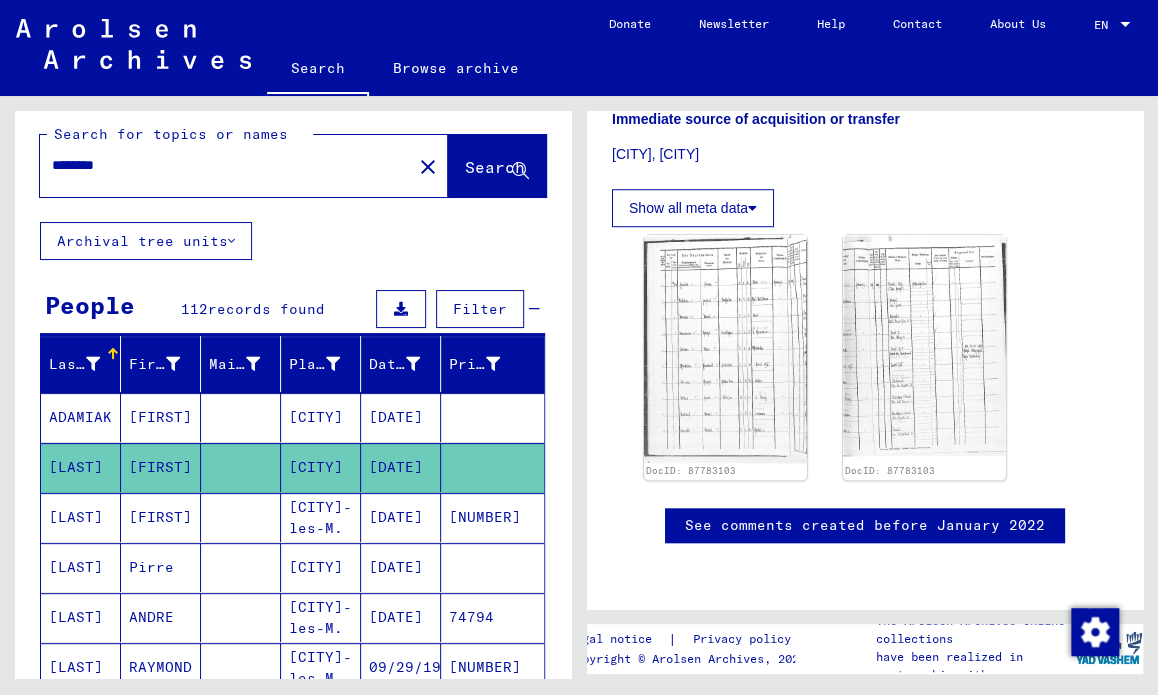 click on "[LAST]" at bounding box center (81, 567) 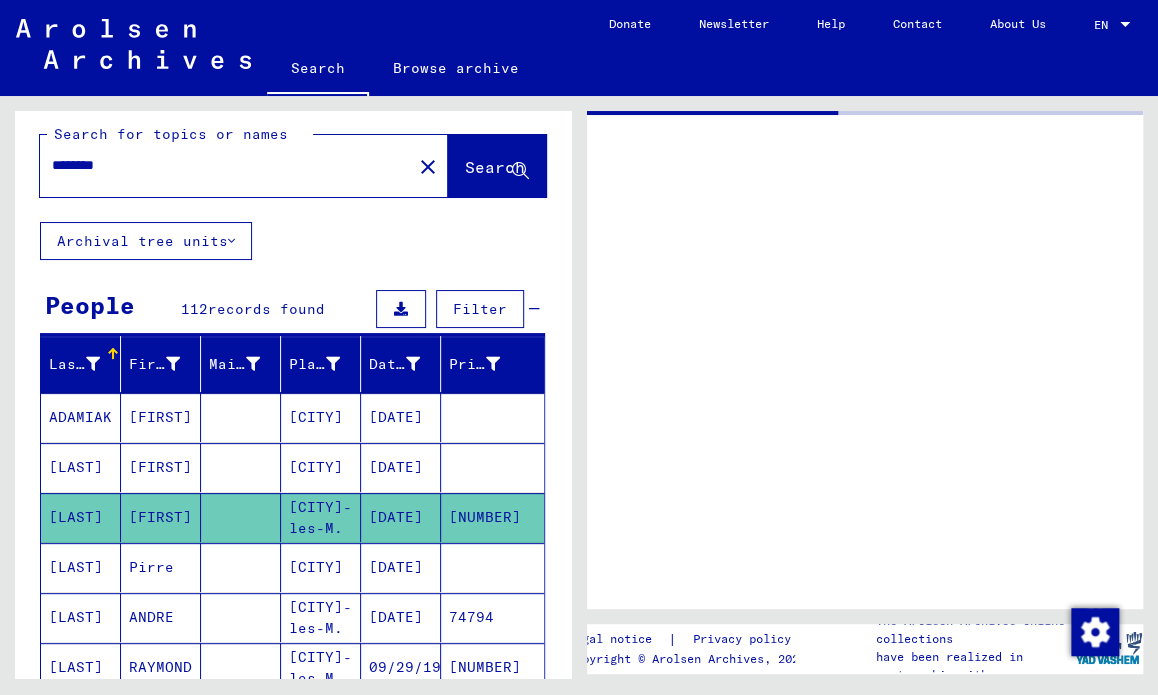 scroll, scrollTop: 0, scrollLeft: 0, axis: both 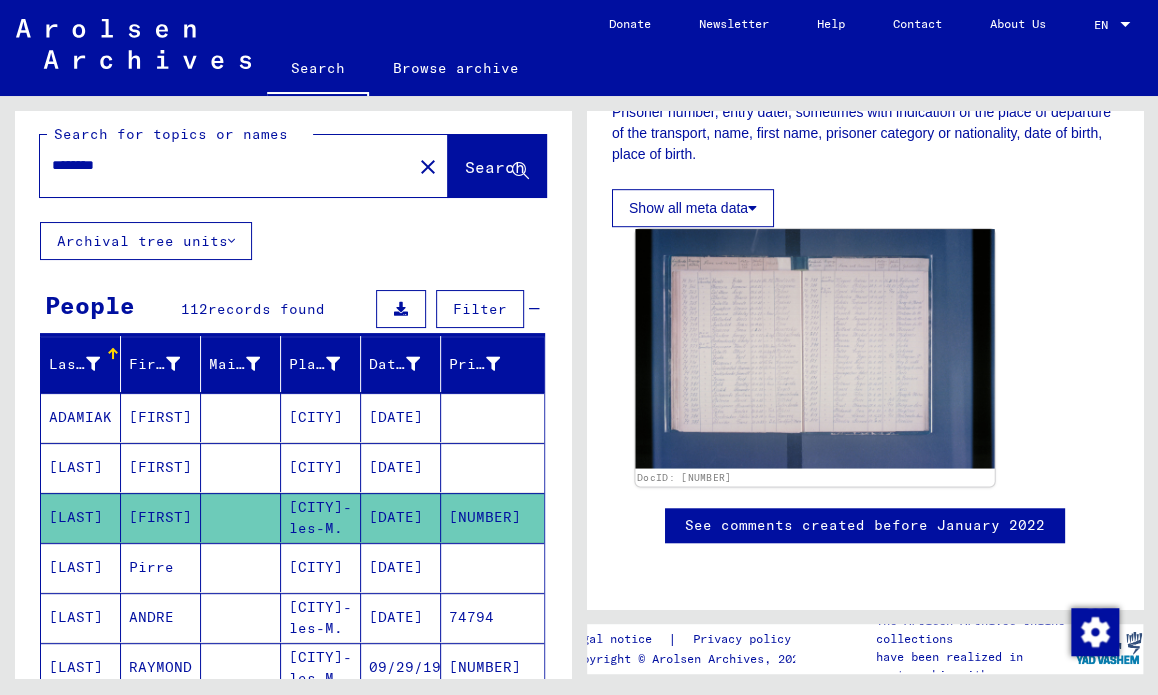 click 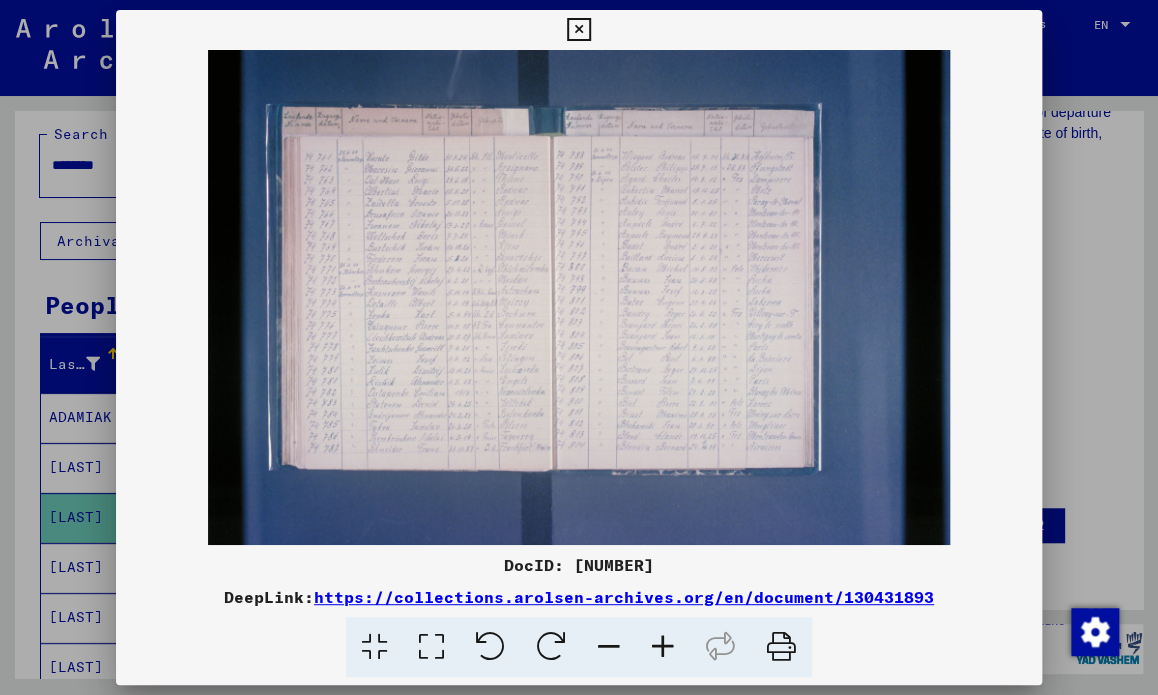 click at bounding box center [579, 297] 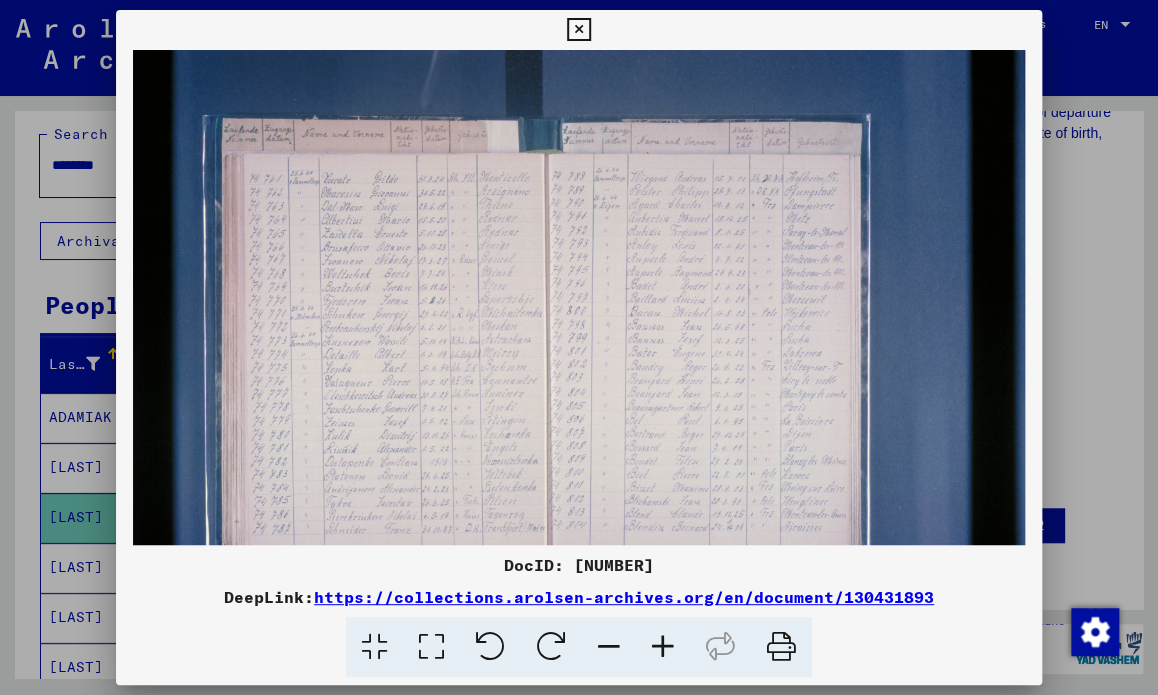 click at bounding box center (663, 647) 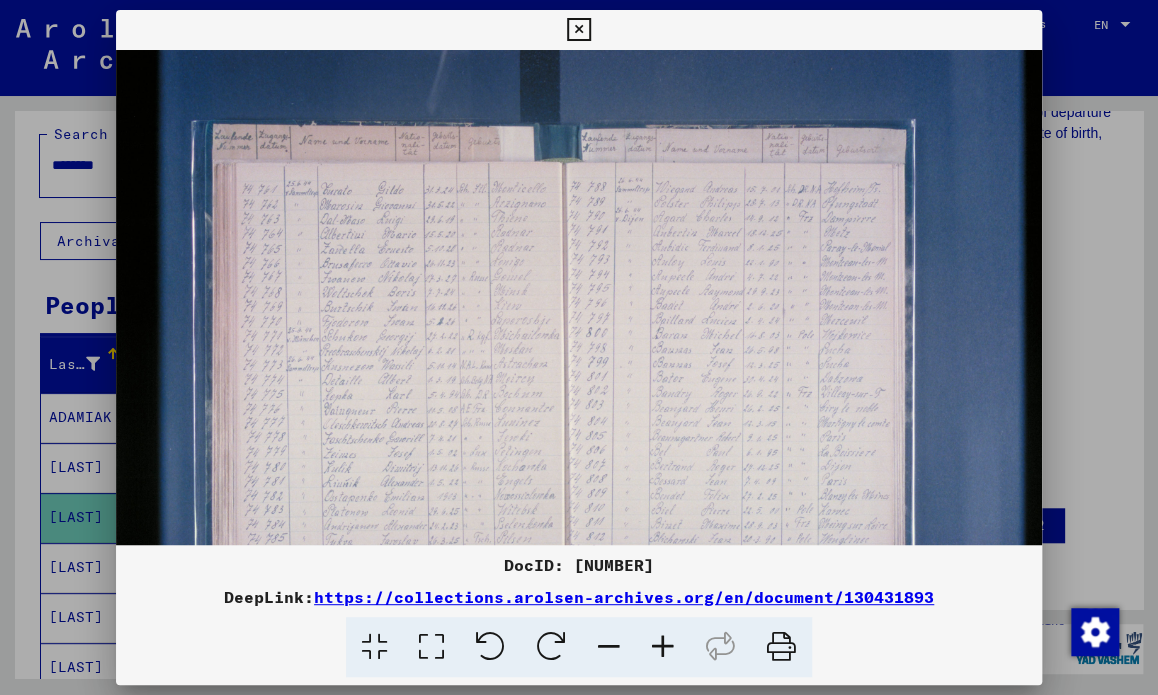 click at bounding box center (663, 647) 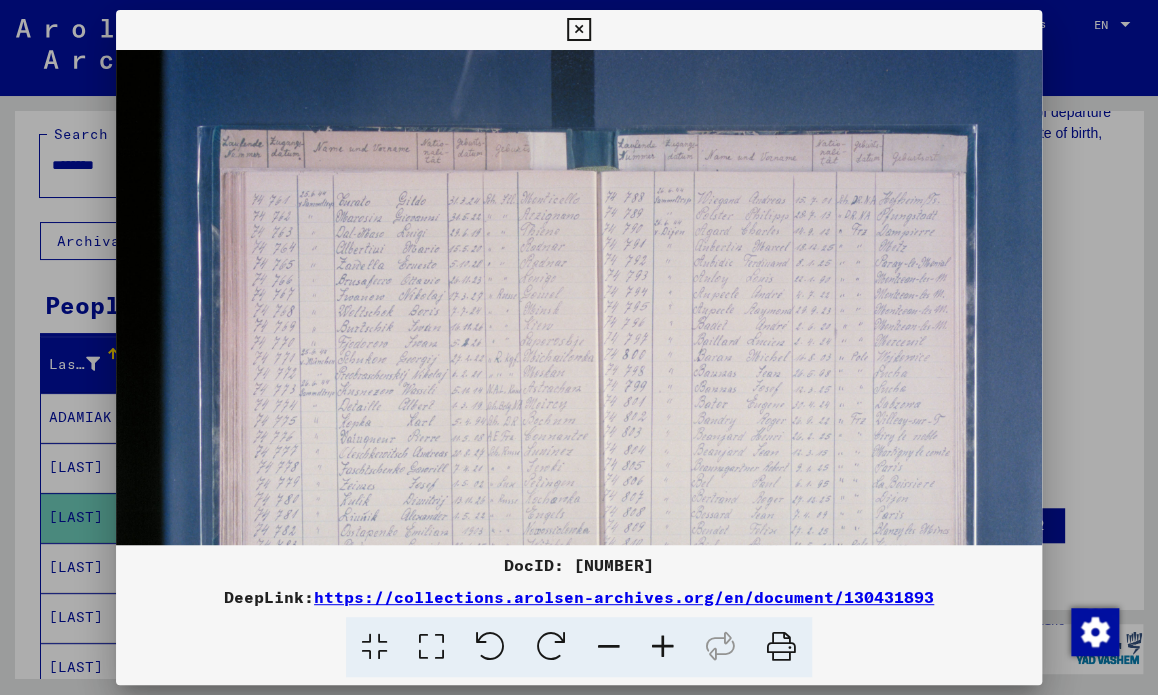 click at bounding box center [663, 647] 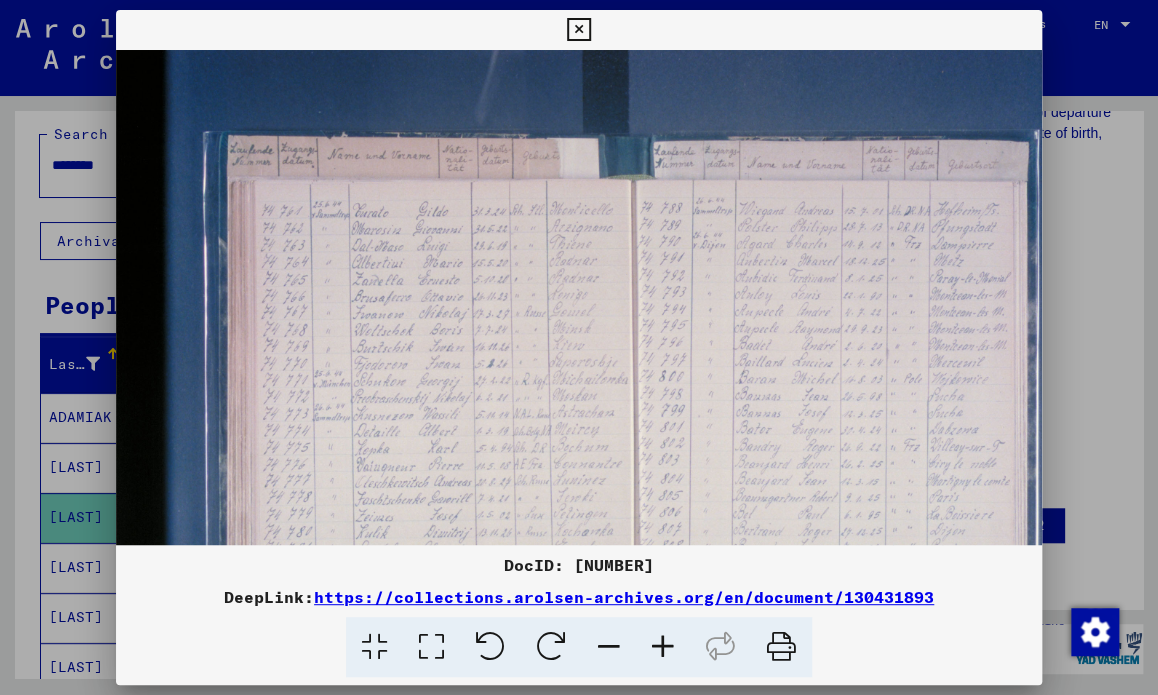click at bounding box center (663, 647) 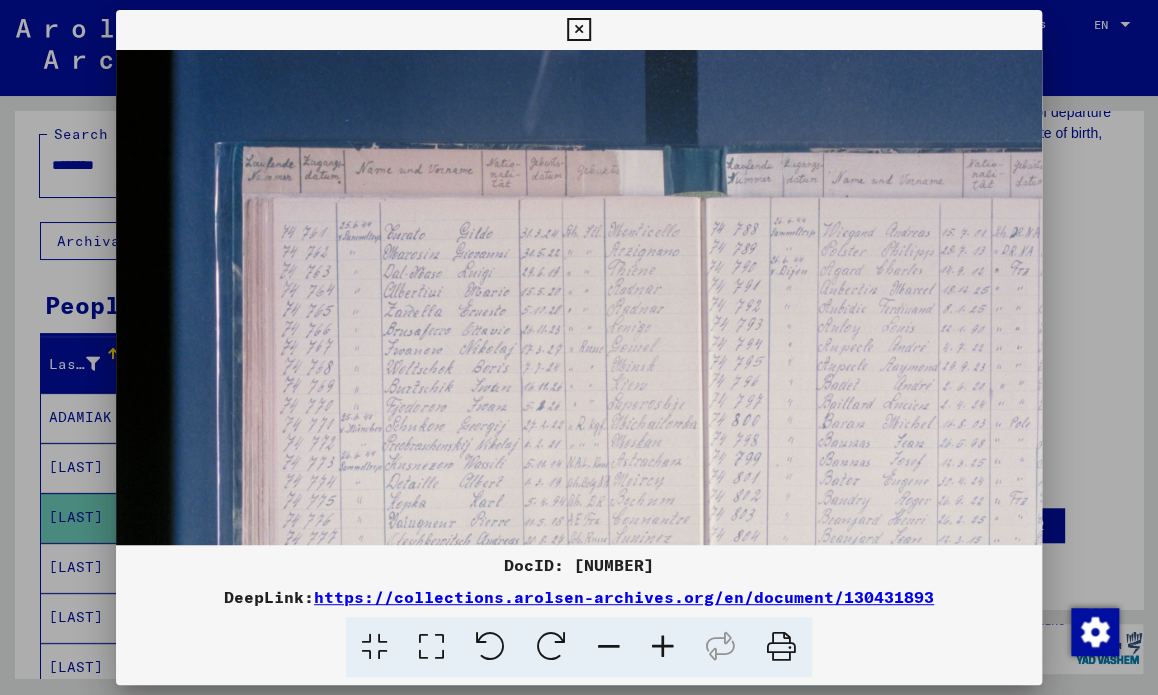 click at bounding box center (663, 647) 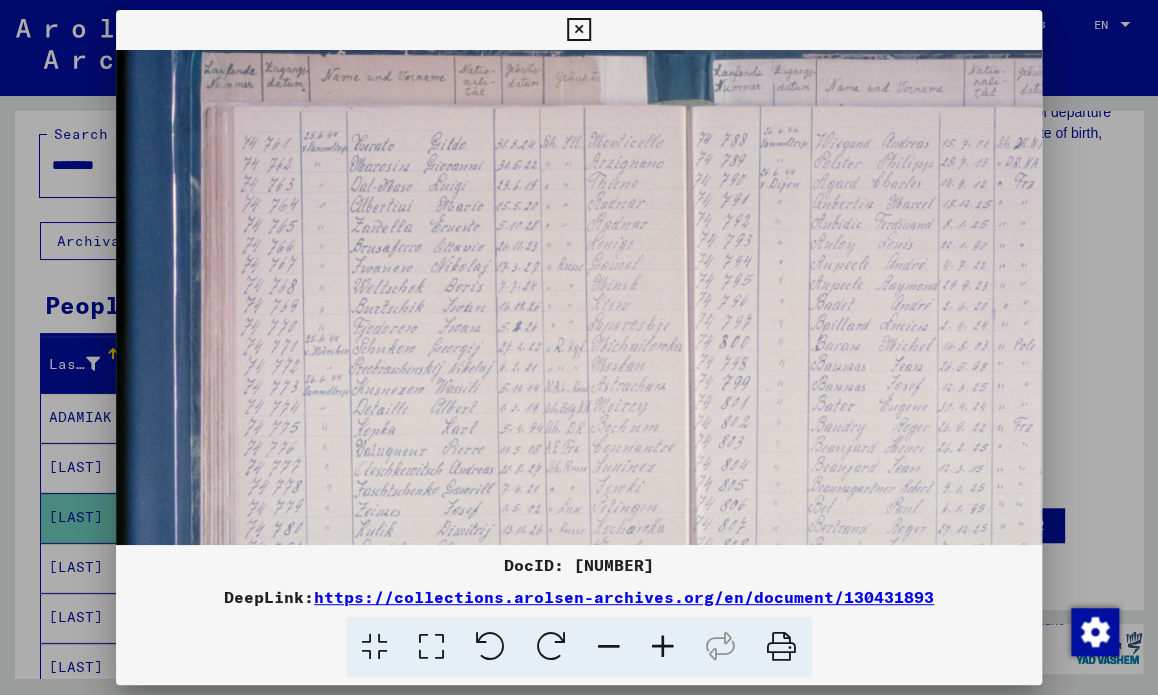 drag, startPoint x: 724, startPoint y: 418, endPoint x: 676, endPoint y: 319, distance: 110.02273 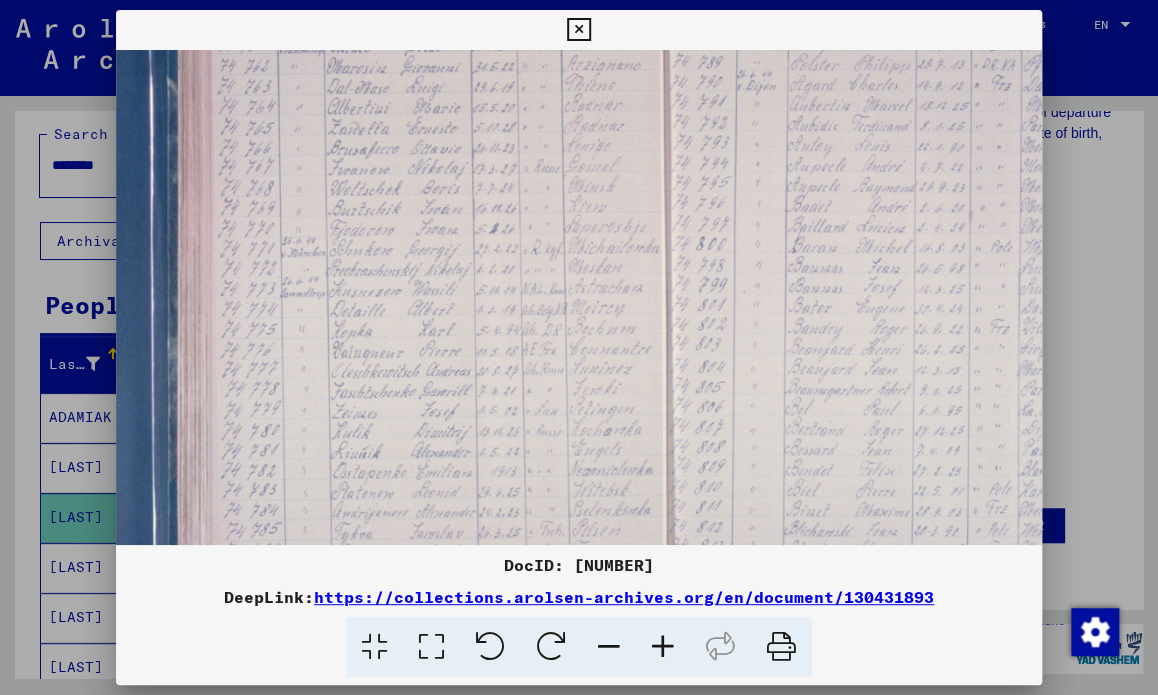scroll, scrollTop: 200, scrollLeft: 72, axis: both 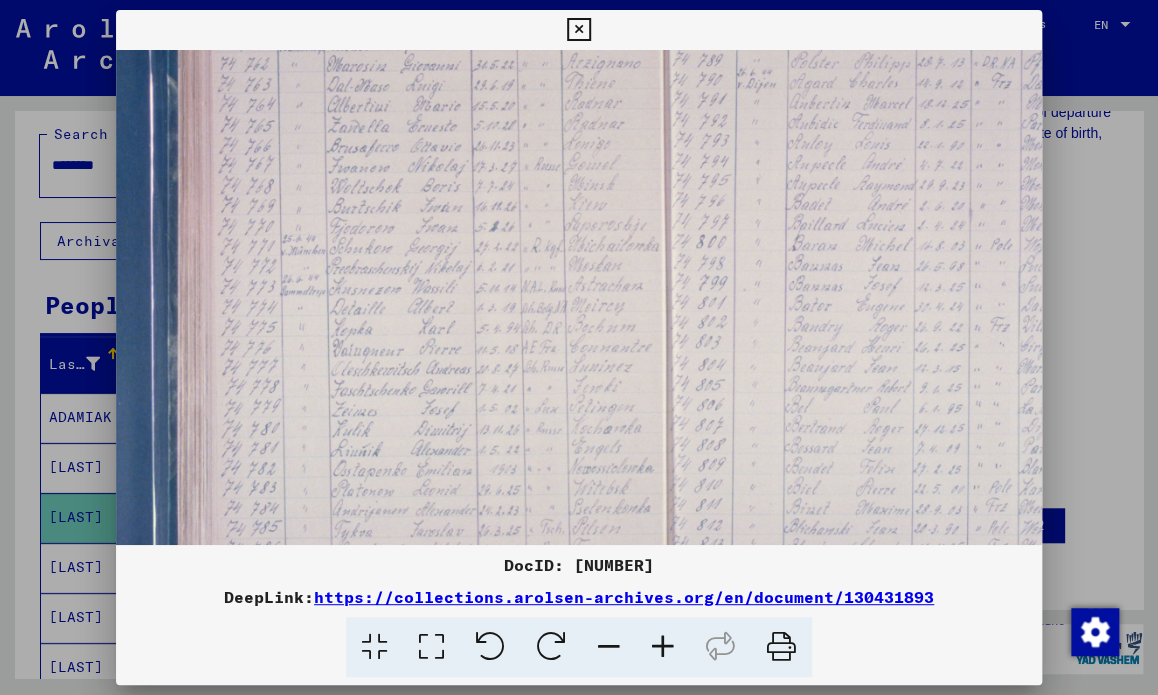 drag, startPoint x: 663, startPoint y: 415, endPoint x: 642, endPoint y: 316, distance: 101.20277 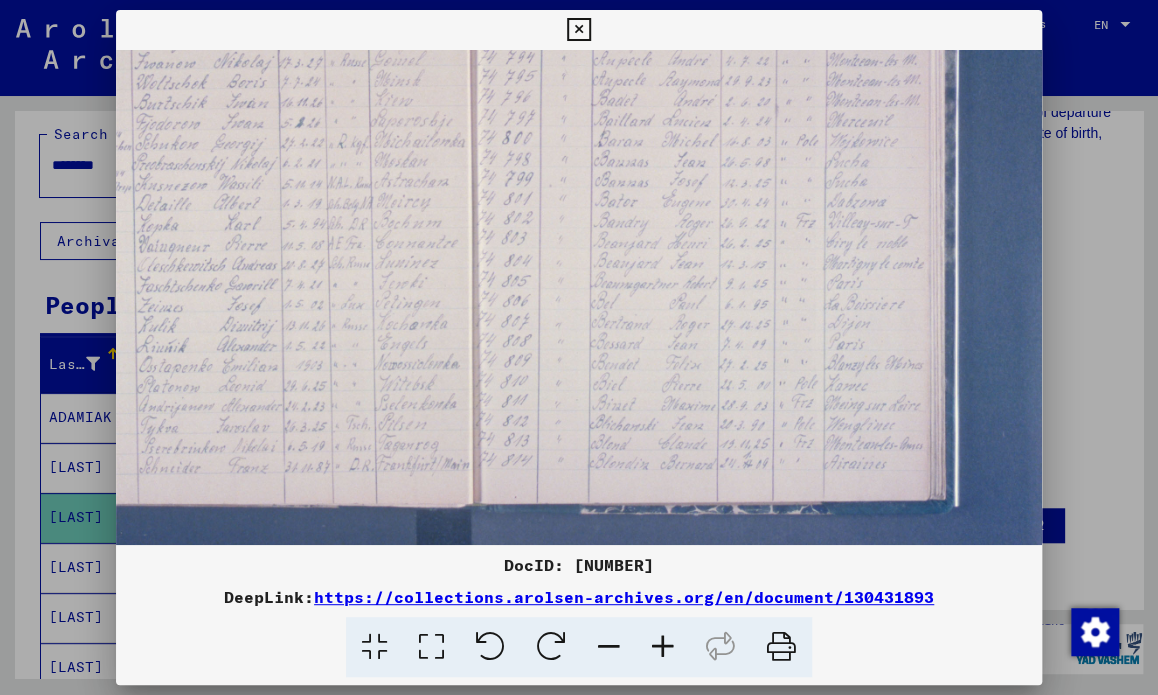 scroll, scrollTop: 304, scrollLeft: 336, axis: both 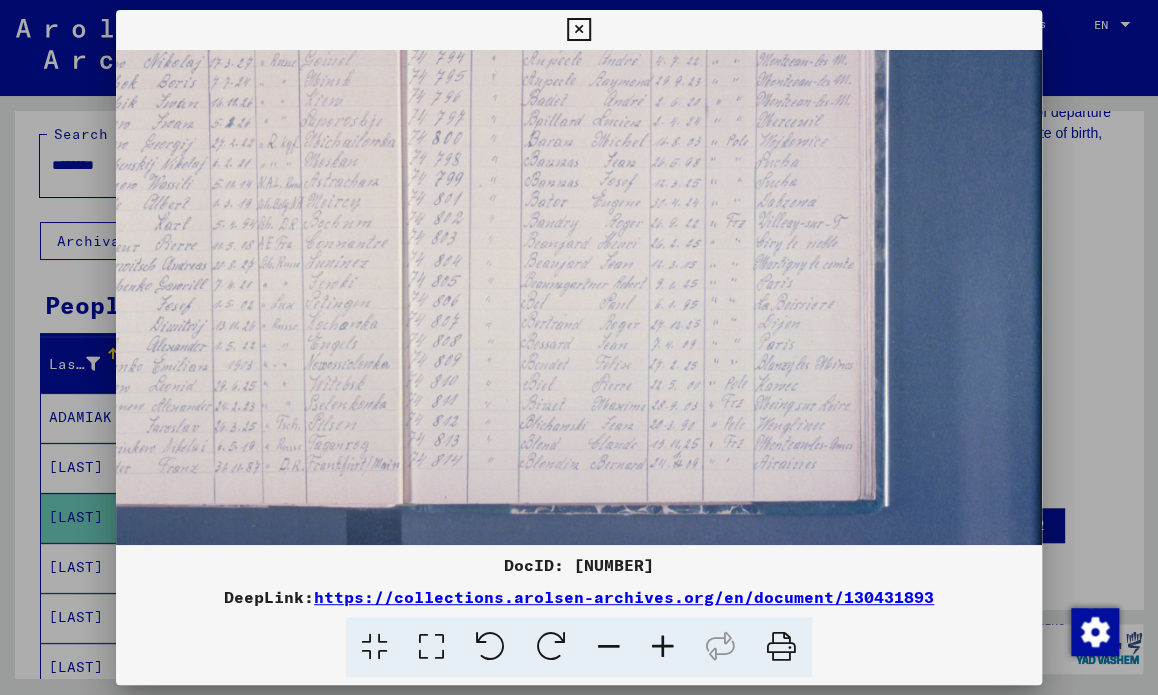 drag, startPoint x: 625, startPoint y: 422, endPoint x: 363, endPoint y: 317, distance: 282.257 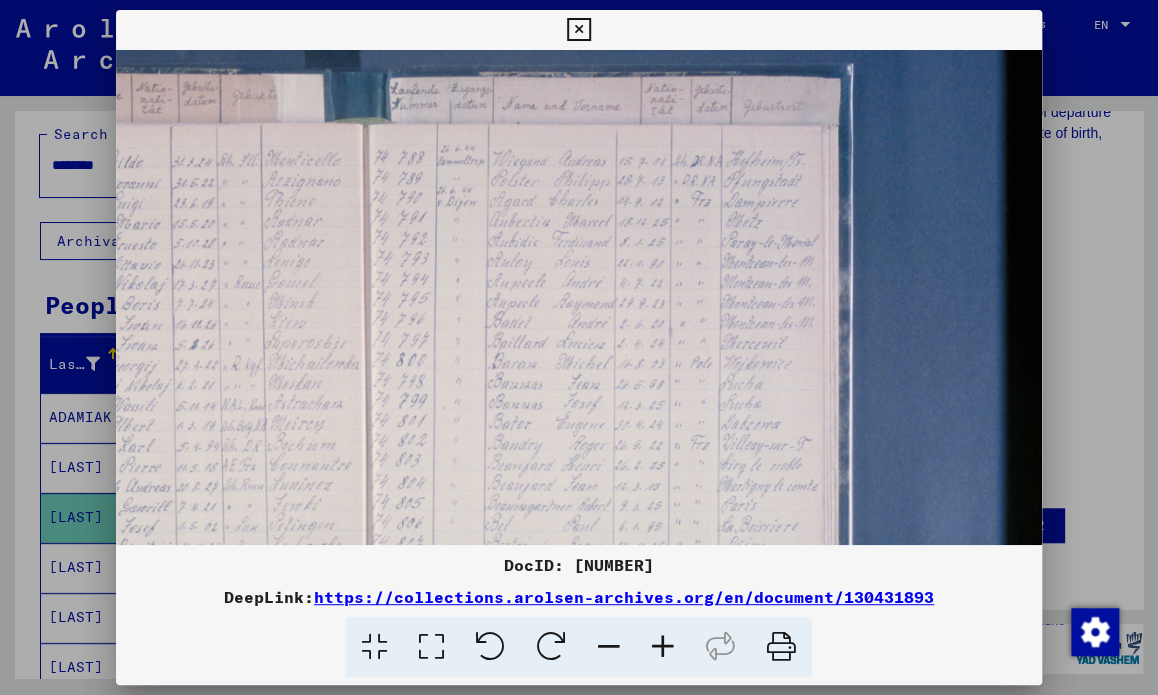 scroll, scrollTop: 82, scrollLeft: 373, axis: both 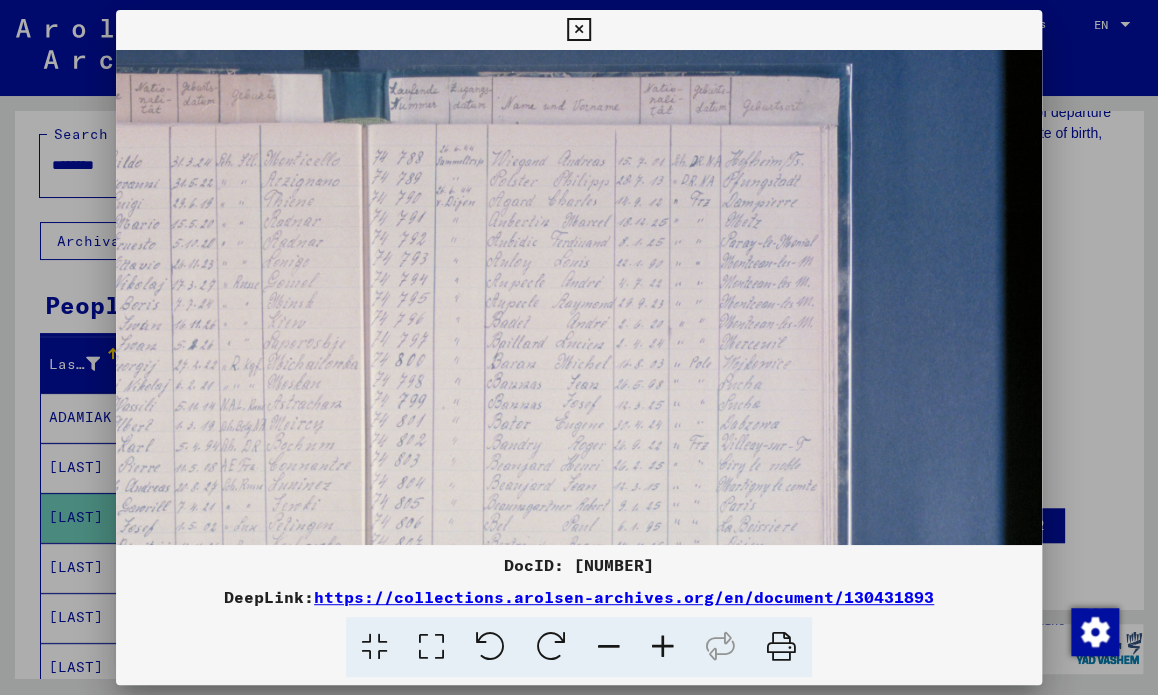 drag, startPoint x: 777, startPoint y: 241, endPoint x: 739, endPoint y: 474, distance: 236.07838 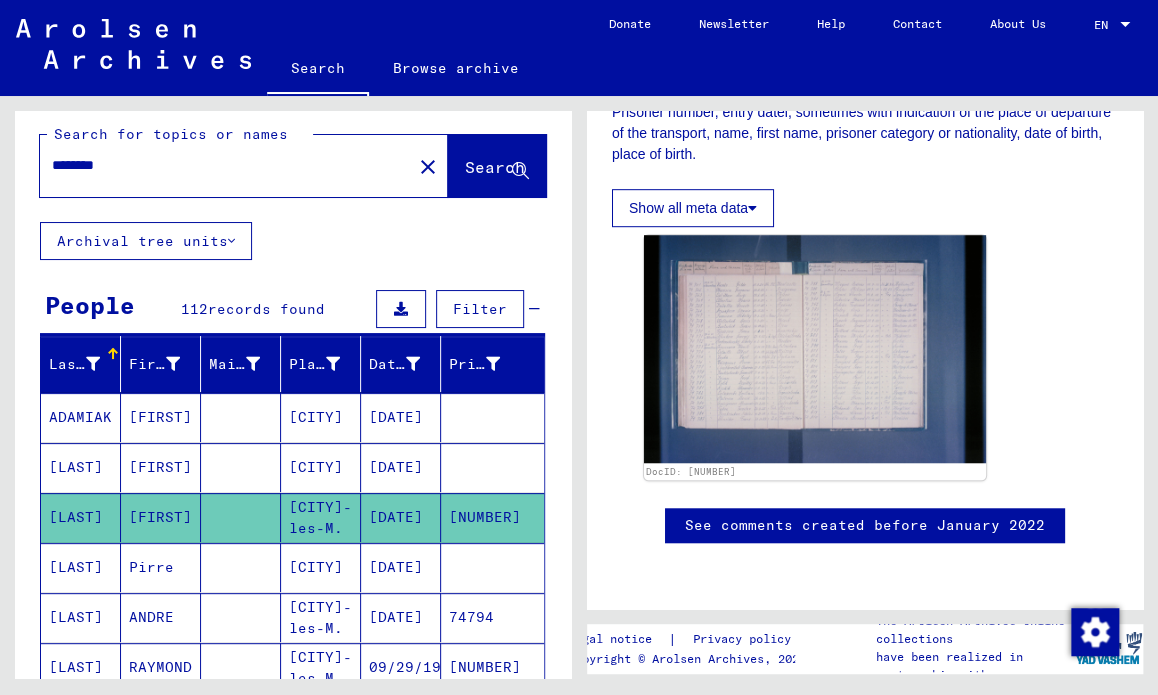 click on "[LAST]" at bounding box center [81, 617] 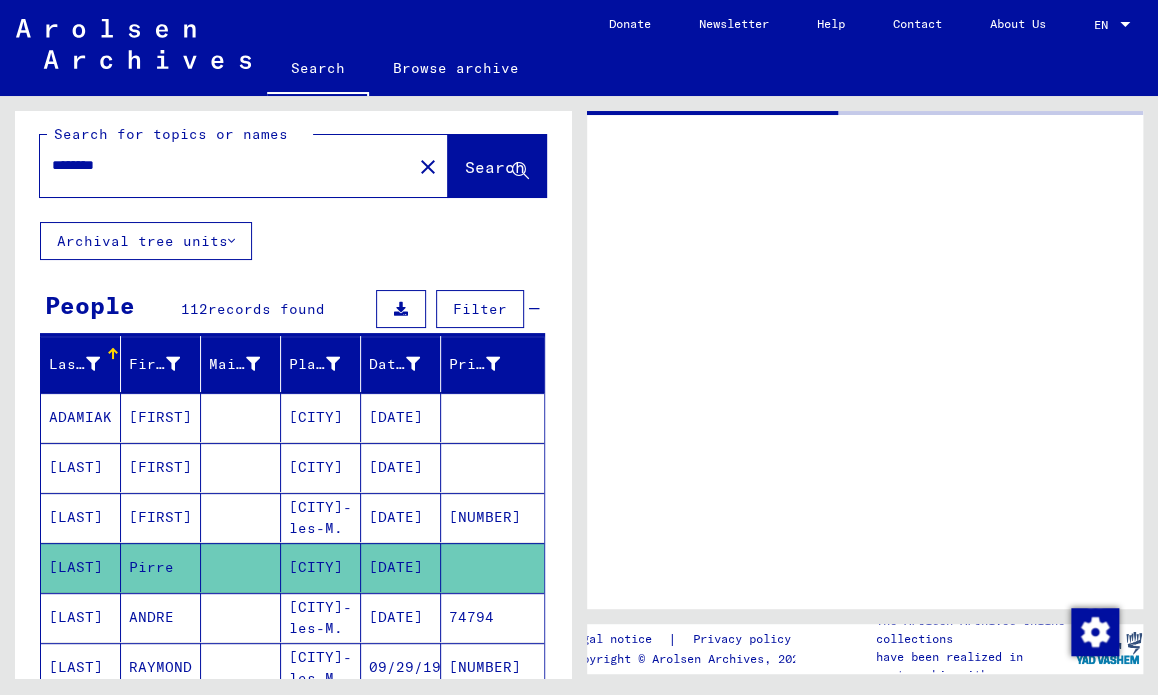scroll, scrollTop: 0, scrollLeft: 0, axis: both 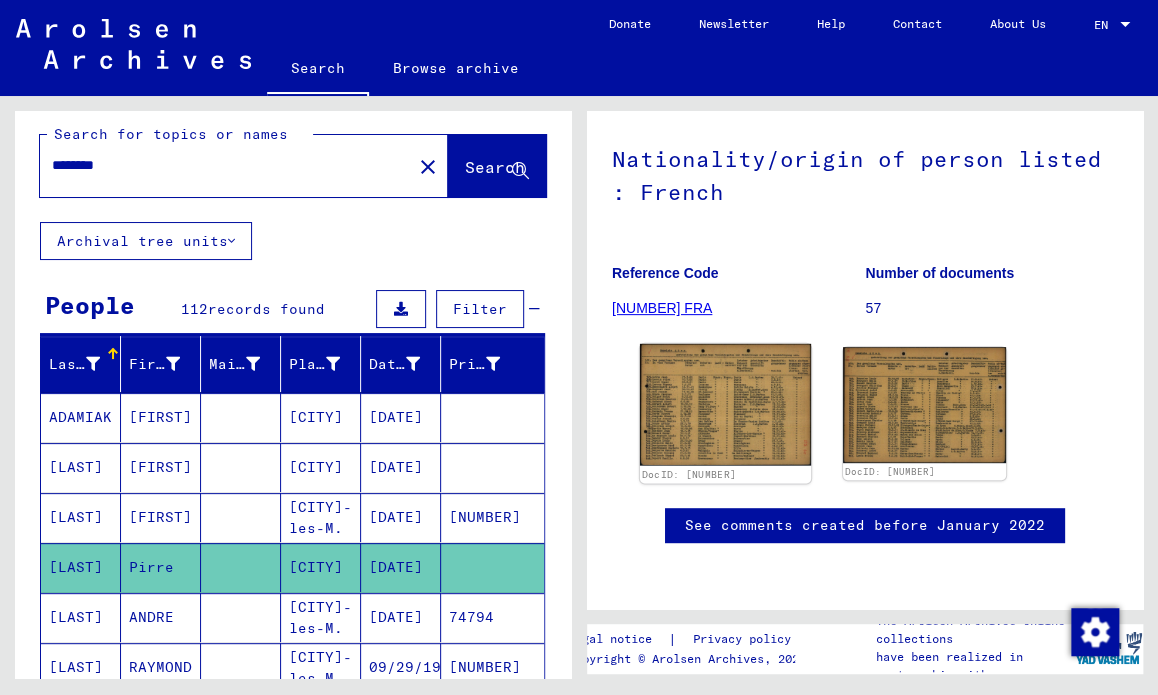 click 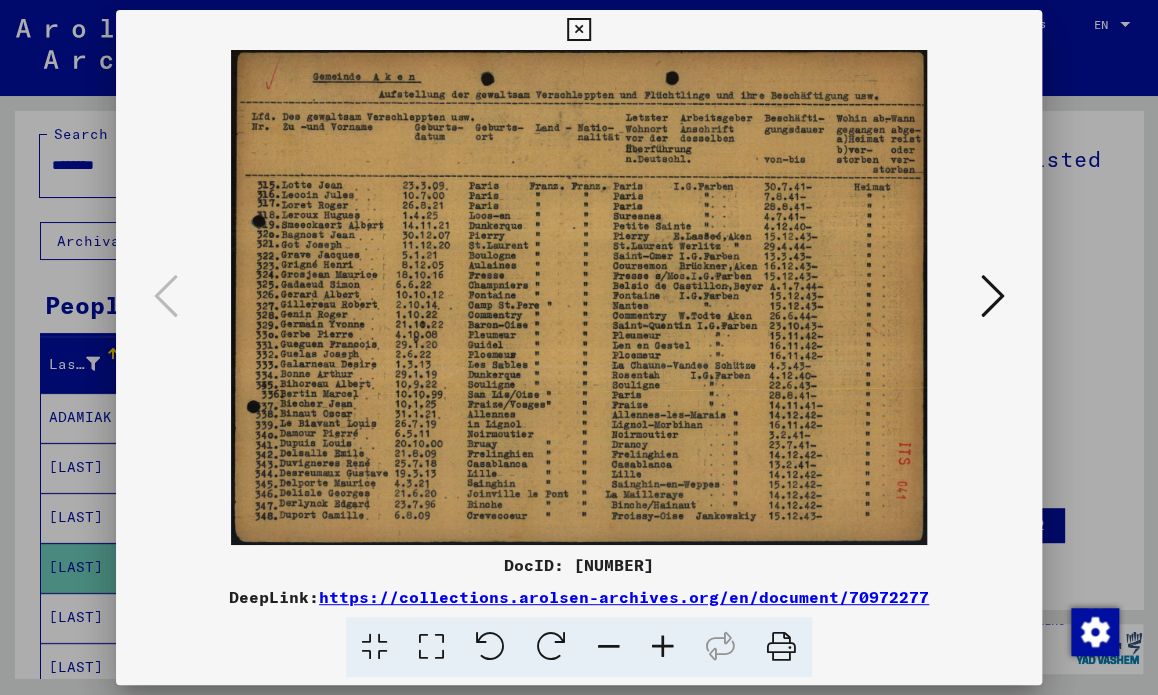 click at bounding box center [992, 296] 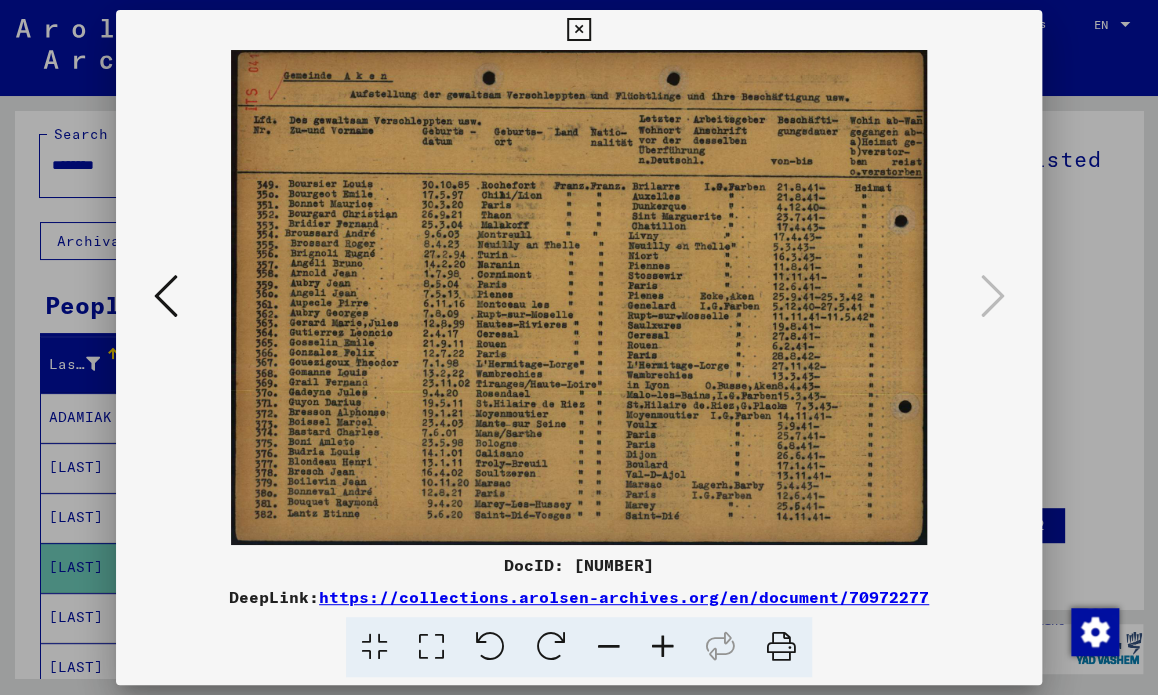 click at bounding box center (579, 347) 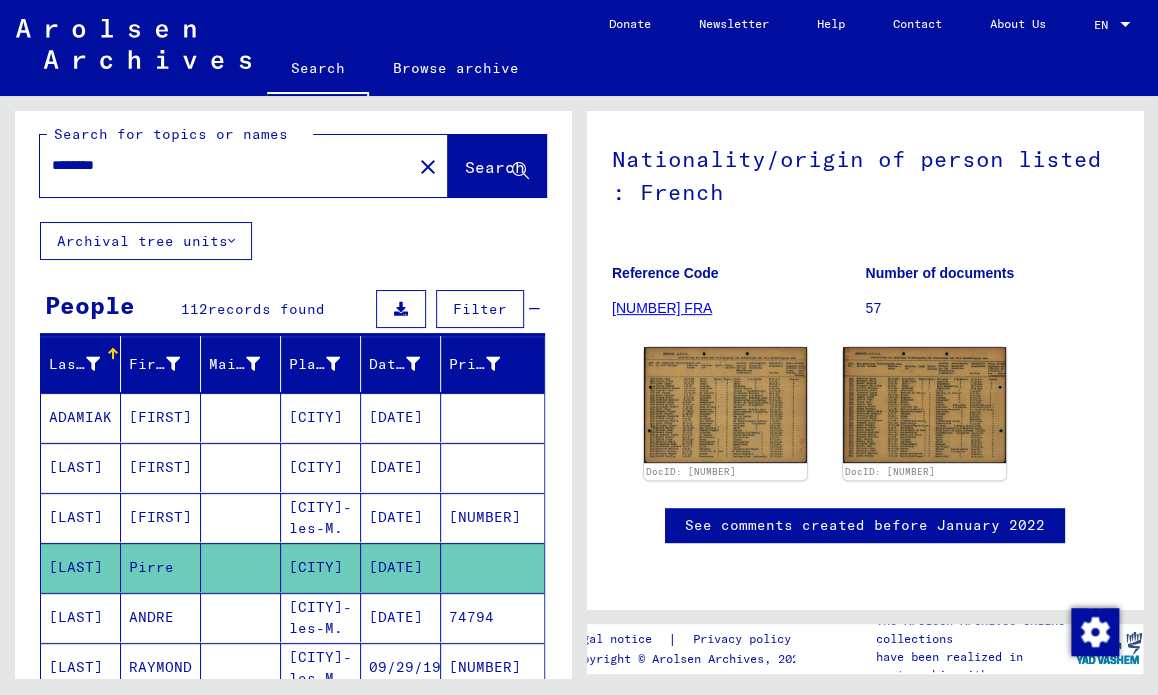 click 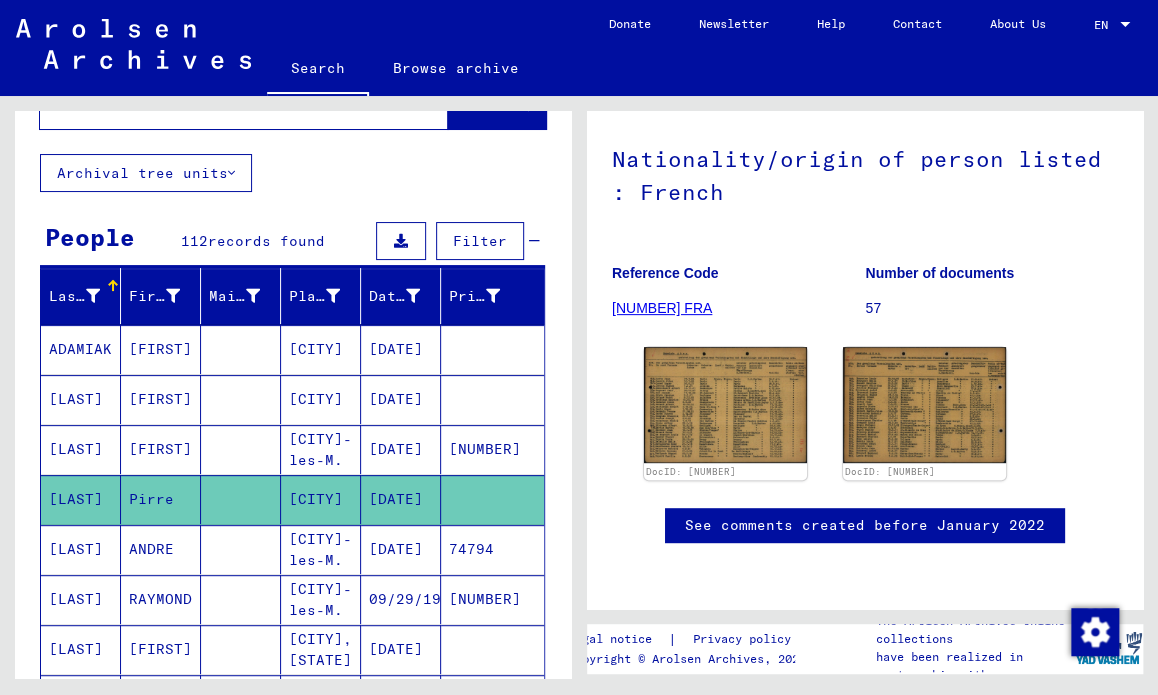 scroll, scrollTop: 112, scrollLeft: 0, axis: vertical 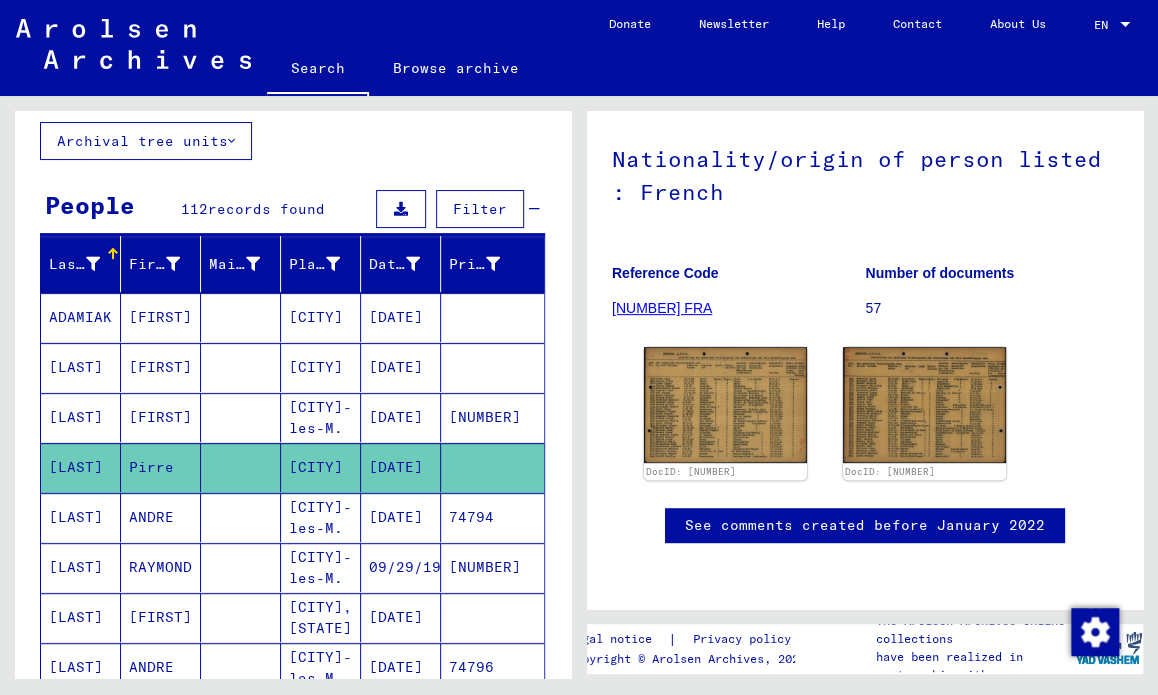 click on "[LAST]" at bounding box center [81, 567] 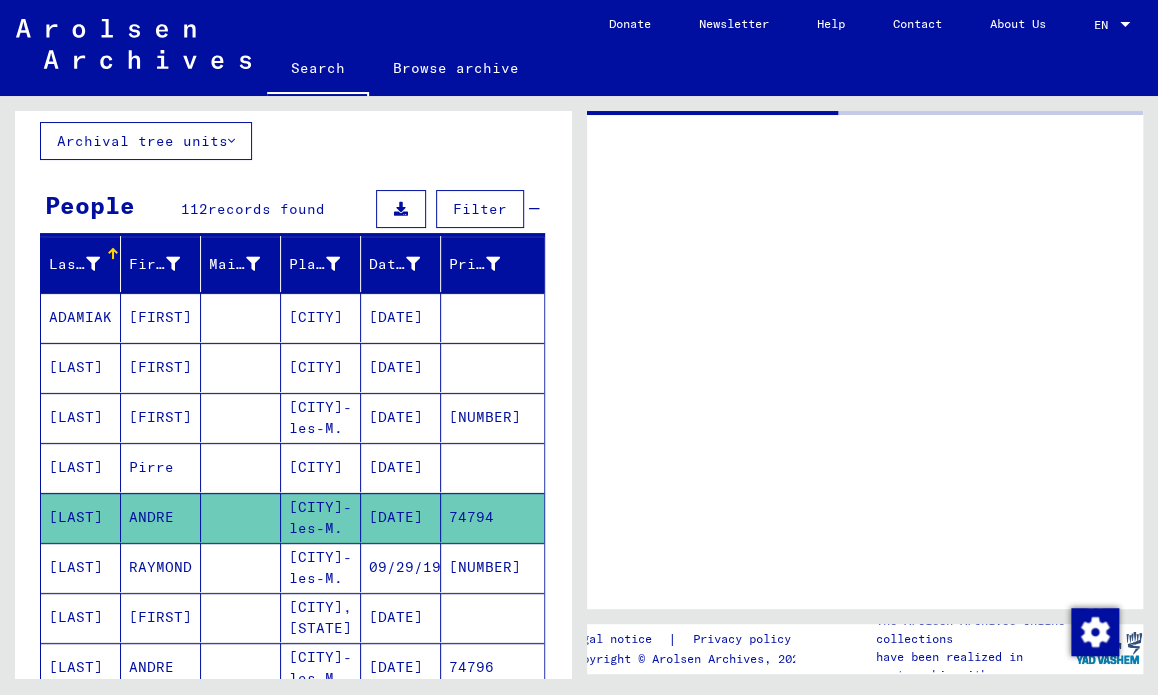 scroll, scrollTop: 0, scrollLeft: 0, axis: both 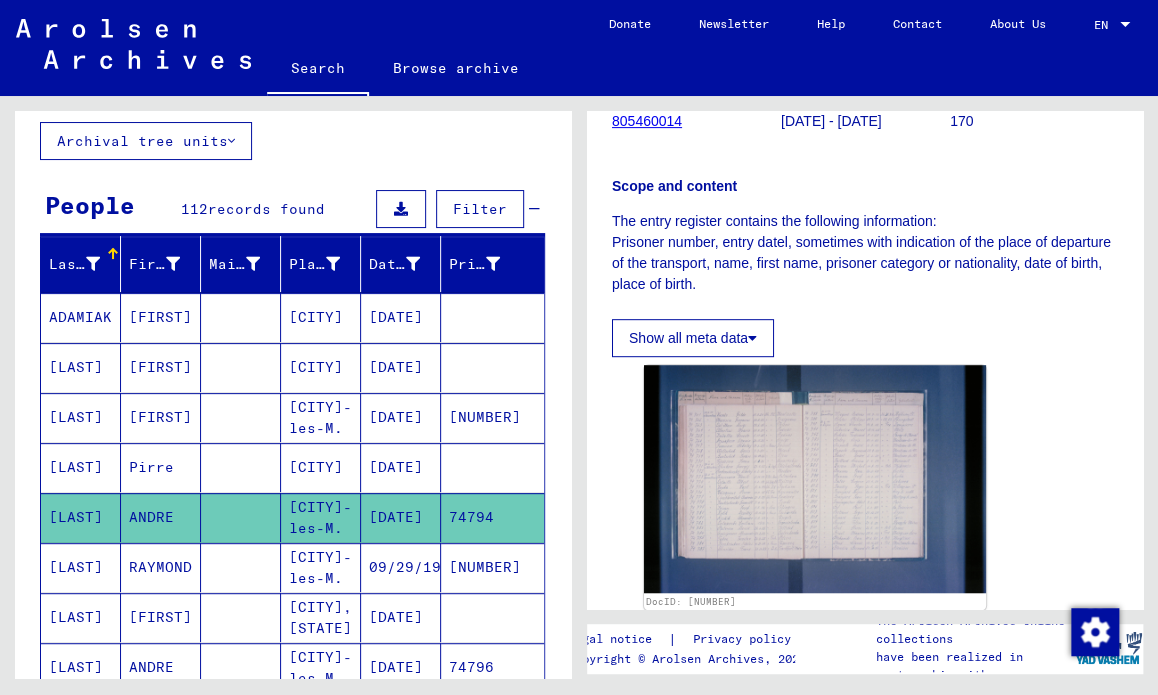 click on "[LAST]" at bounding box center [81, 617] 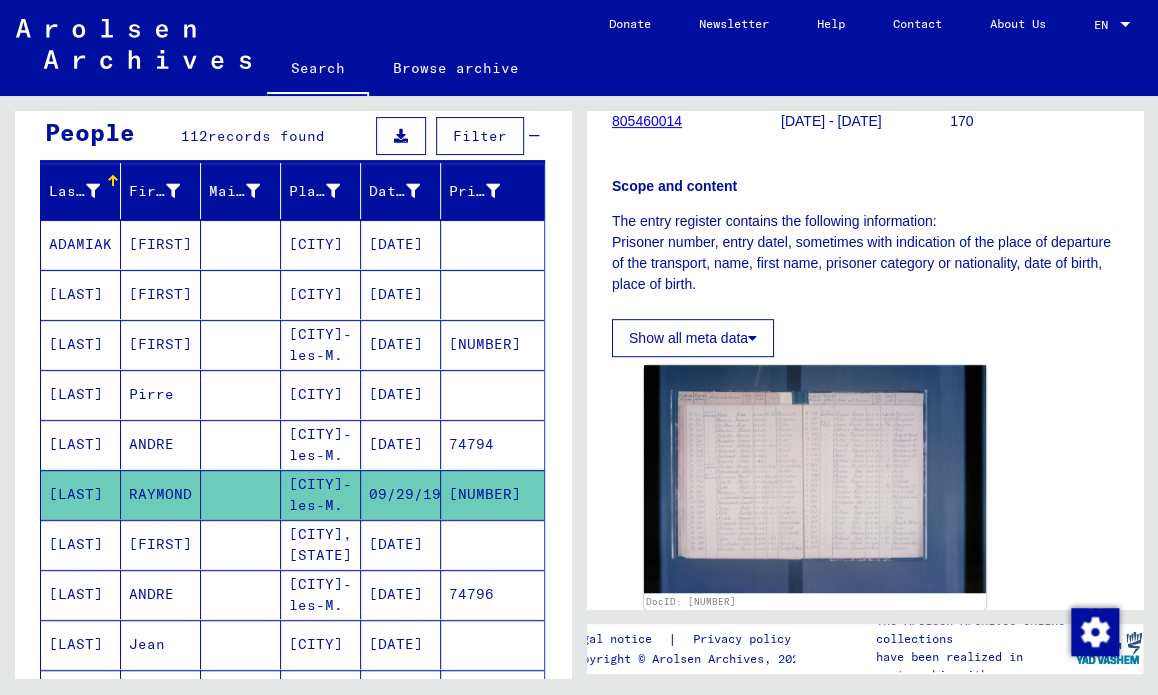 scroll, scrollTop: 312, scrollLeft: 0, axis: vertical 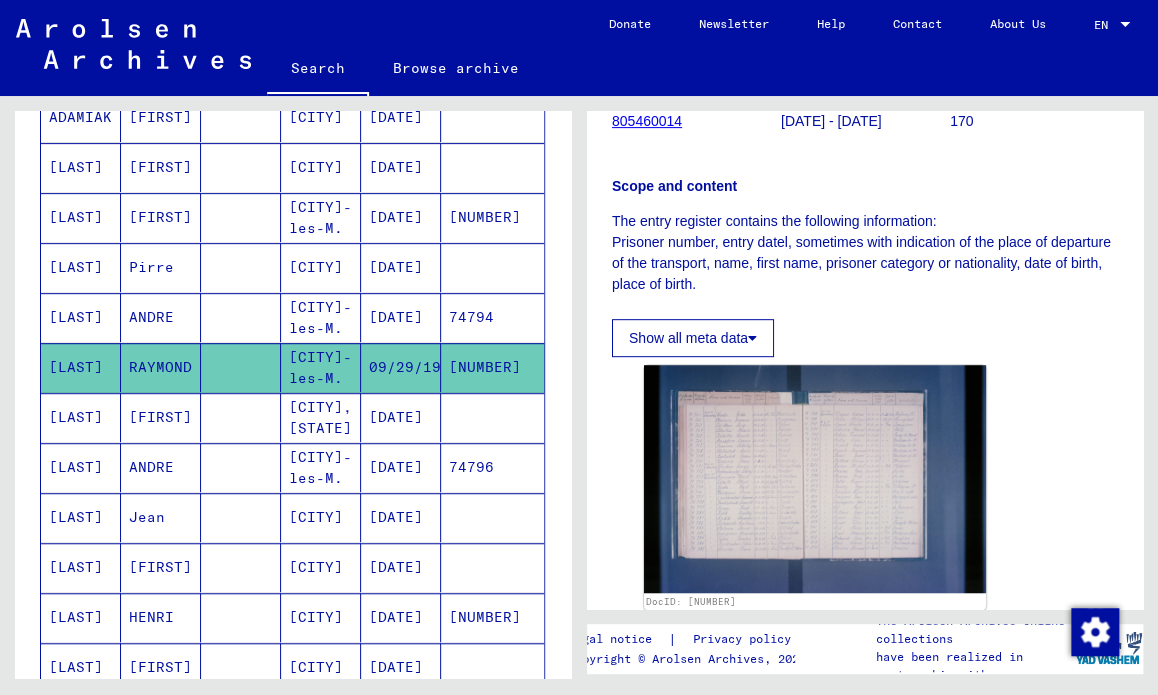 click on "[LAST]" at bounding box center [81, 467] 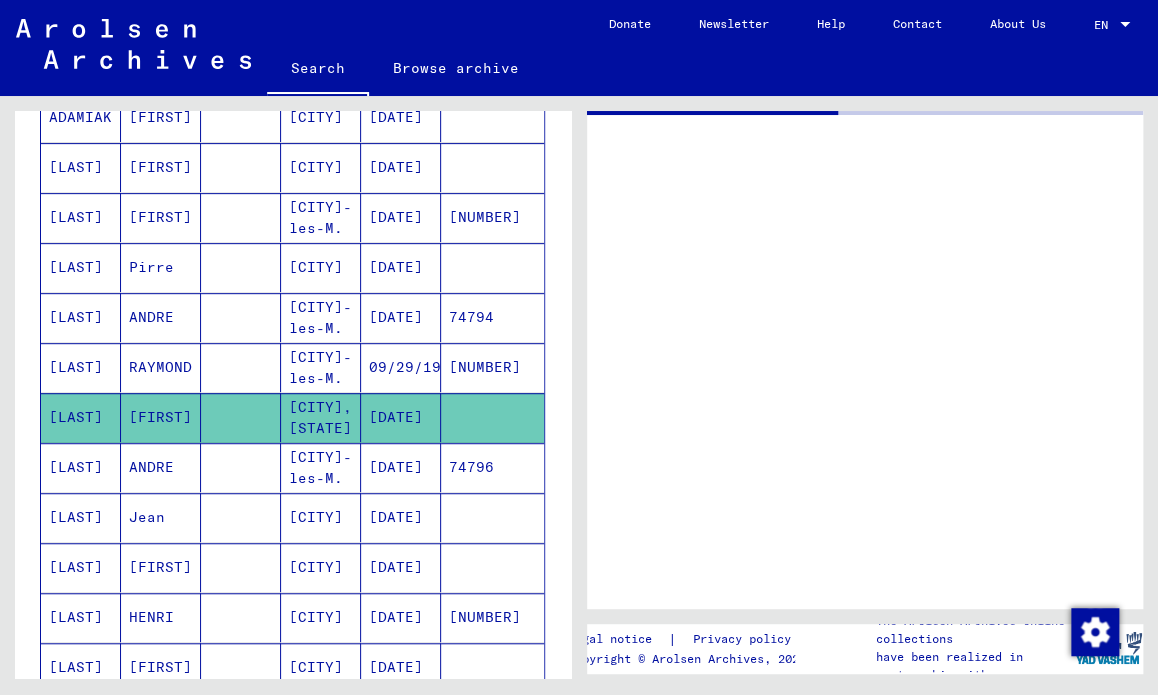 scroll, scrollTop: 0, scrollLeft: 0, axis: both 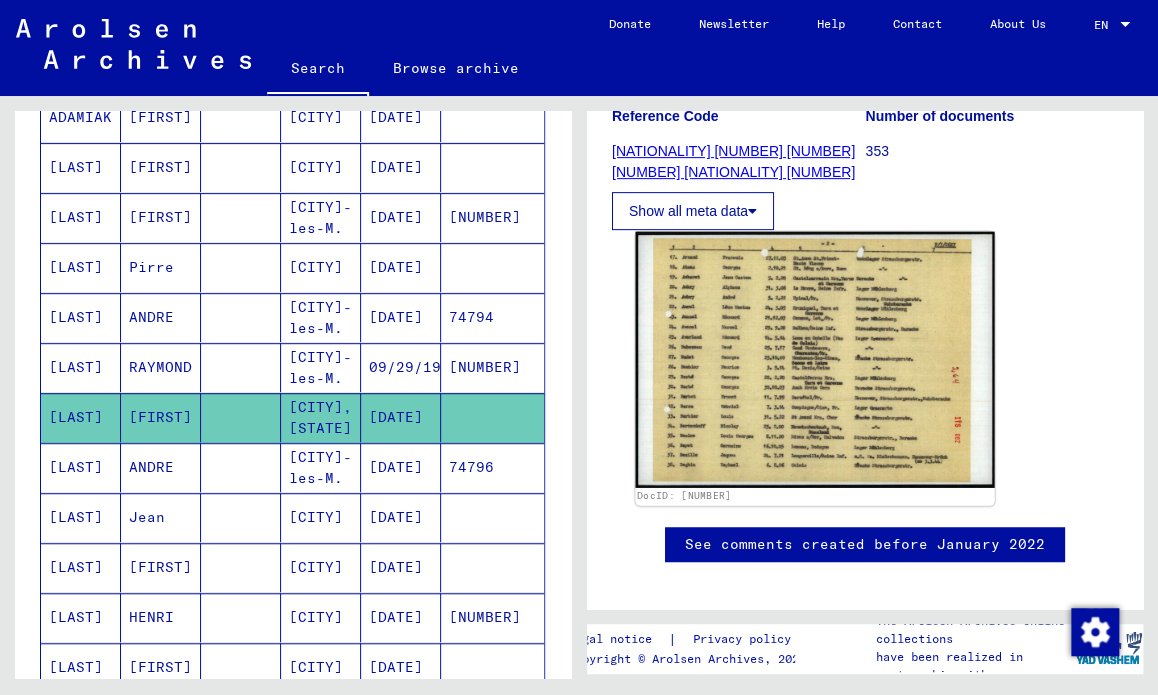 click 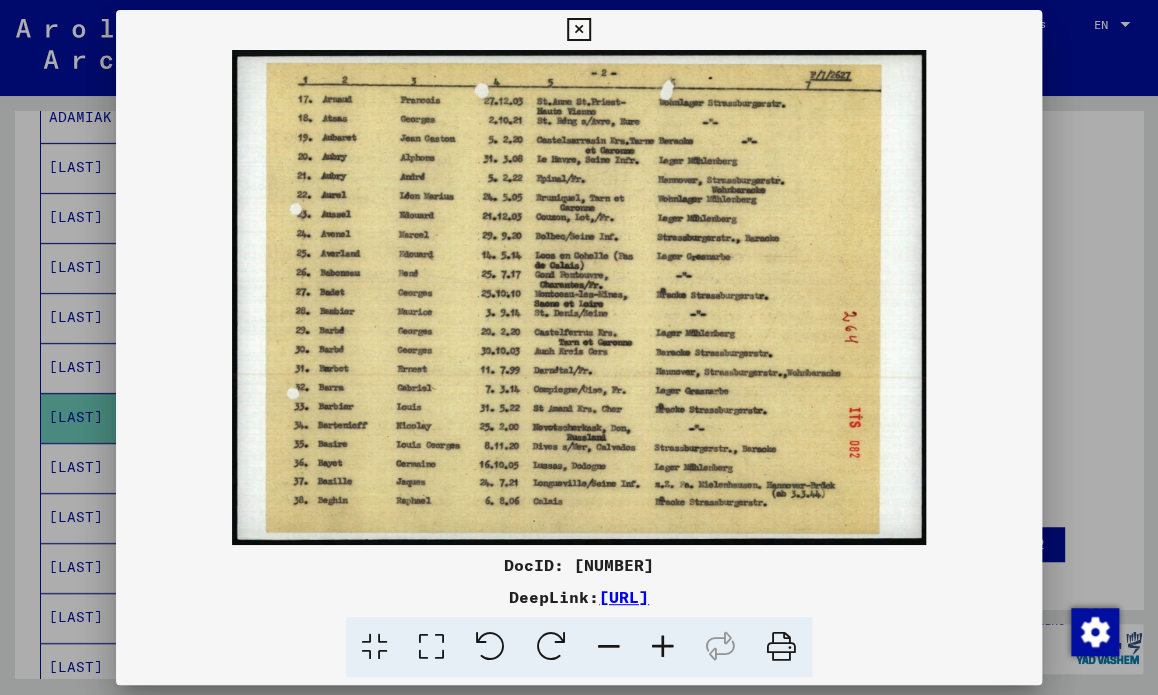 click at bounding box center [579, 347] 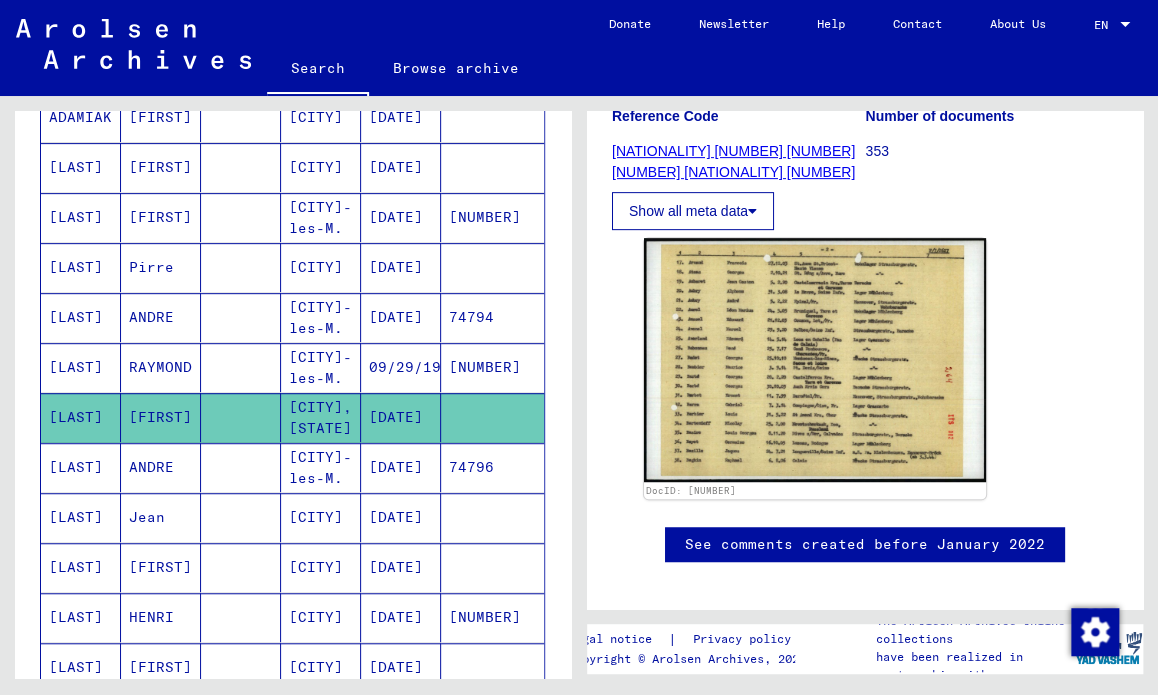 click on "[LAST]" at bounding box center [81, 517] 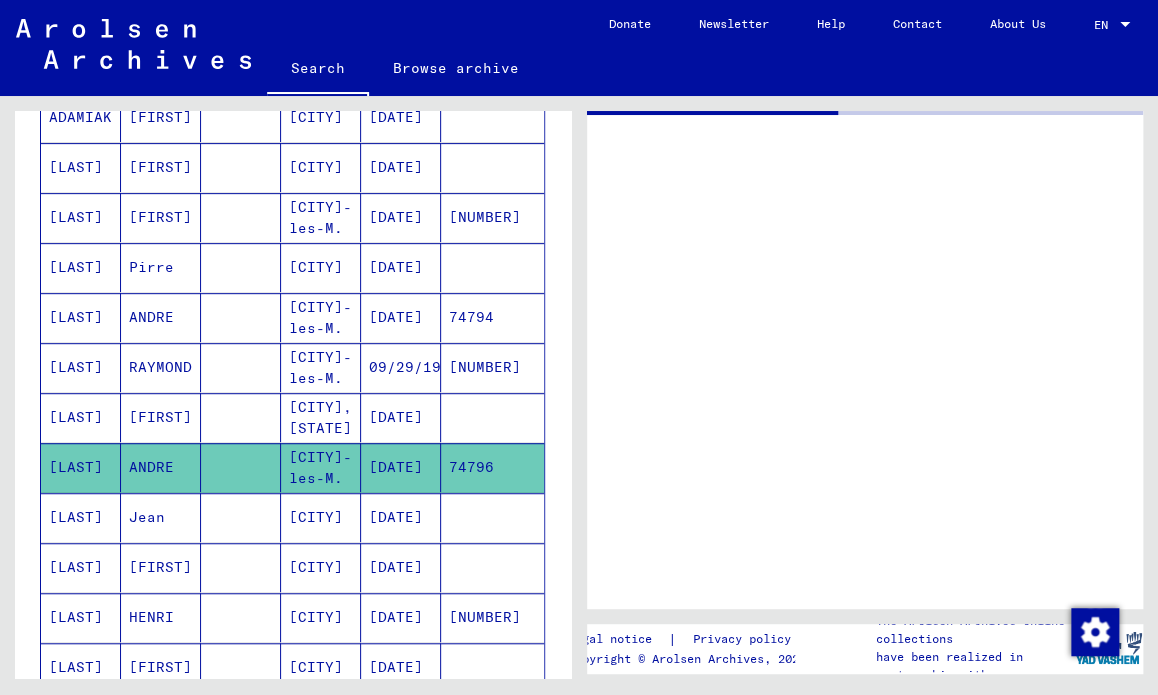 scroll, scrollTop: 0, scrollLeft: 0, axis: both 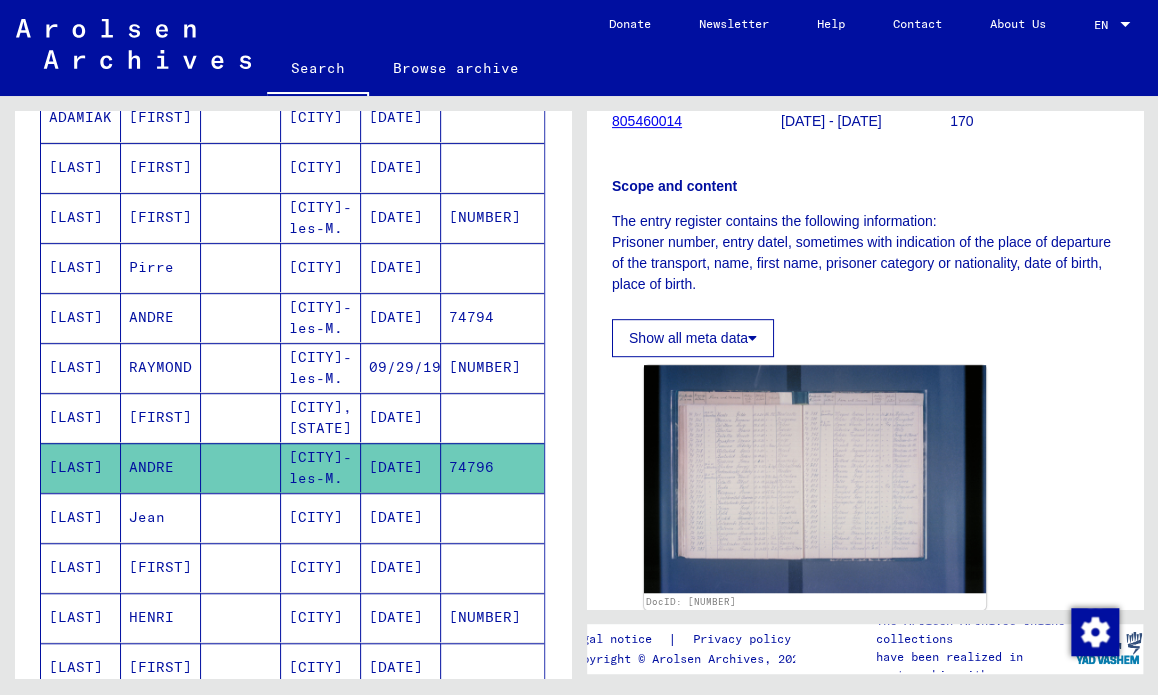 click on "[LAST]" at bounding box center [81, 567] 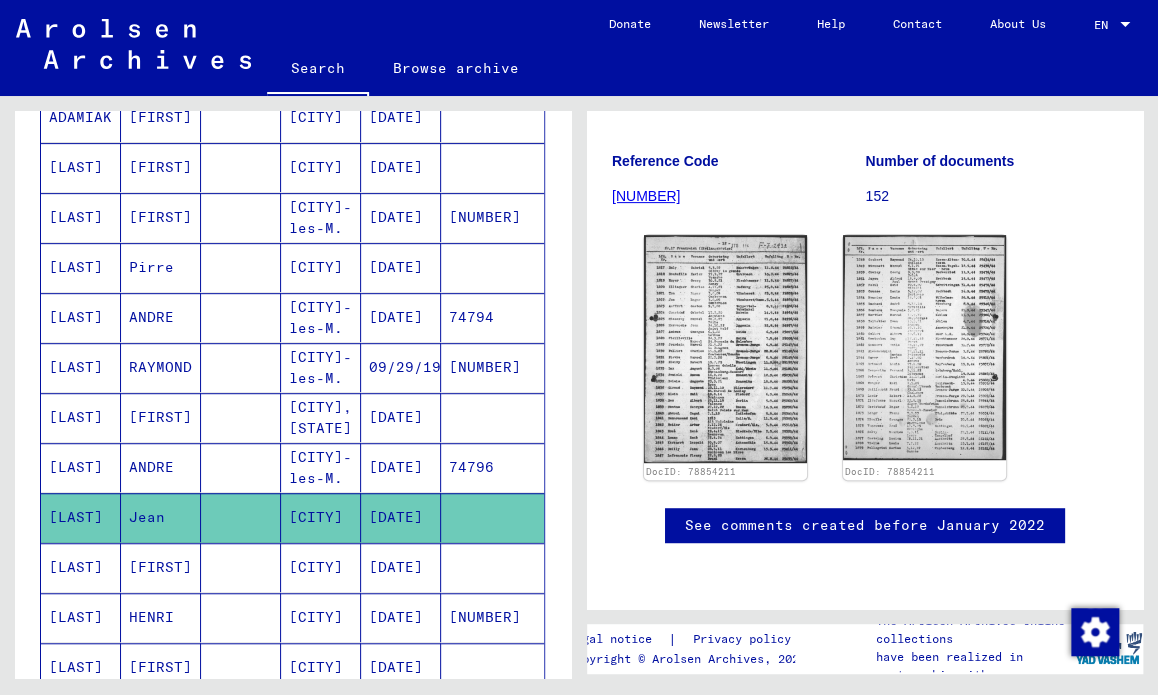 scroll, scrollTop: 376, scrollLeft: 0, axis: vertical 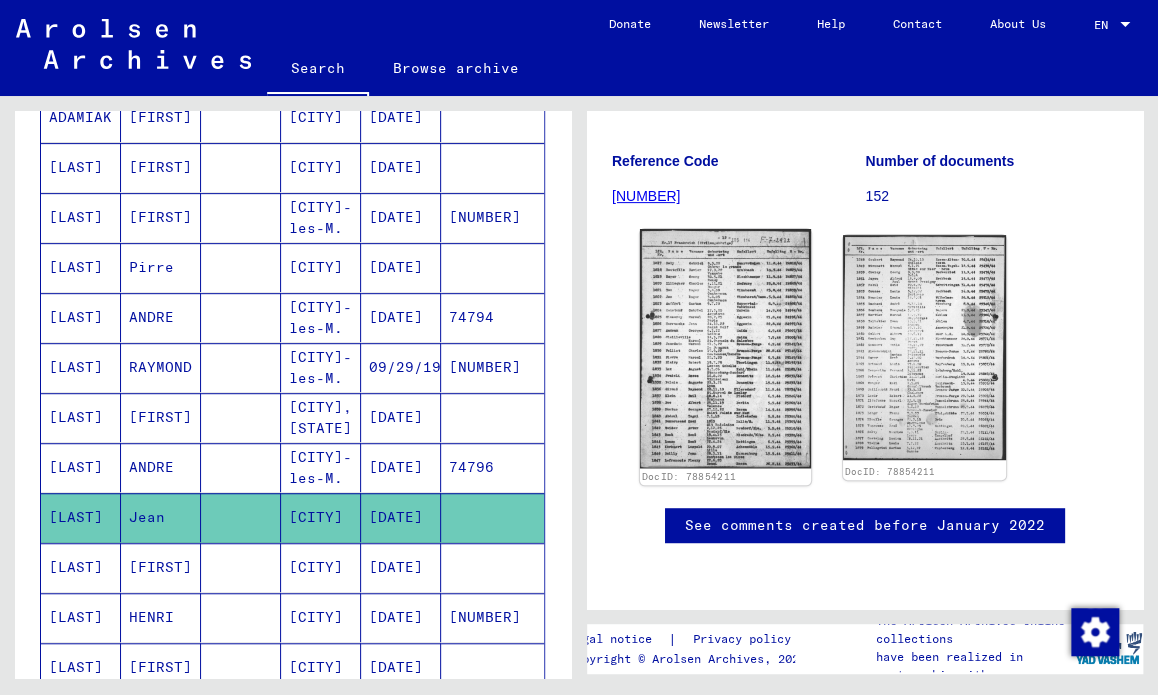 click 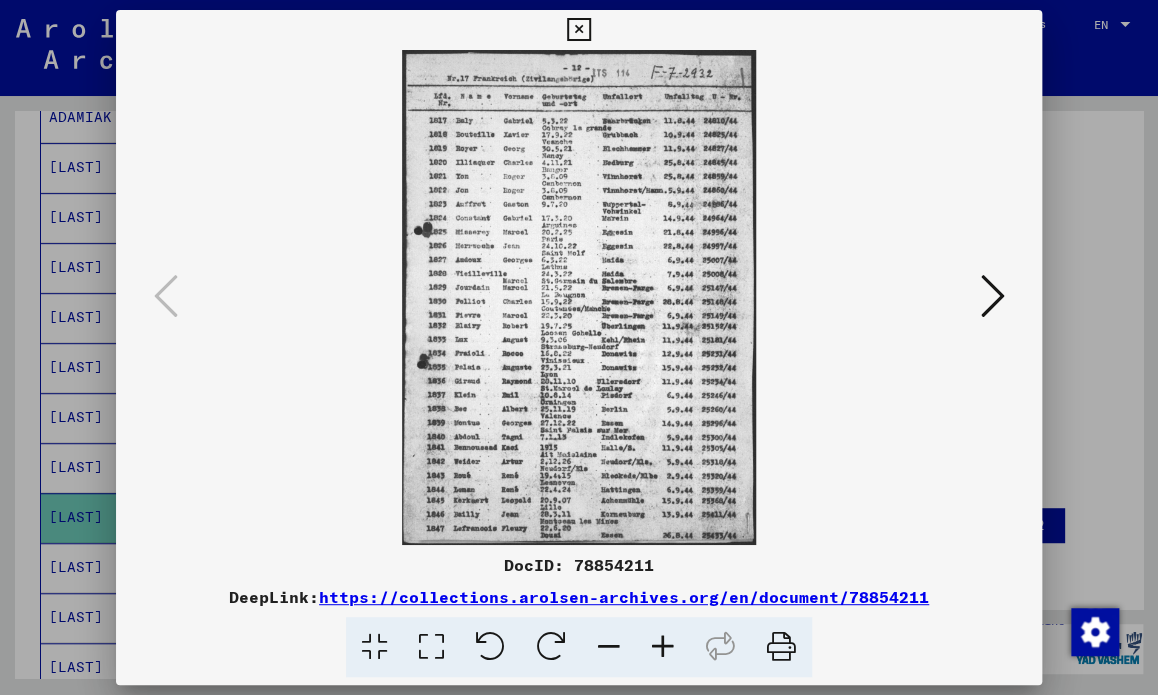click at bounding box center [579, 347] 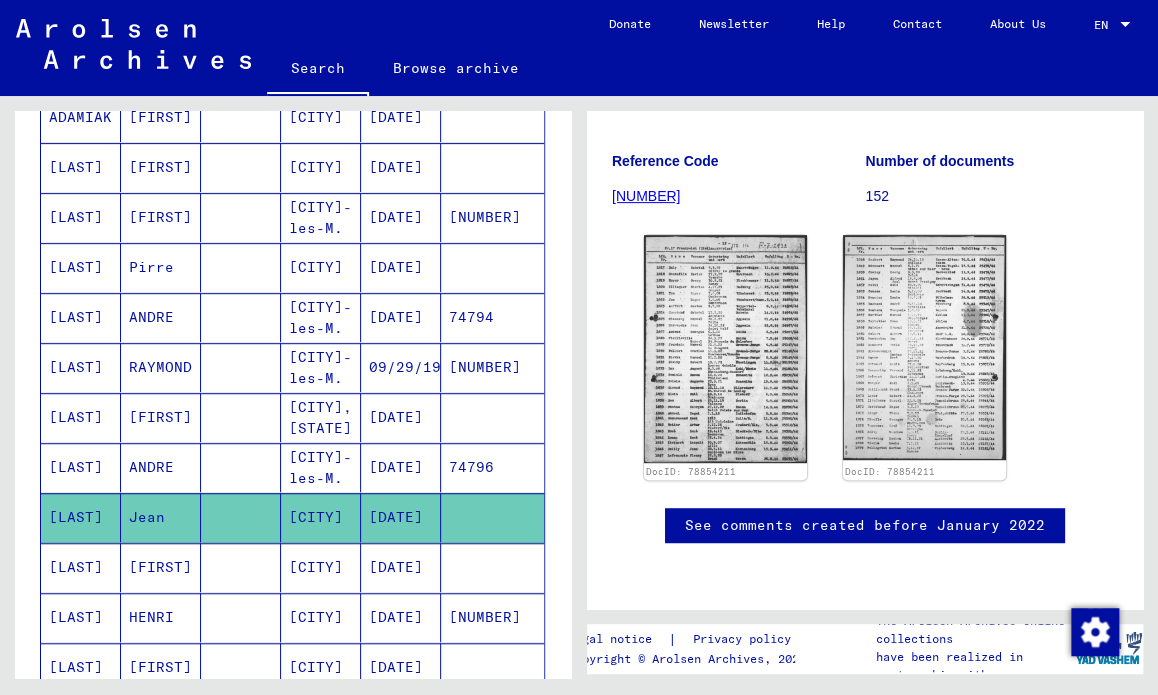 click on "[LAST]" at bounding box center (81, 617) 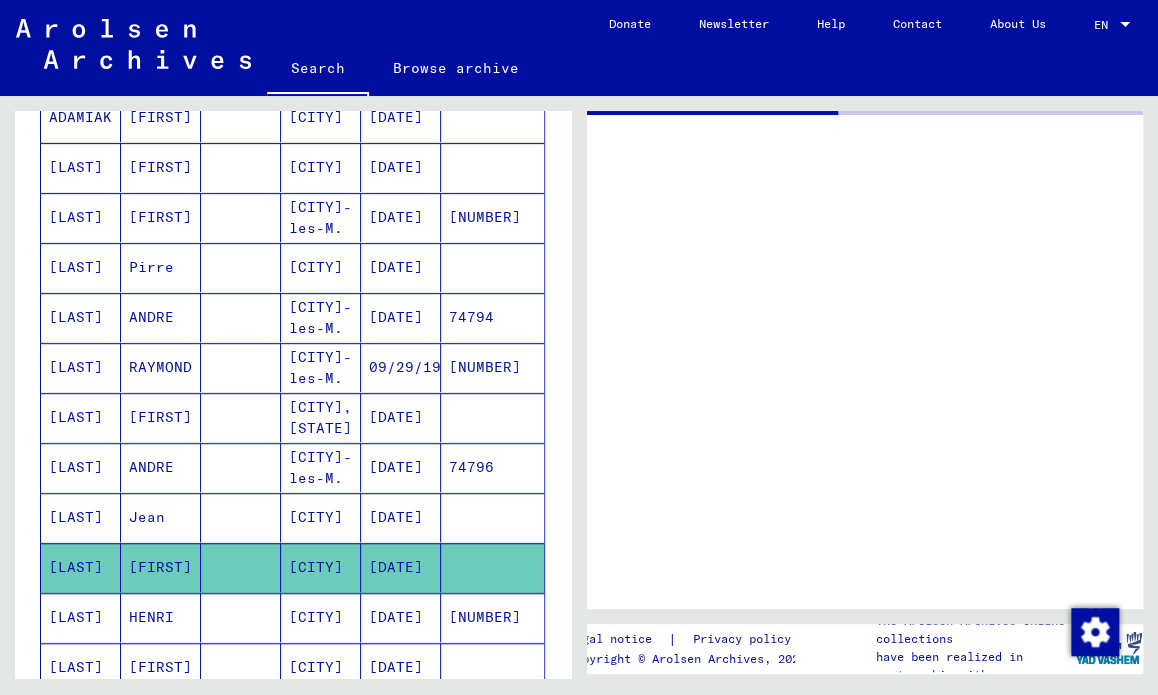 scroll, scrollTop: 0, scrollLeft: 0, axis: both 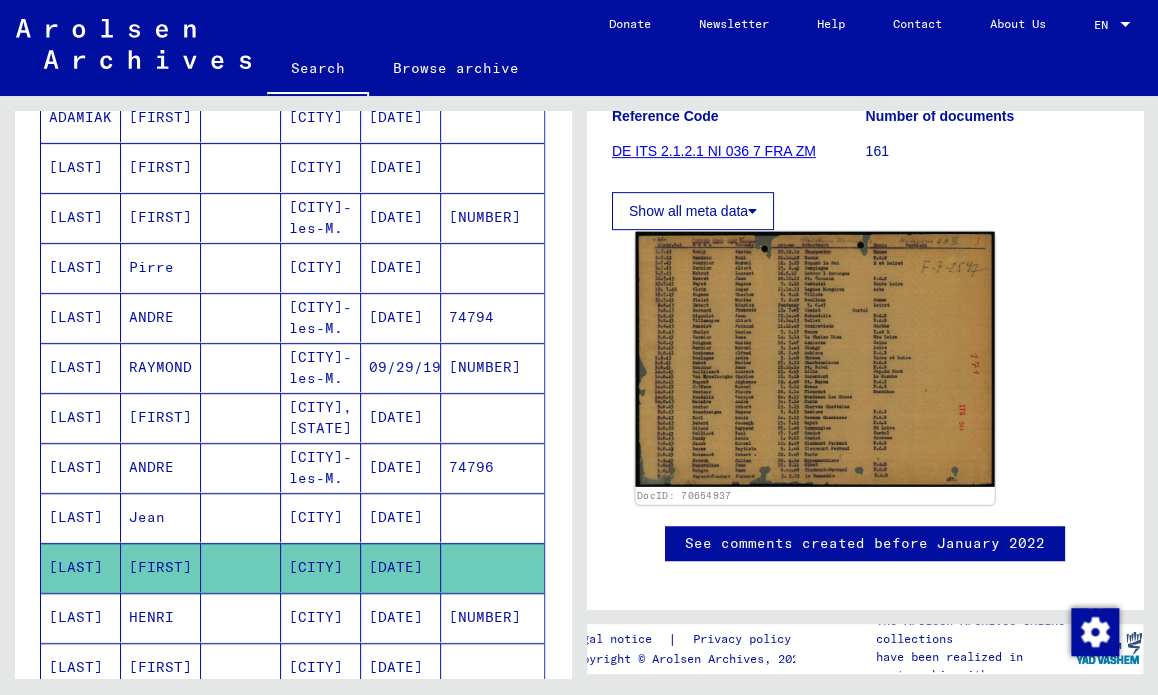 click 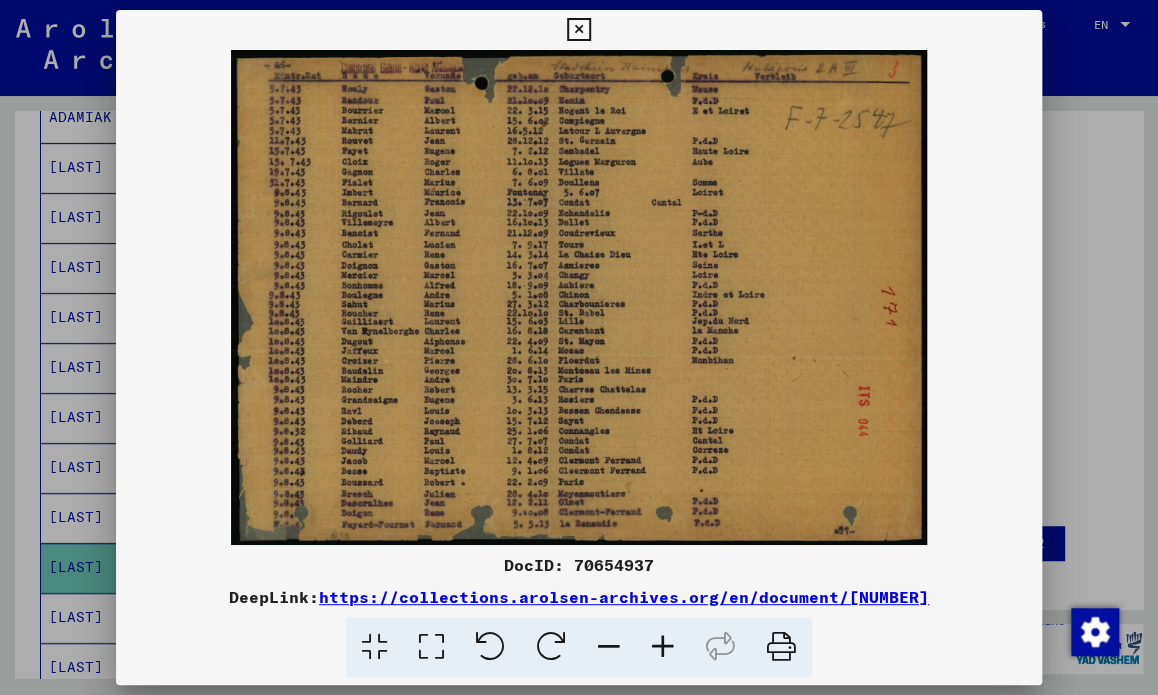 click at bounding box center (579, 347) 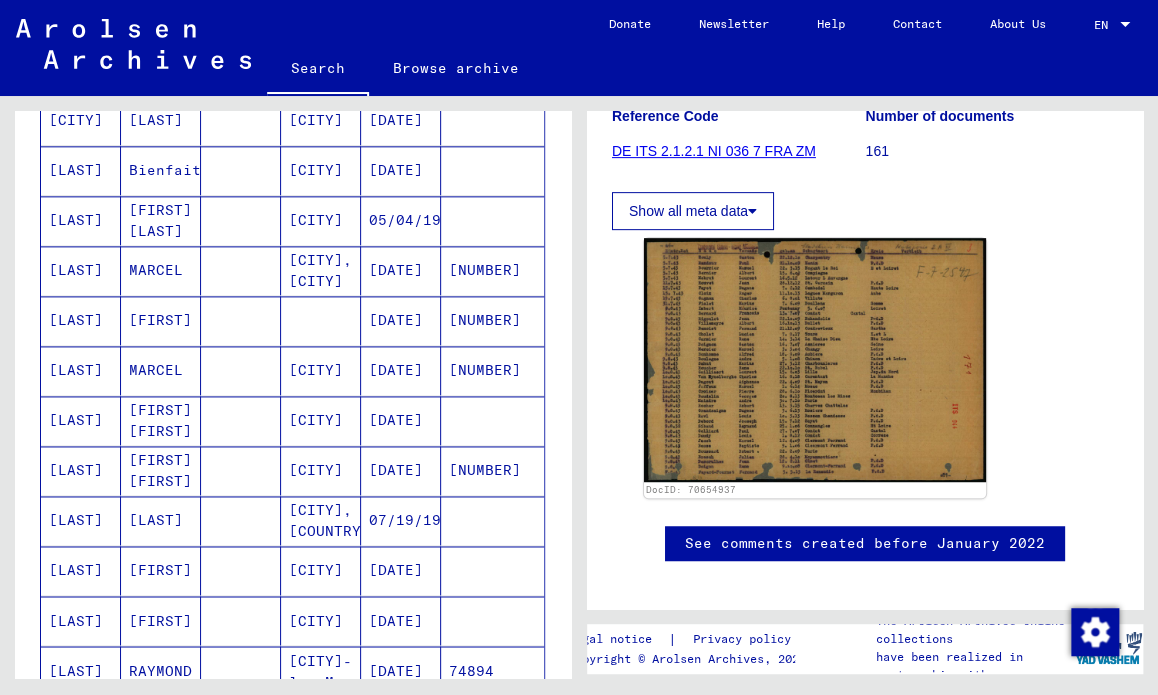 scroll, scrollTop: 1112, scrollLeft: 0, axis: vertical 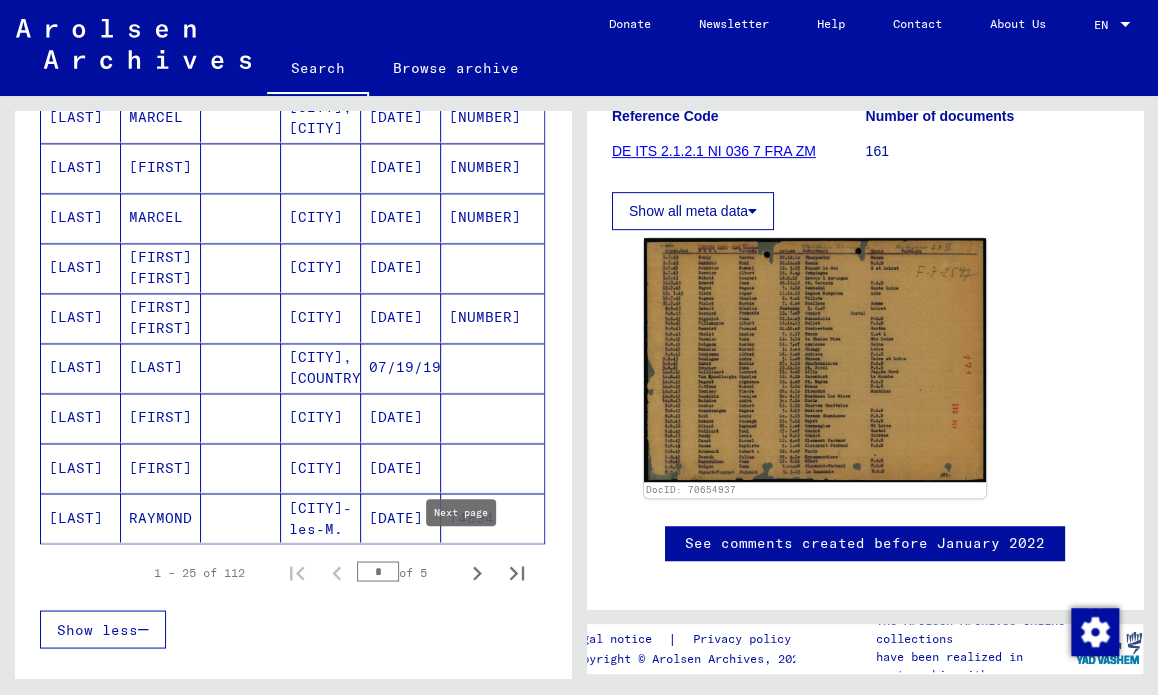 click 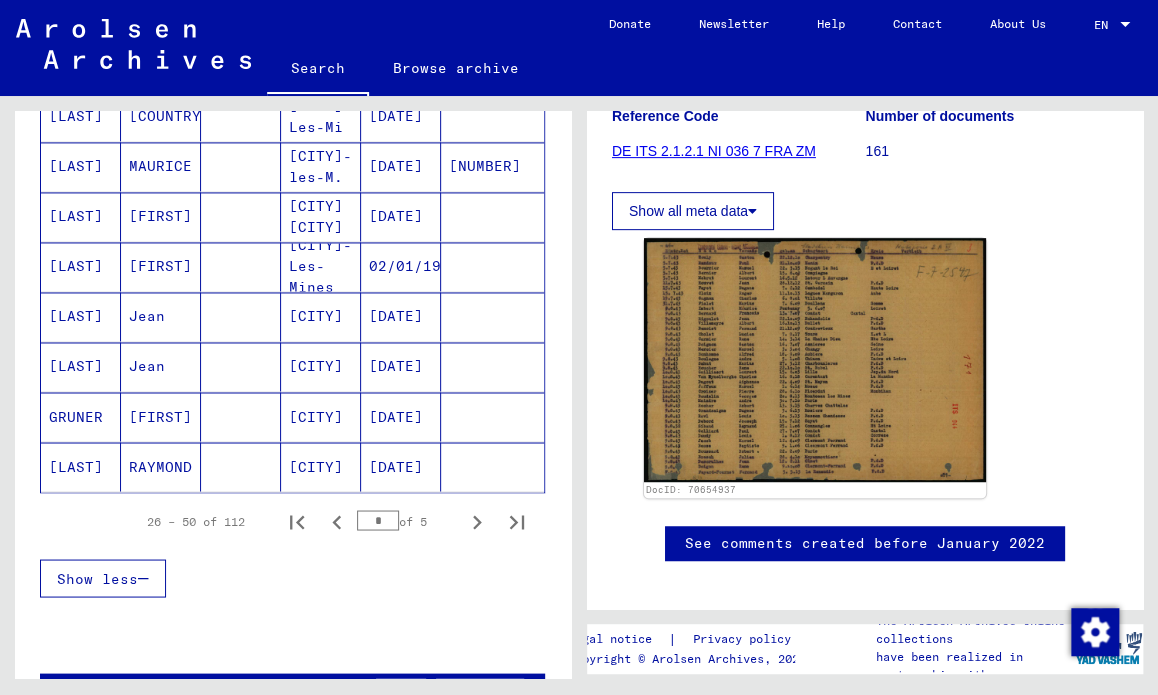 scroll, scrollTop: 1212, scrollLeft: 0, axis: vertical 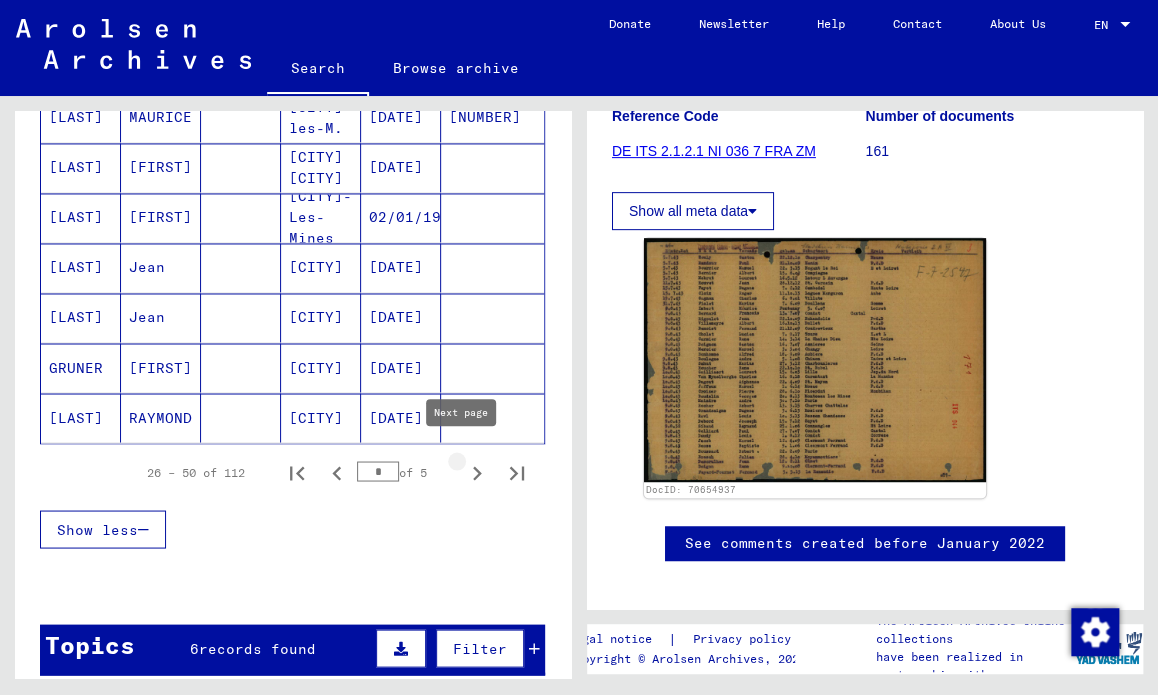 click 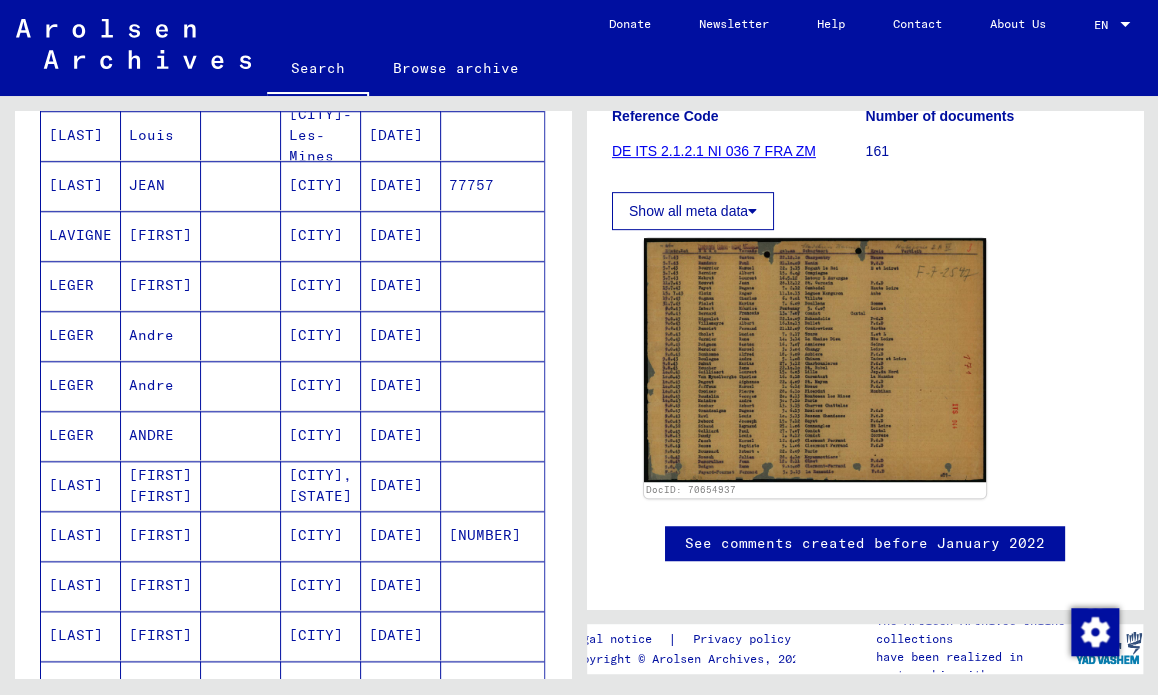scroll, scrollTop: 612, scrollLeft: 0, axis: vertical 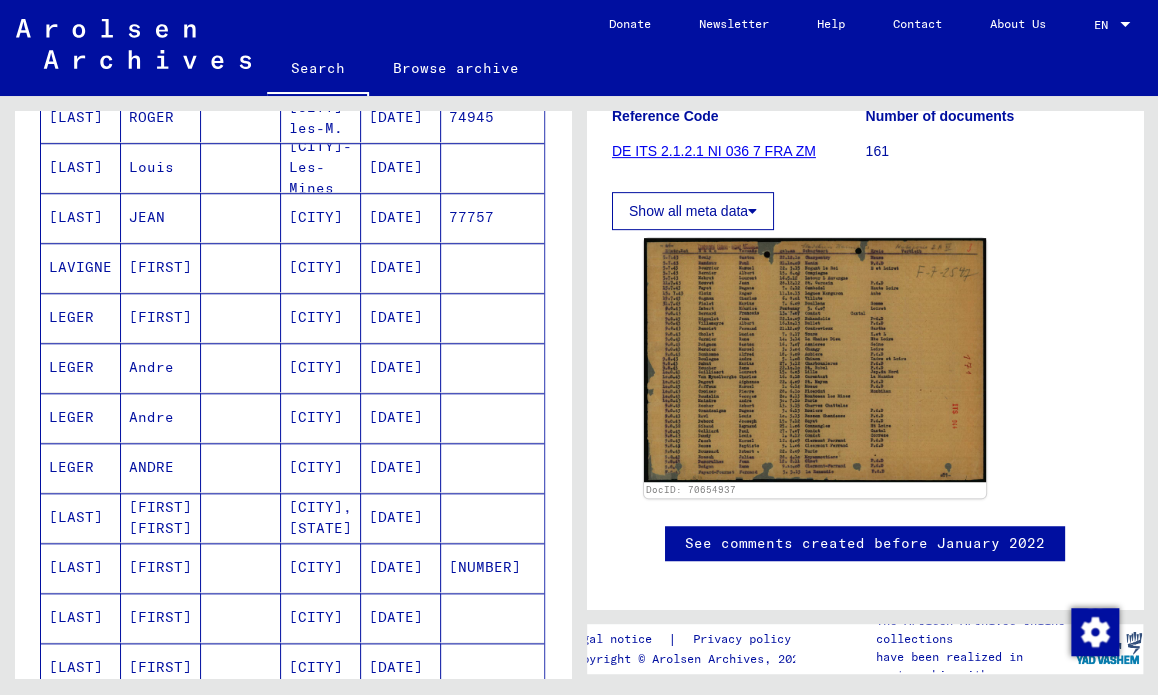 click on "[FIRST] [FIRST]" at bounding box center [161, 567] 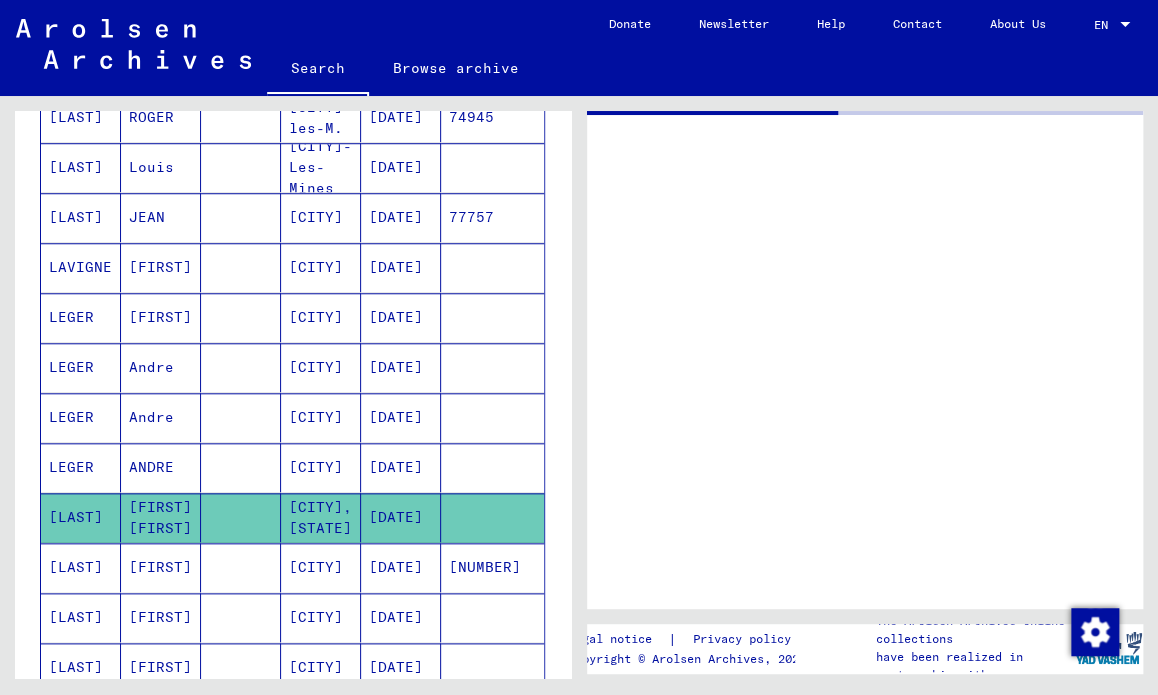 scroll, scrollTop: 0, scrollLeft: 0, axis: both 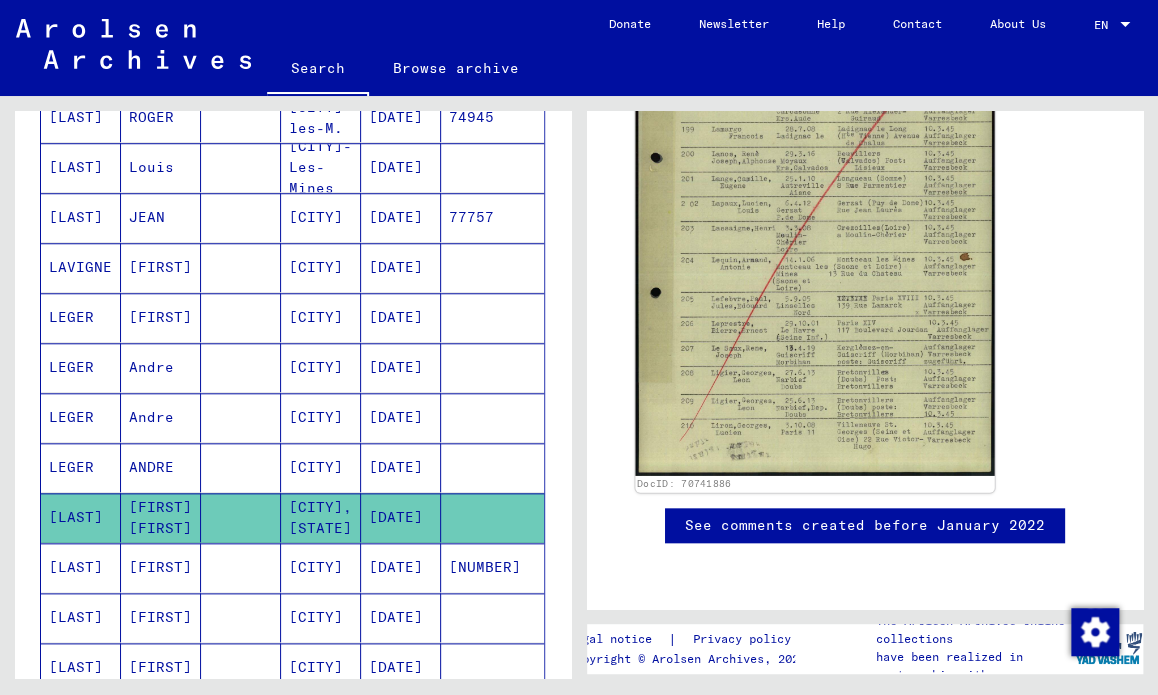 click 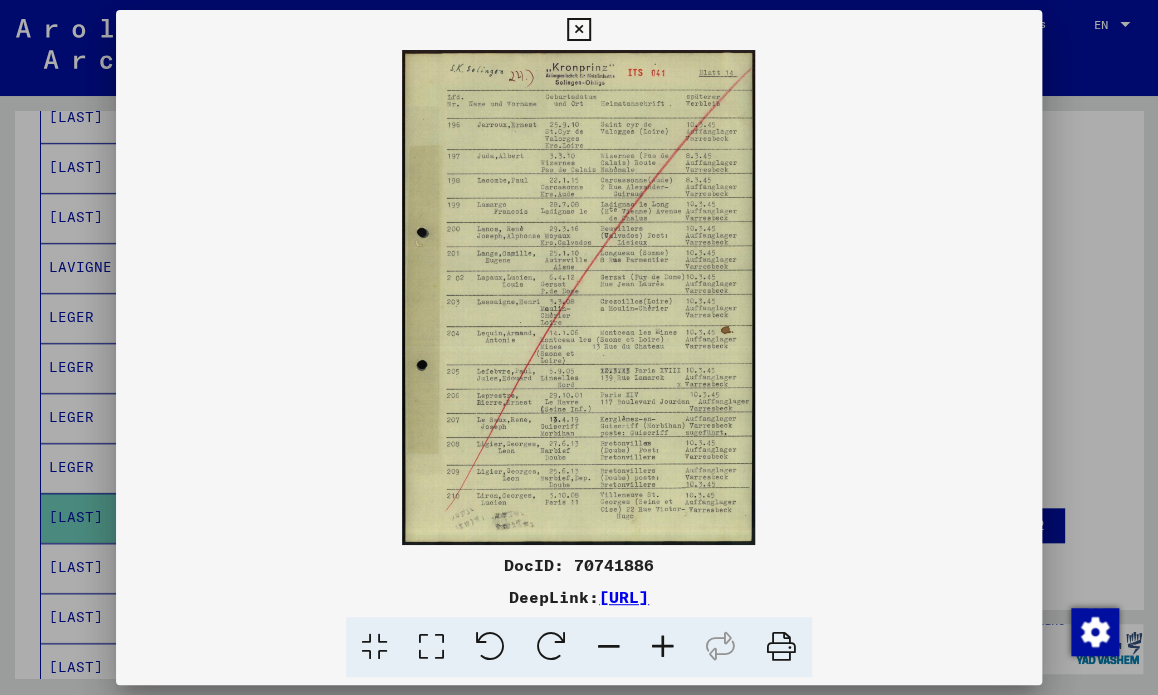 click at bounding box center (579, 347) 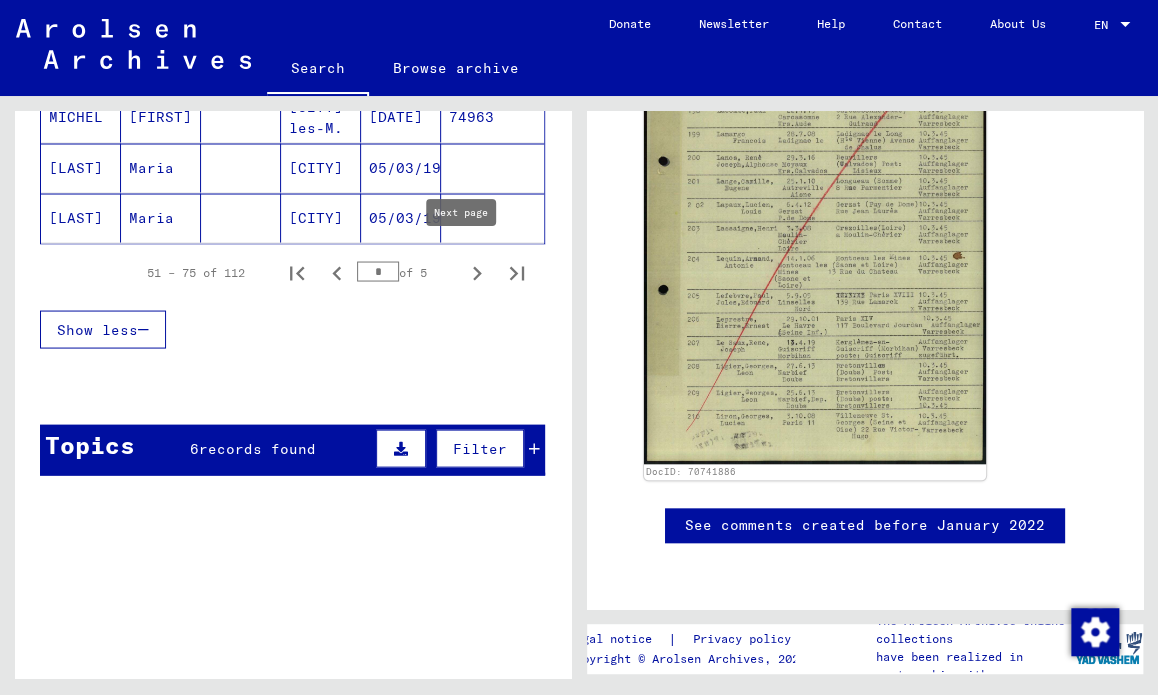 click 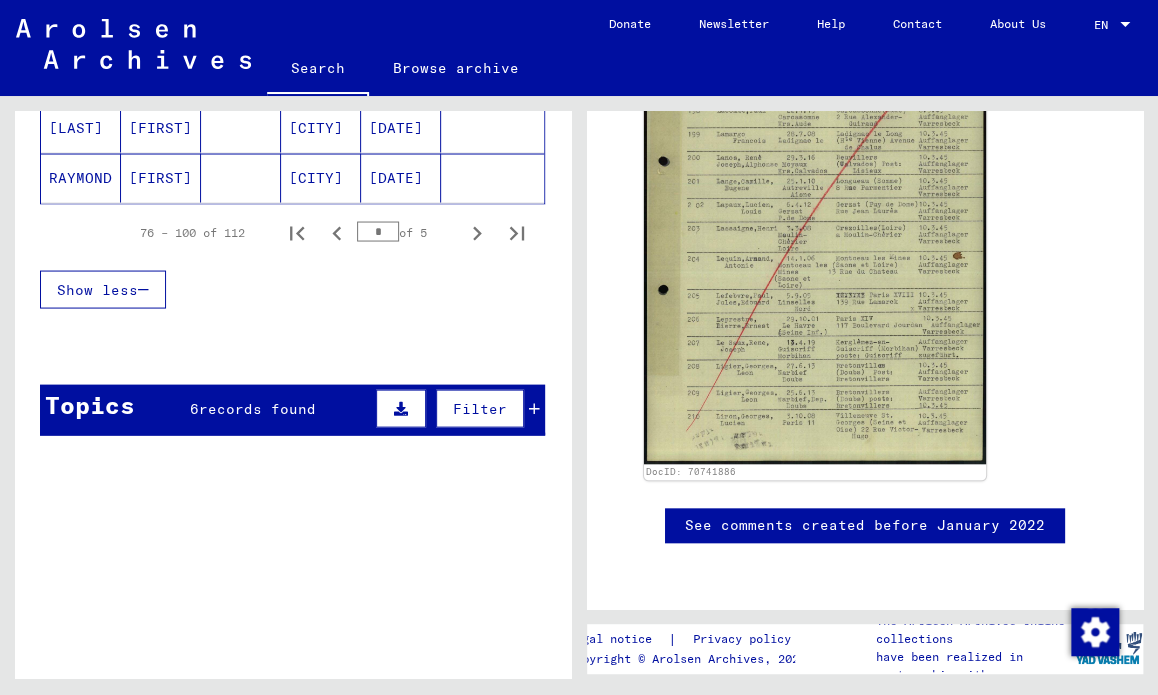 scroll, scrollTop: 1332, scrollLeft: 0, axis: vertical 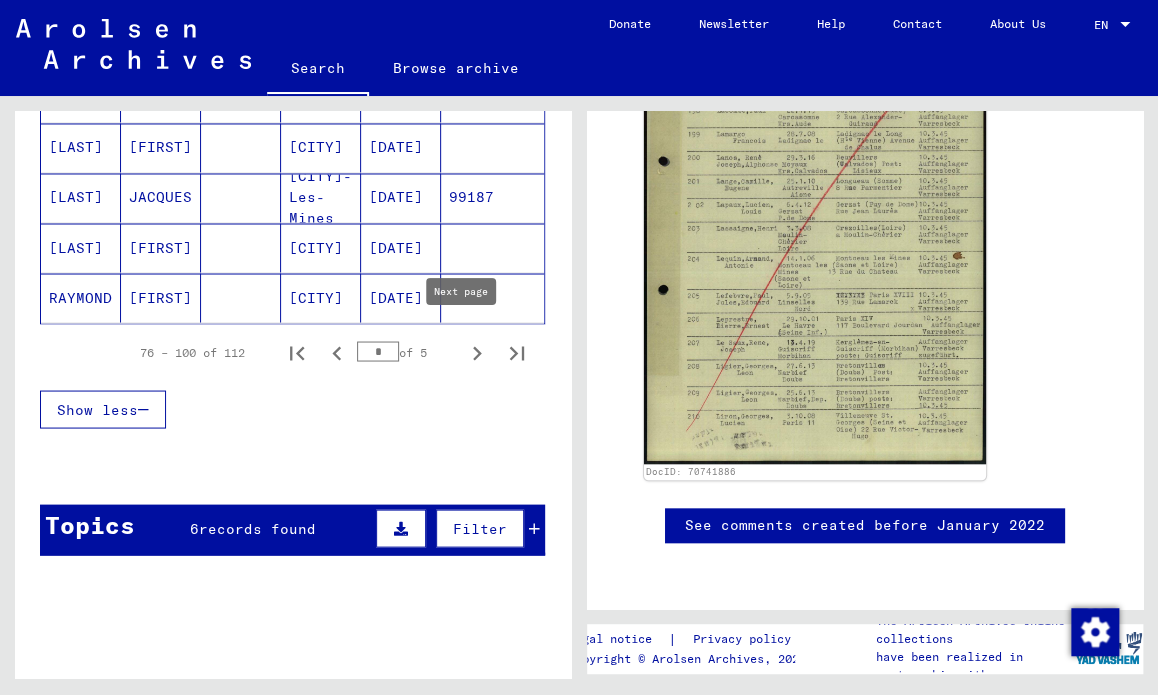 click 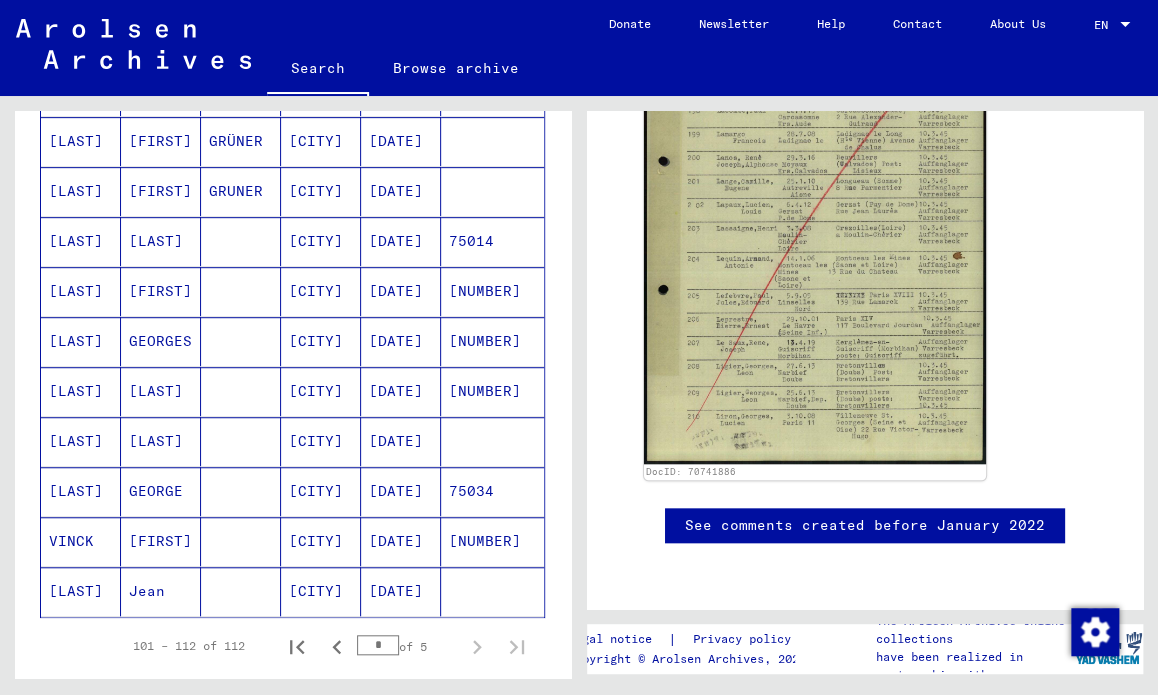 scroll, scrollTop: 188, scrollLeft: 0, axis: vertical 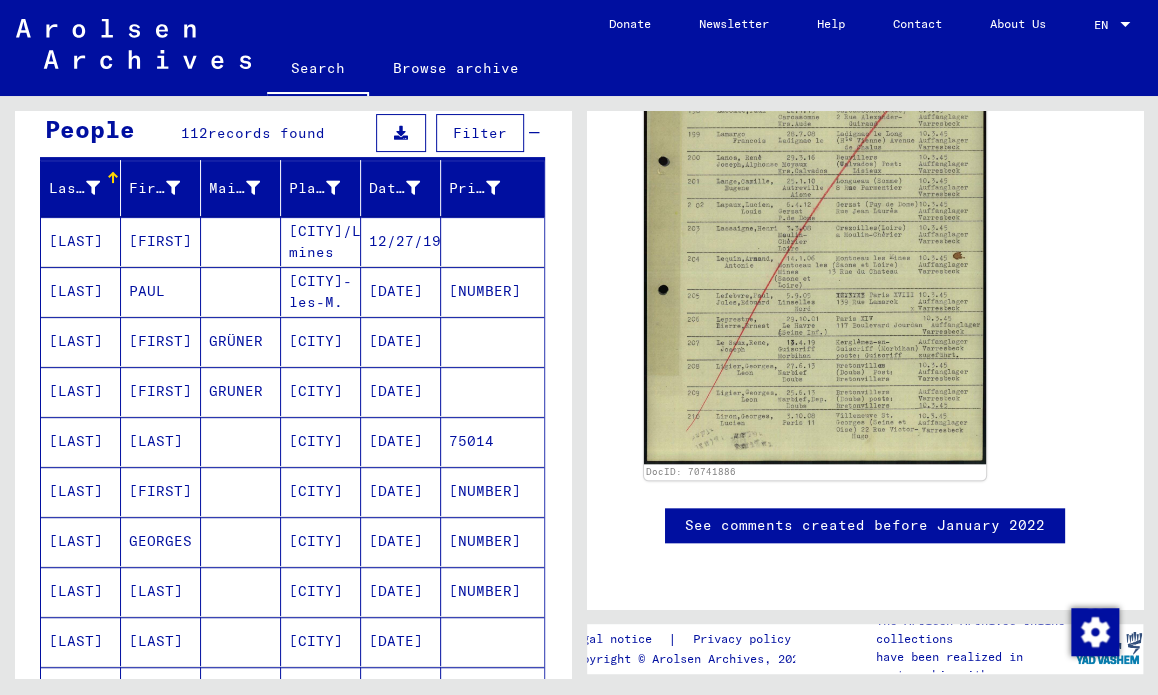 click on "[LAST]" at bounding box center [81, 391] 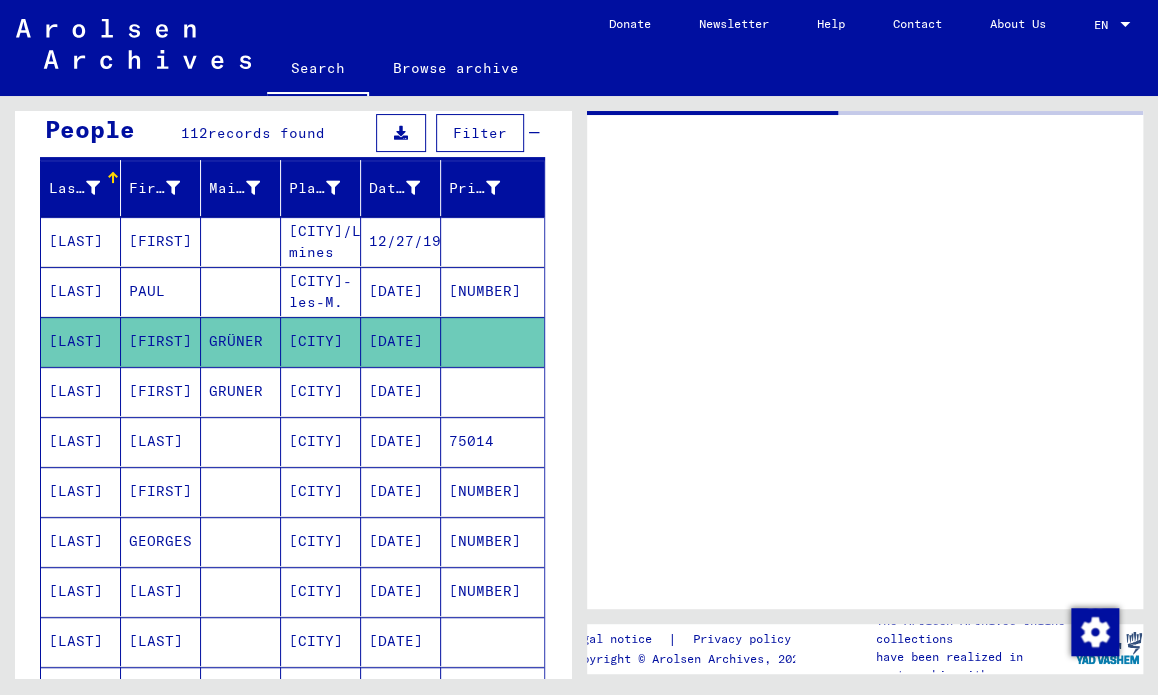 scroll, scrollTop: 0, scrollLeft: 0, axis: both 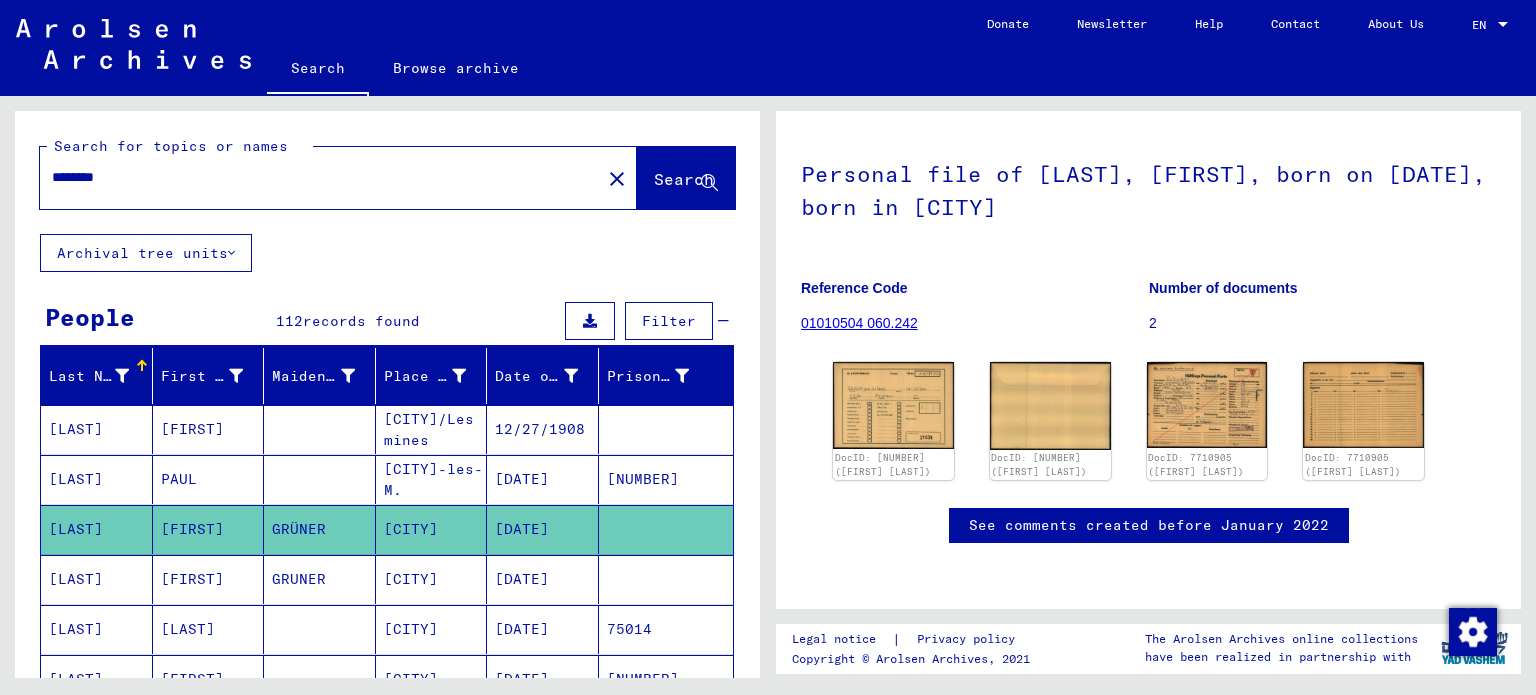 drag, startPoint x: 177, startPoint y: 177, endPoint x: 0, endPoint y: 200, distance: 178.4881 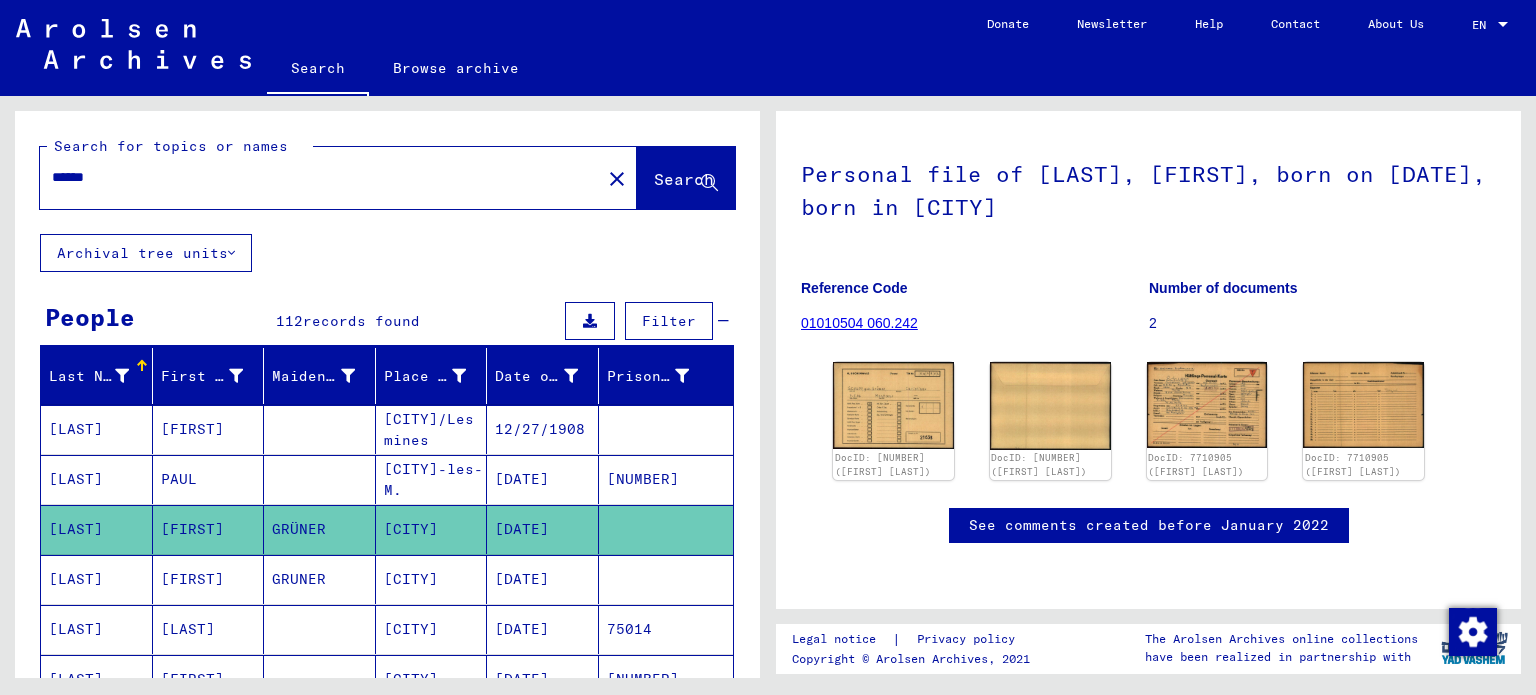 type on "******" 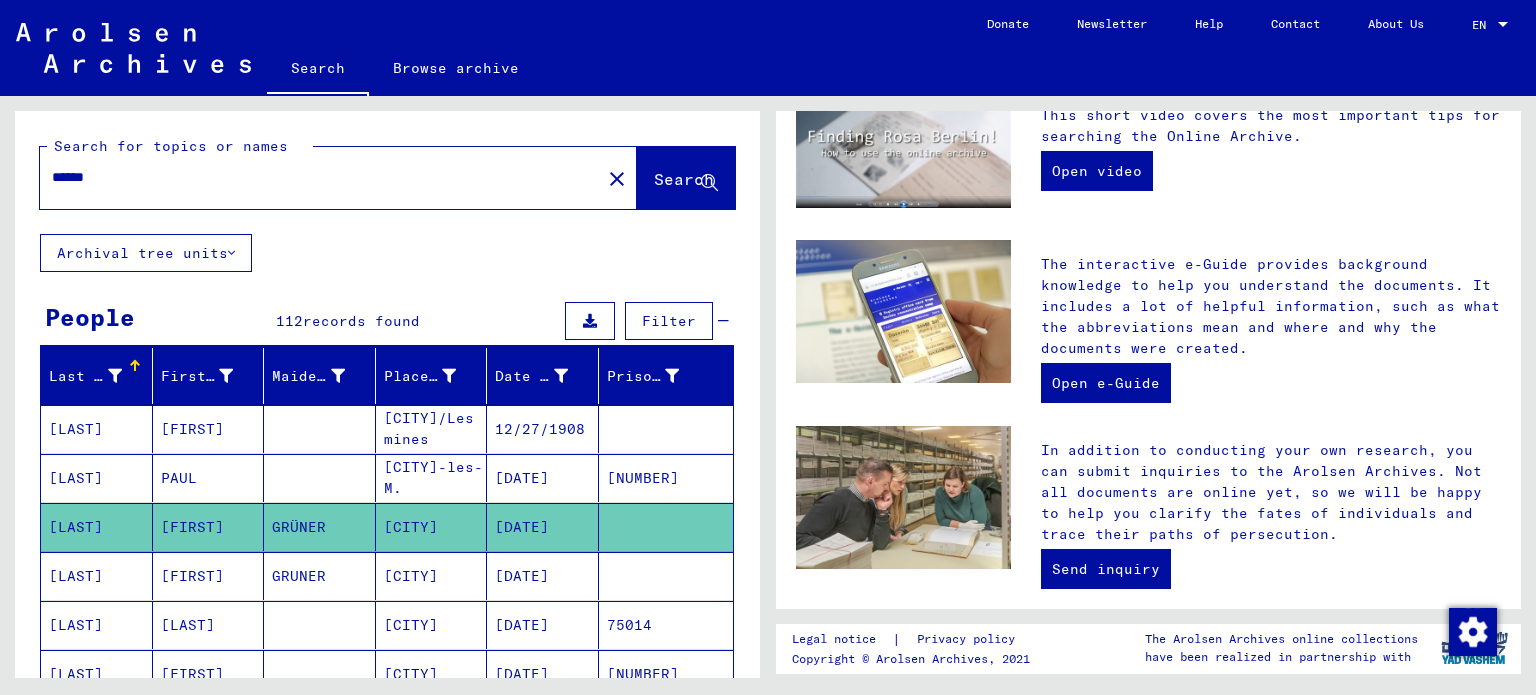 scroll, scrollTop: 0, scrollLeft: 0, axis: both 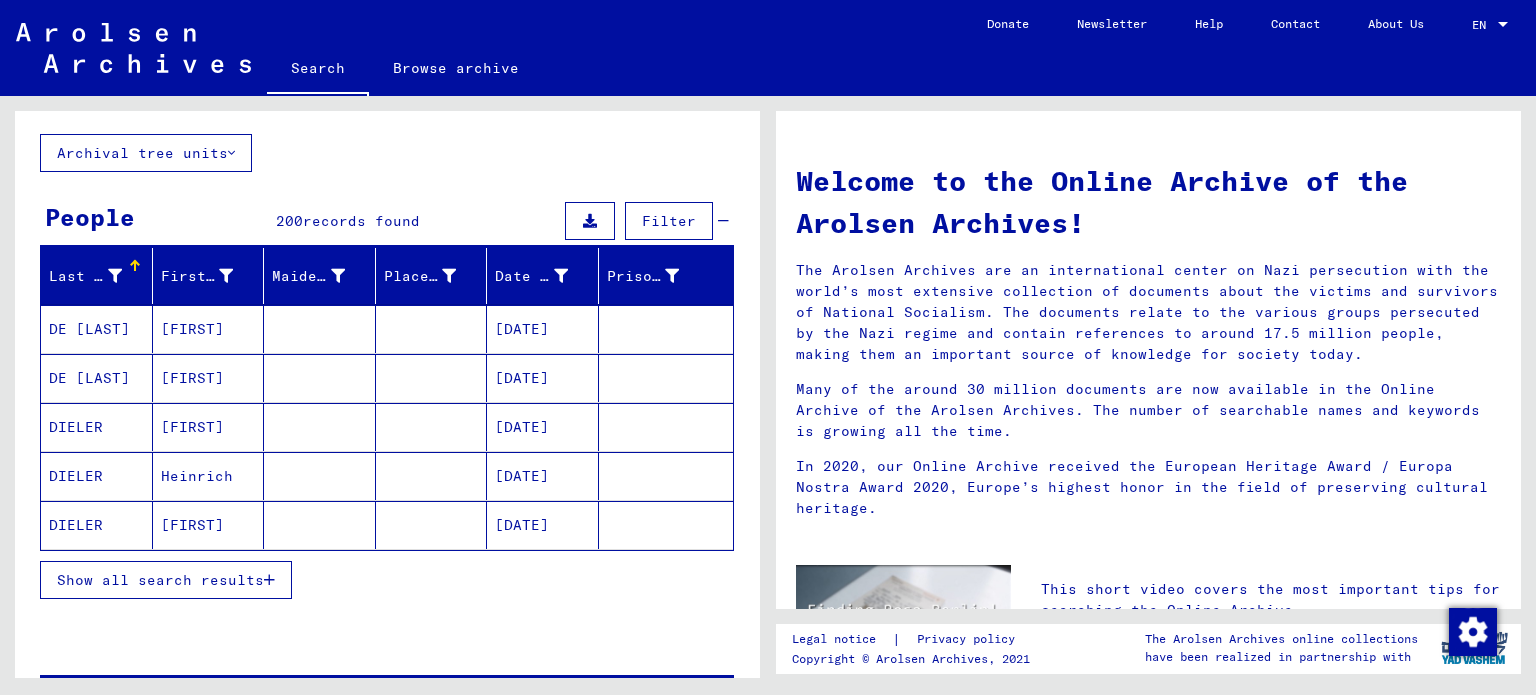 click on "Show all search results" at bounding box center [160, 580] 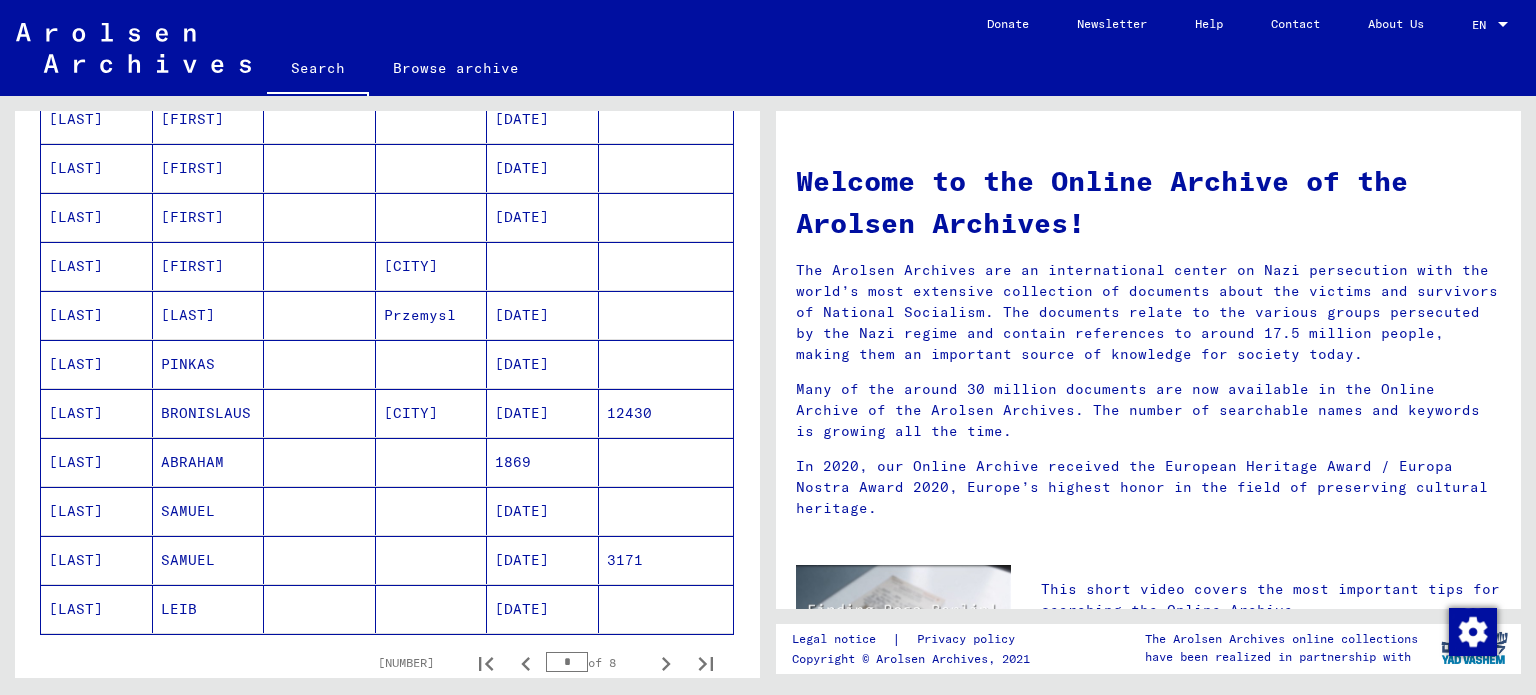 scroll, scrollTop: 1000, scrollLeft: 0, axis: vertical 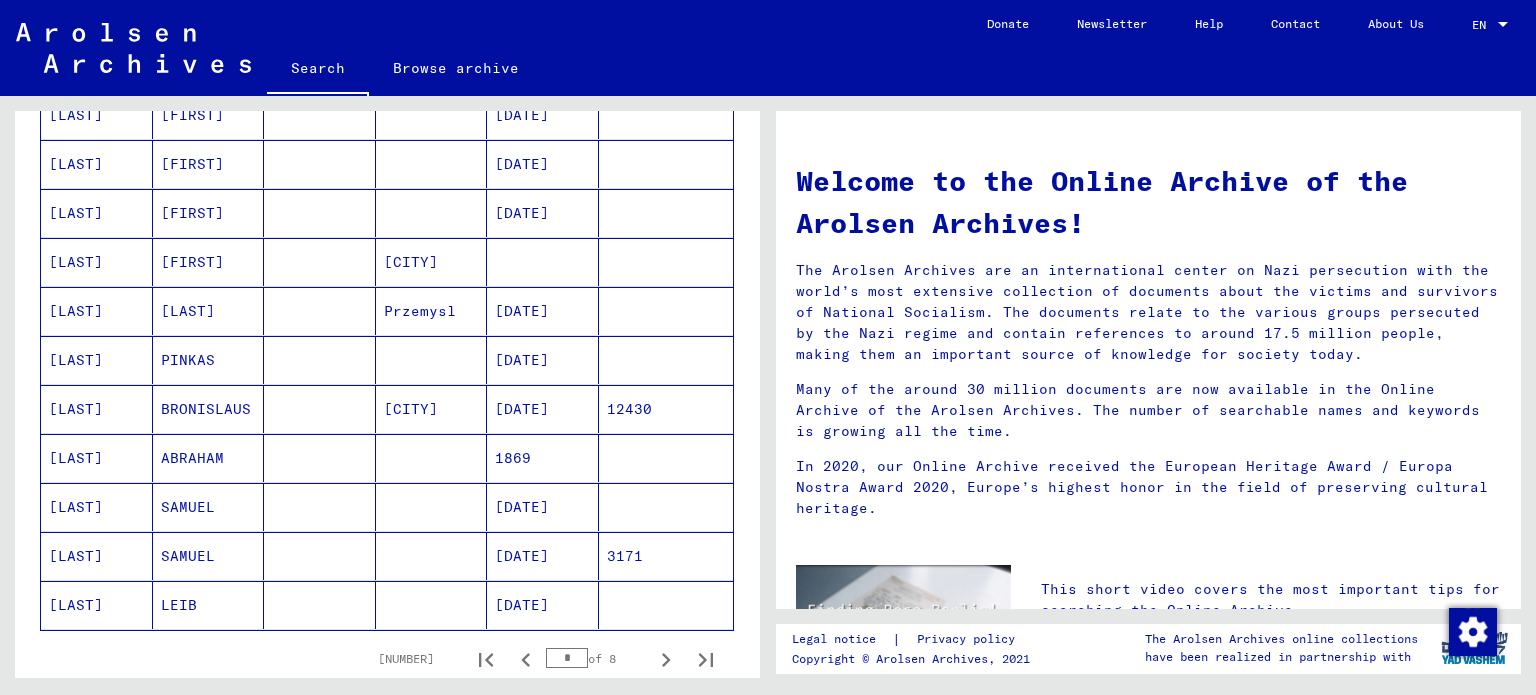 click on "[LAST]" 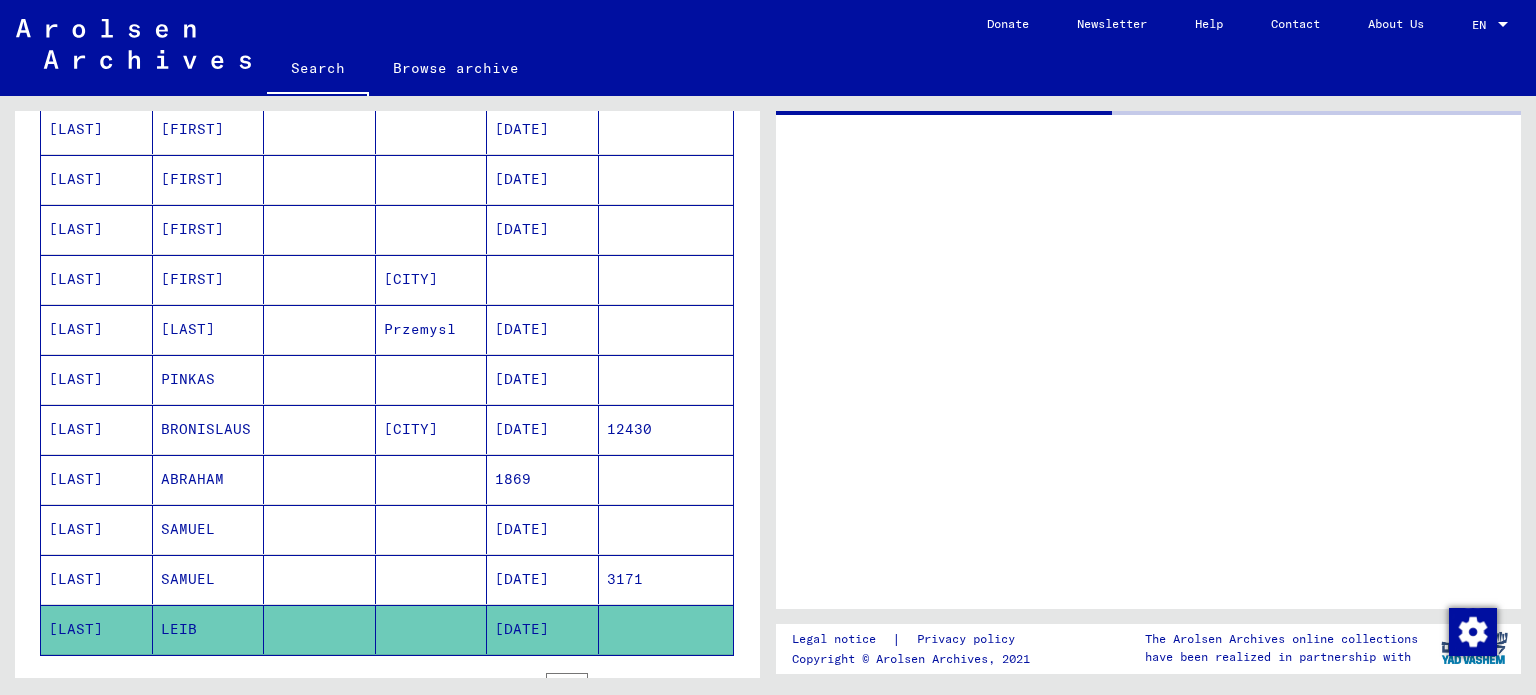 scroll, scrollTop: 1012, scrollLeft: 0, axis: vertical 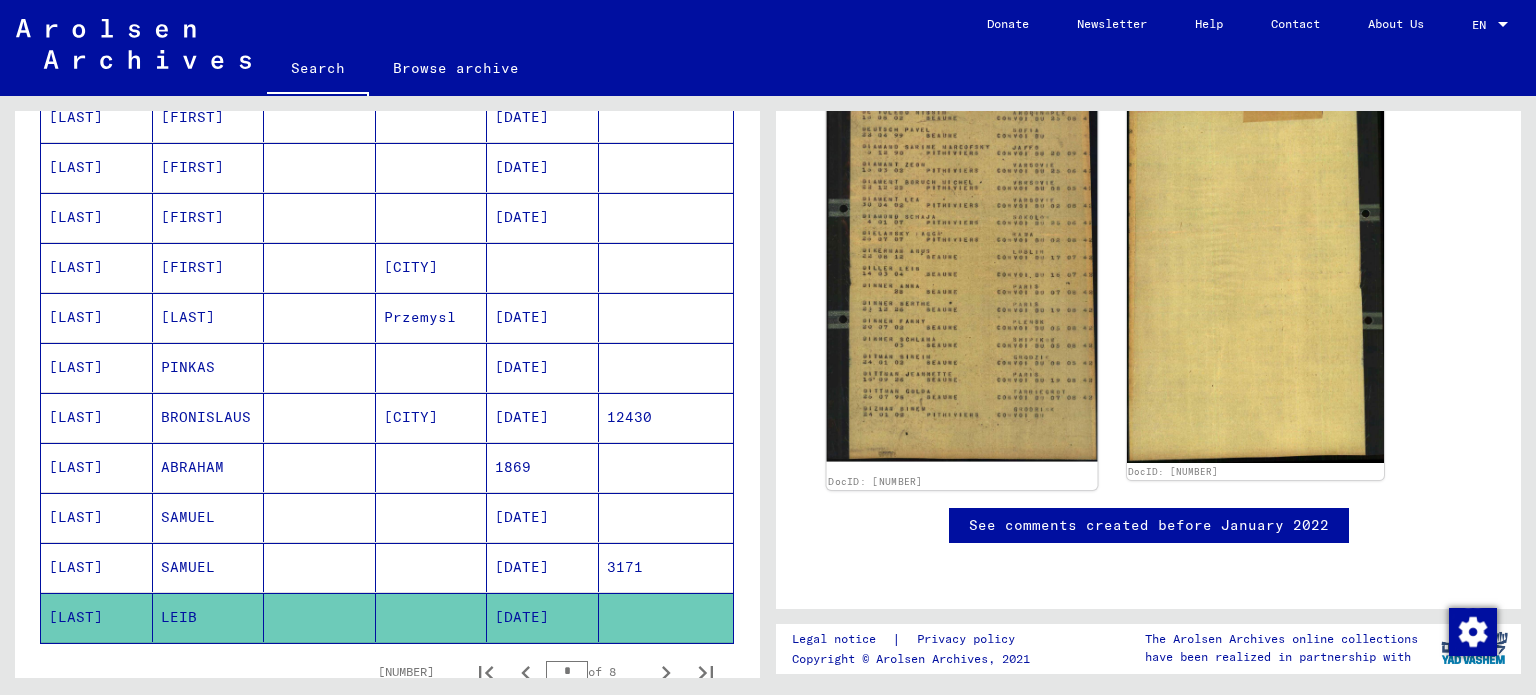 click 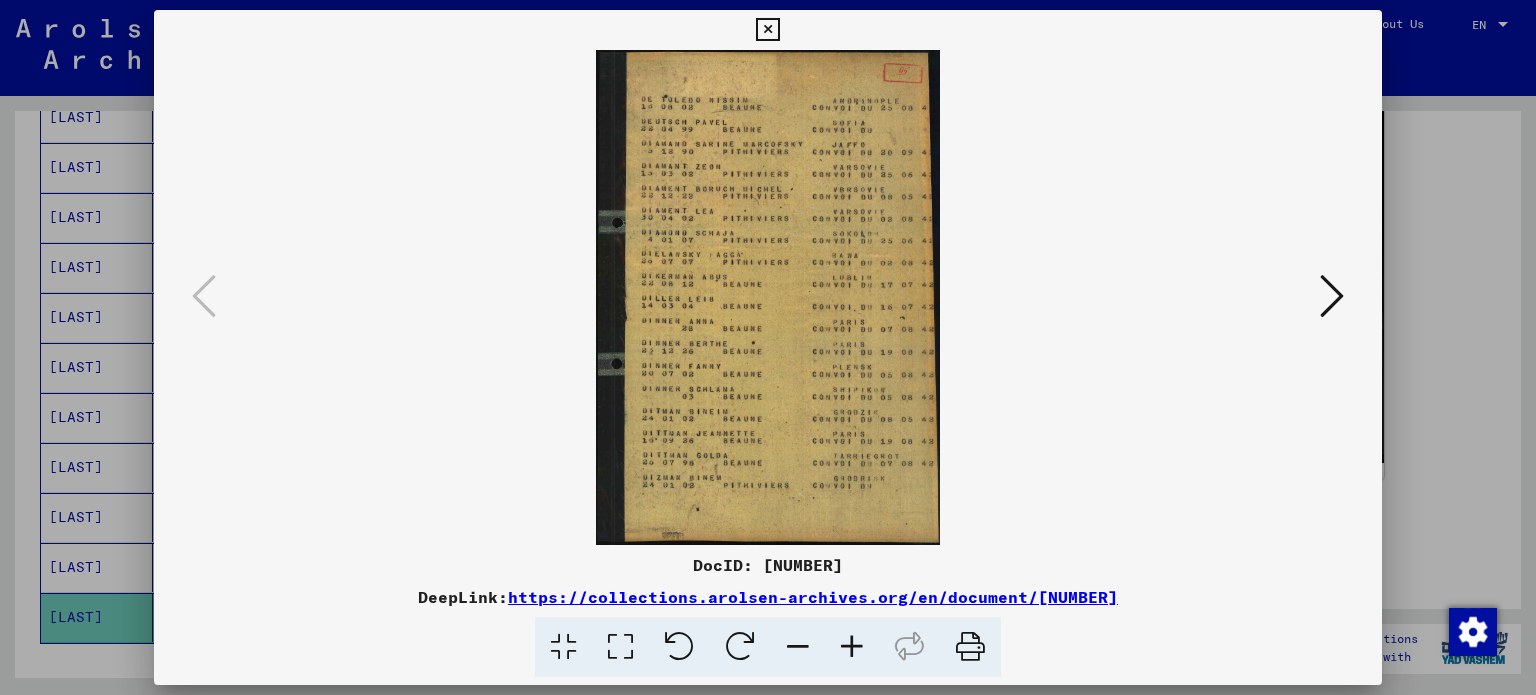 click at bounding box center (768, 297) 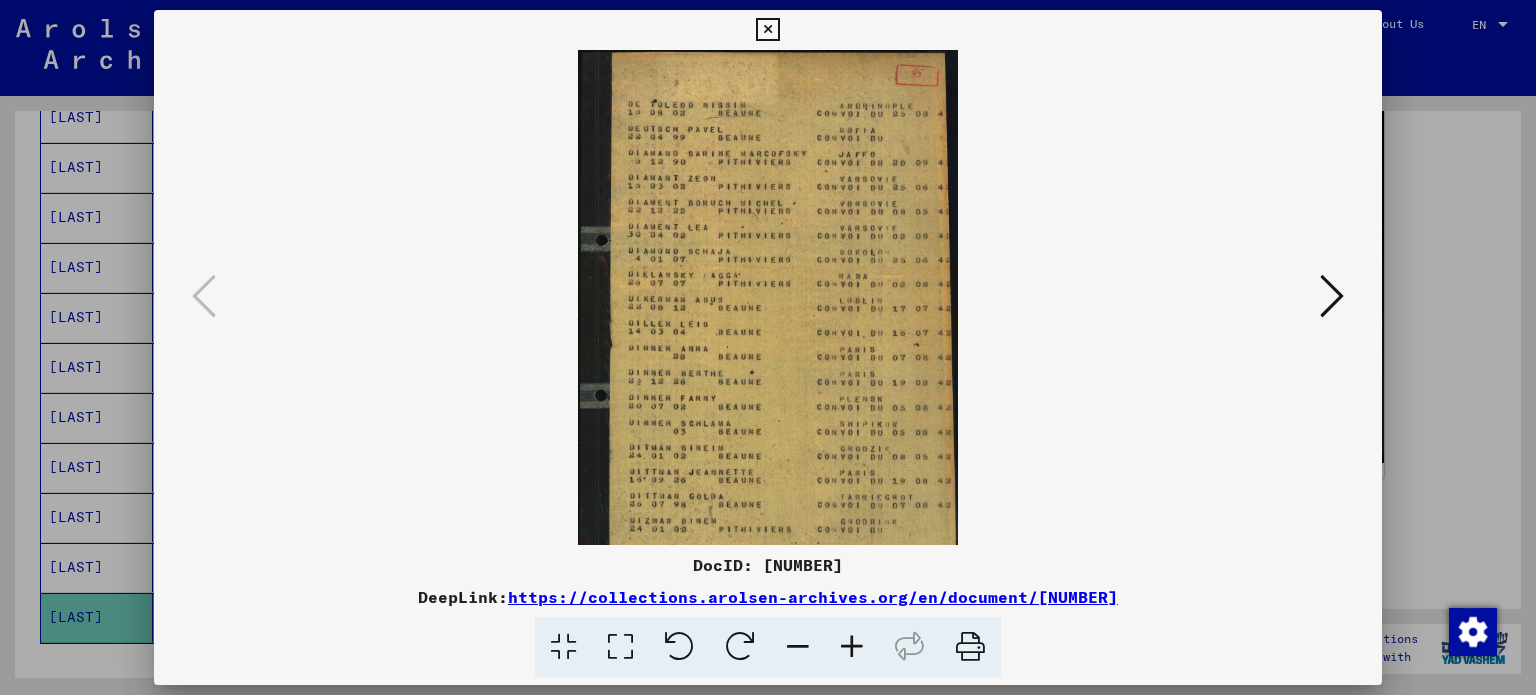 click at bounding box center [852, 647] 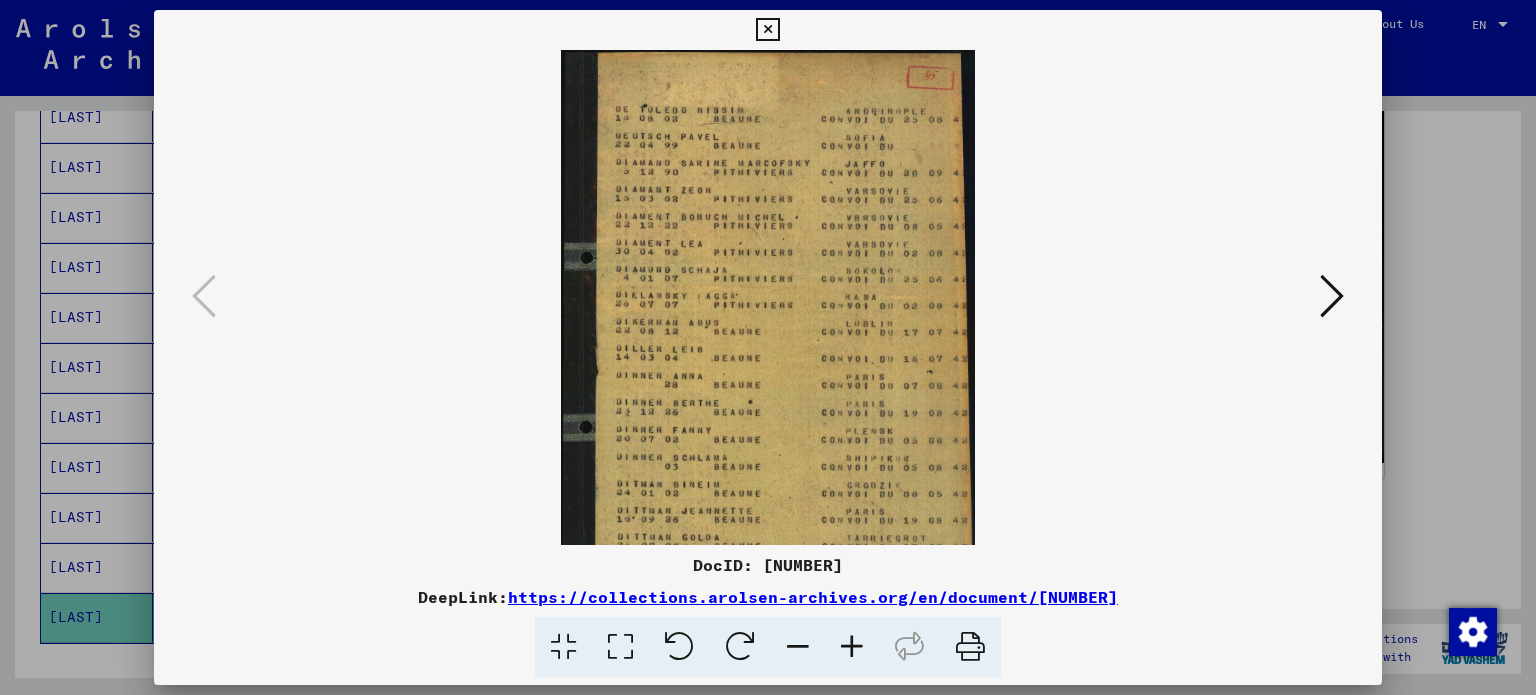 click at bounding box center [852, 647] 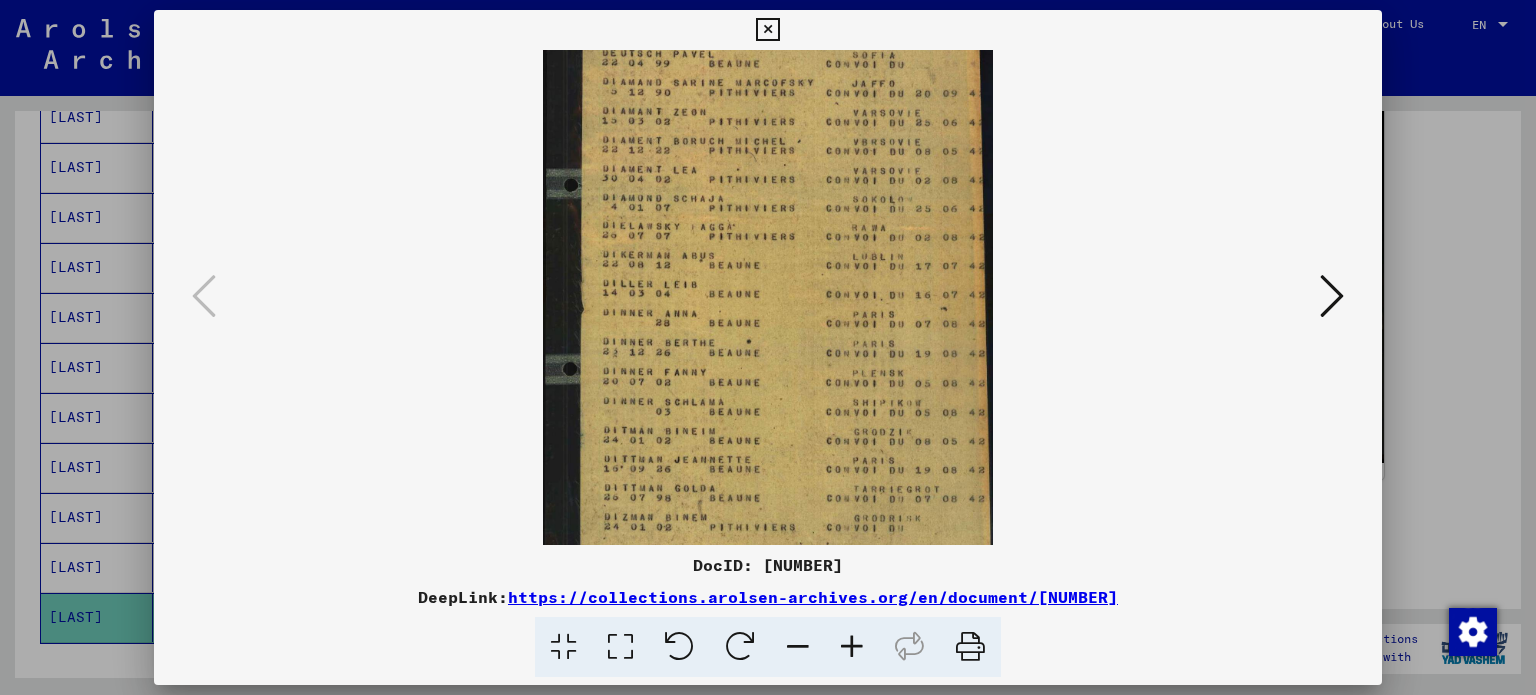 scroll, scrollTop: 95, scrollLeft: 0, axis: vertical 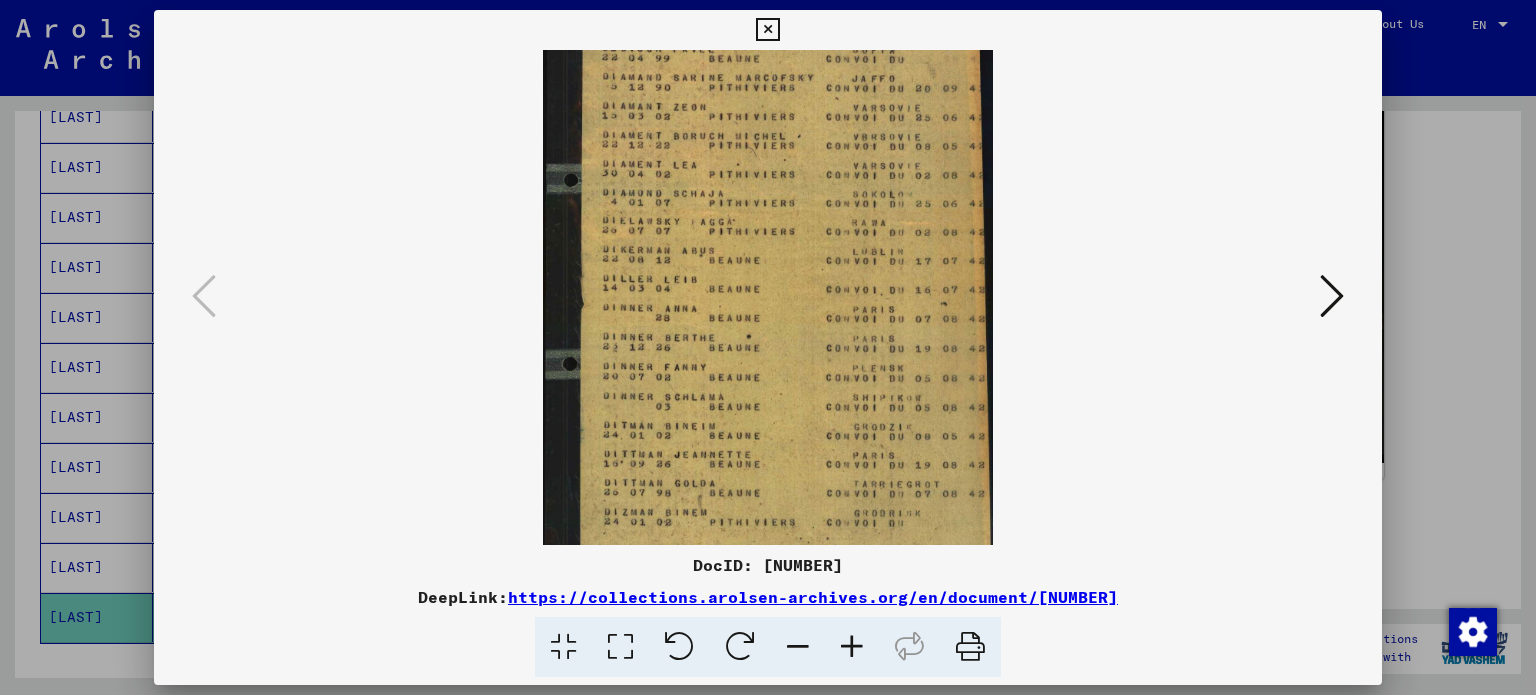 drag, startPoint x: 744, startPoint y: 306, endPoint x: 738, endPoint y: 215, distance: 91.197586 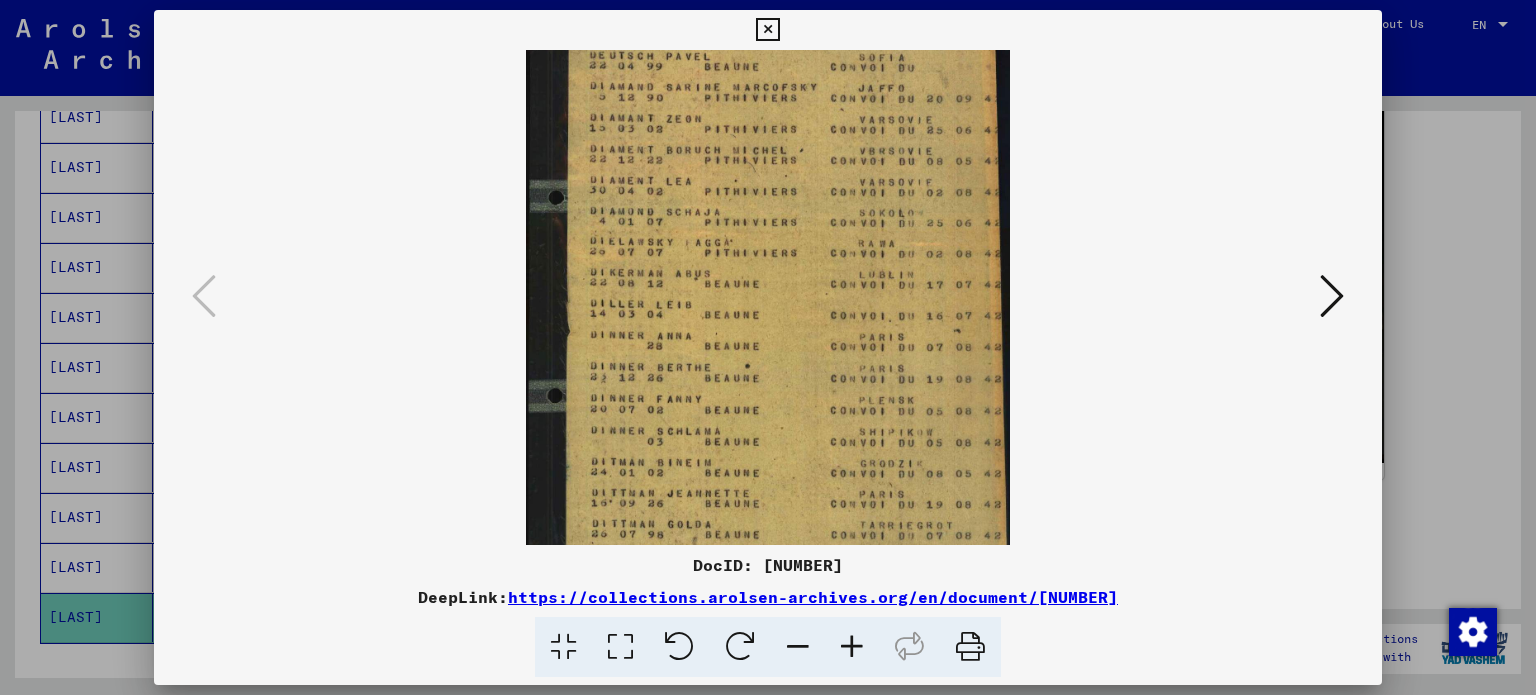 click at bounding box center (852, 647) 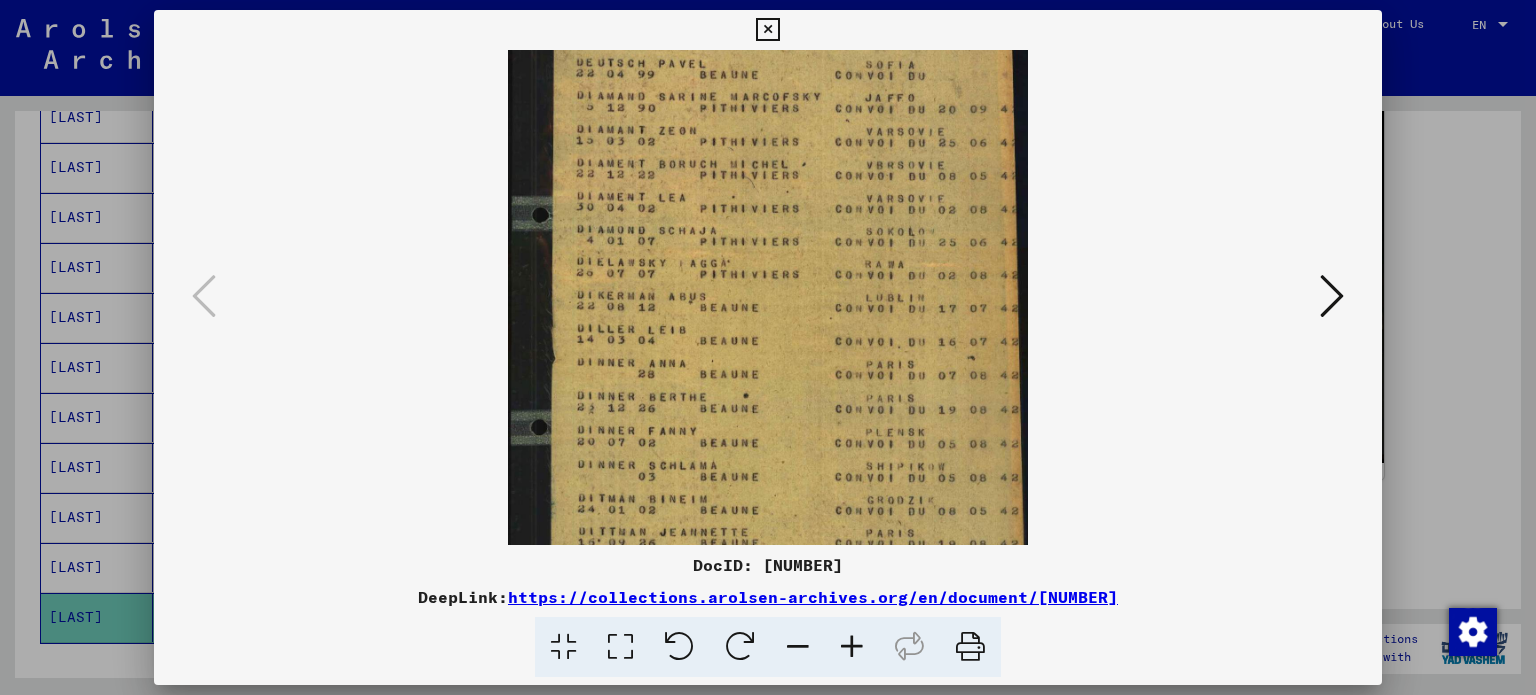 click at bounding box center (852, 647) 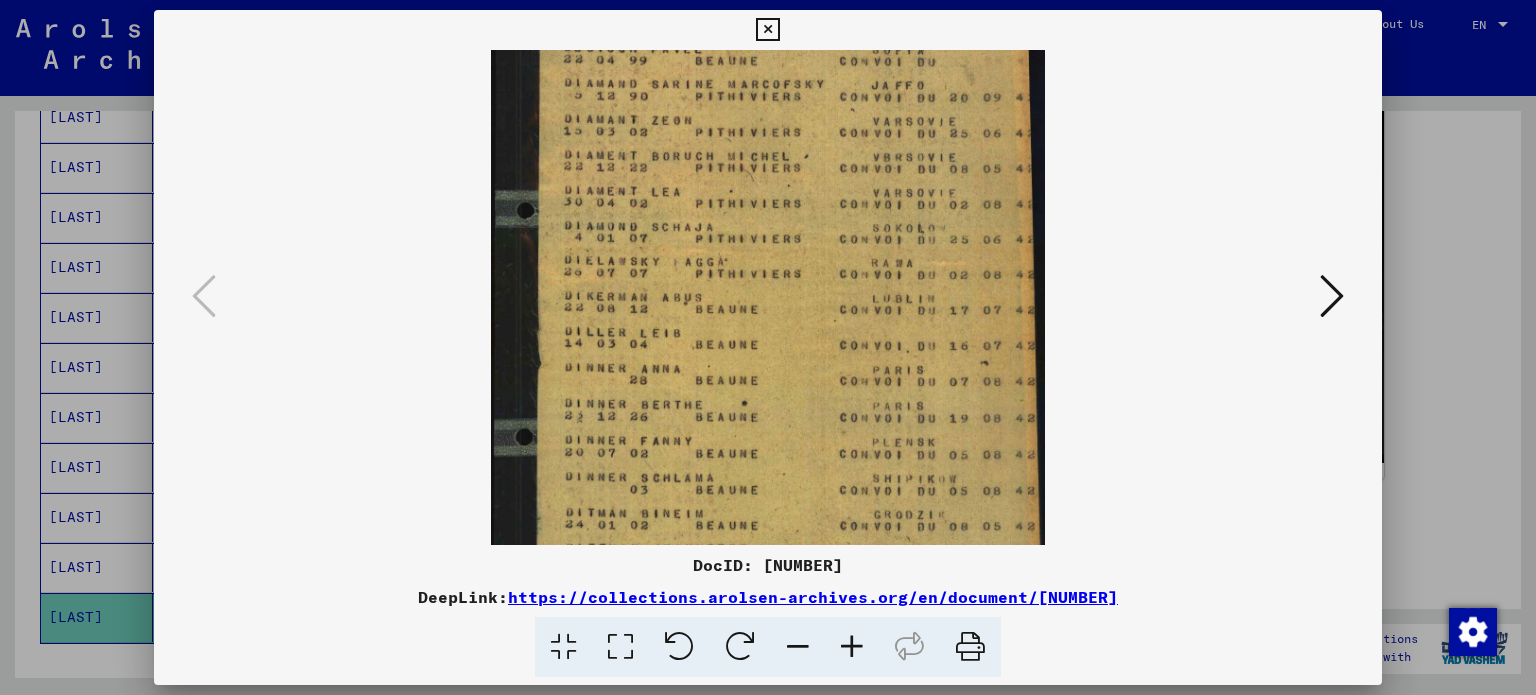 scroll, scrollTop: 135, scrollLeft: 0, axis: vertical 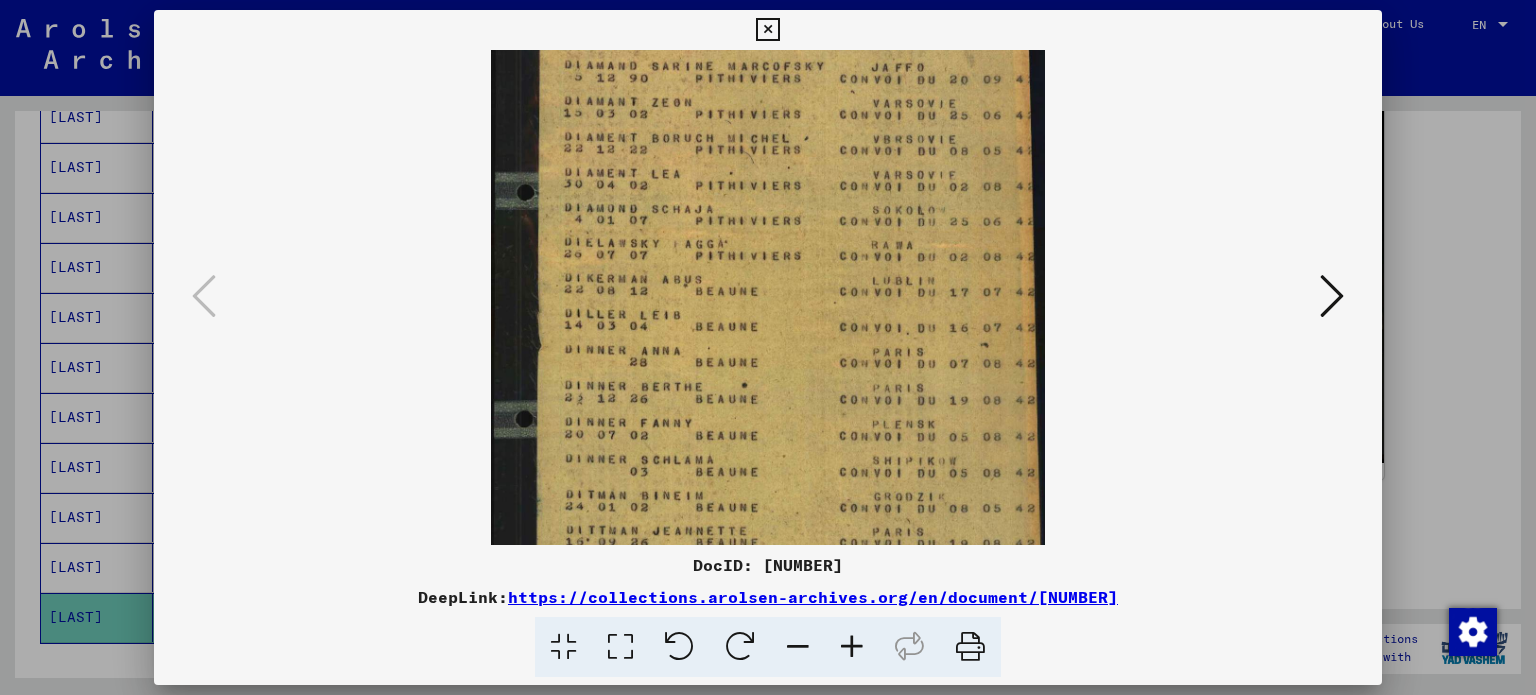 drag, startPoint x: 644, startPoint y: 411, endPoint x: 649, endPoint y: 372, distance: 39.319206 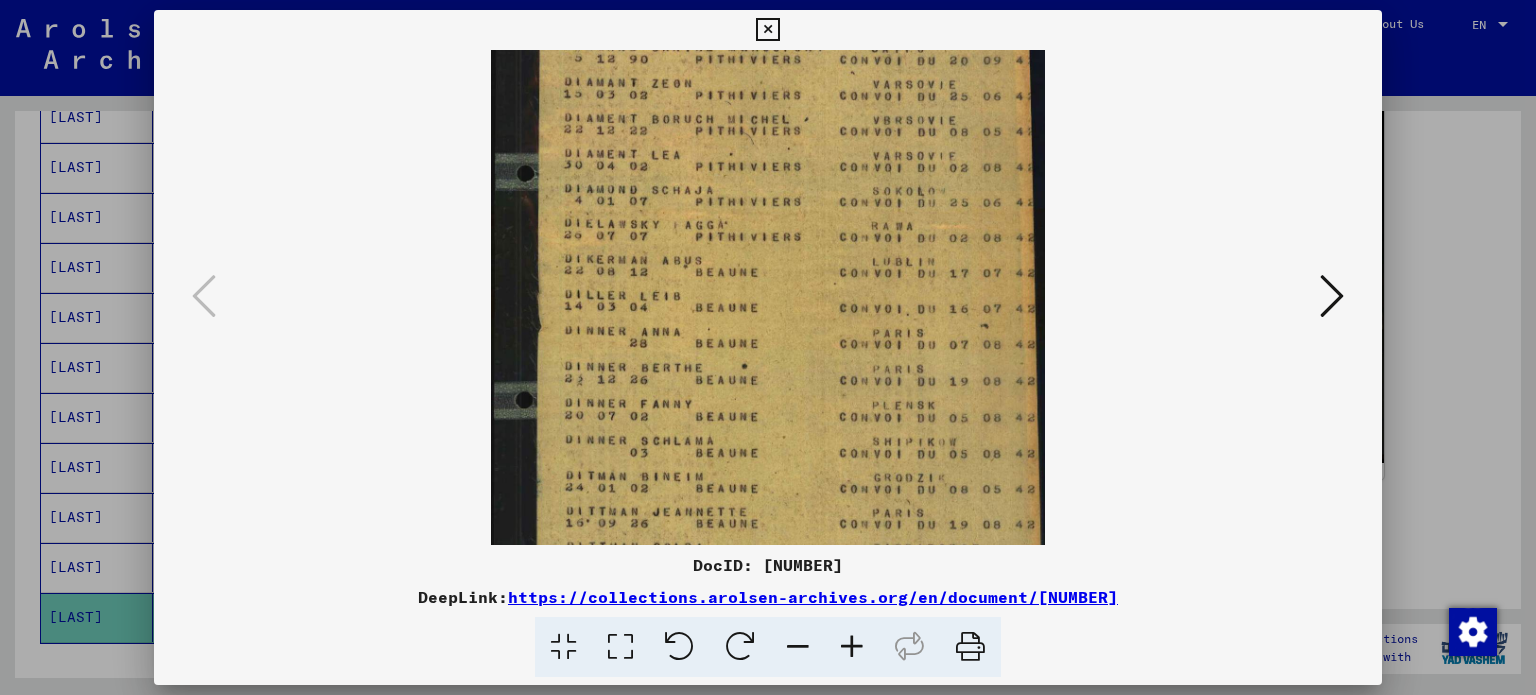 scroll, scrollTop: 155, scrollLeft: 0, axis: vertical 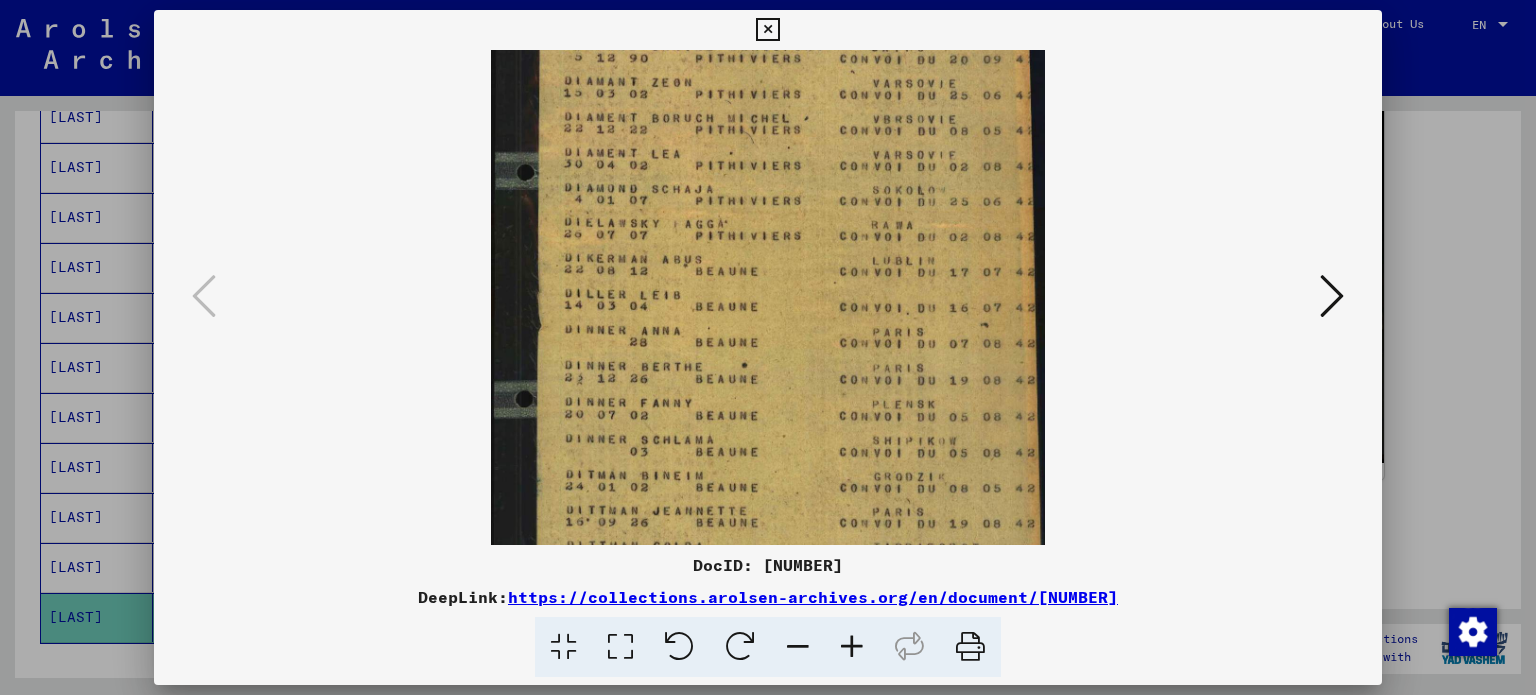 drag, startPoint x: 677, startPoint y: 443, endPoint x: 677, endPoint y: 424, distance: 19 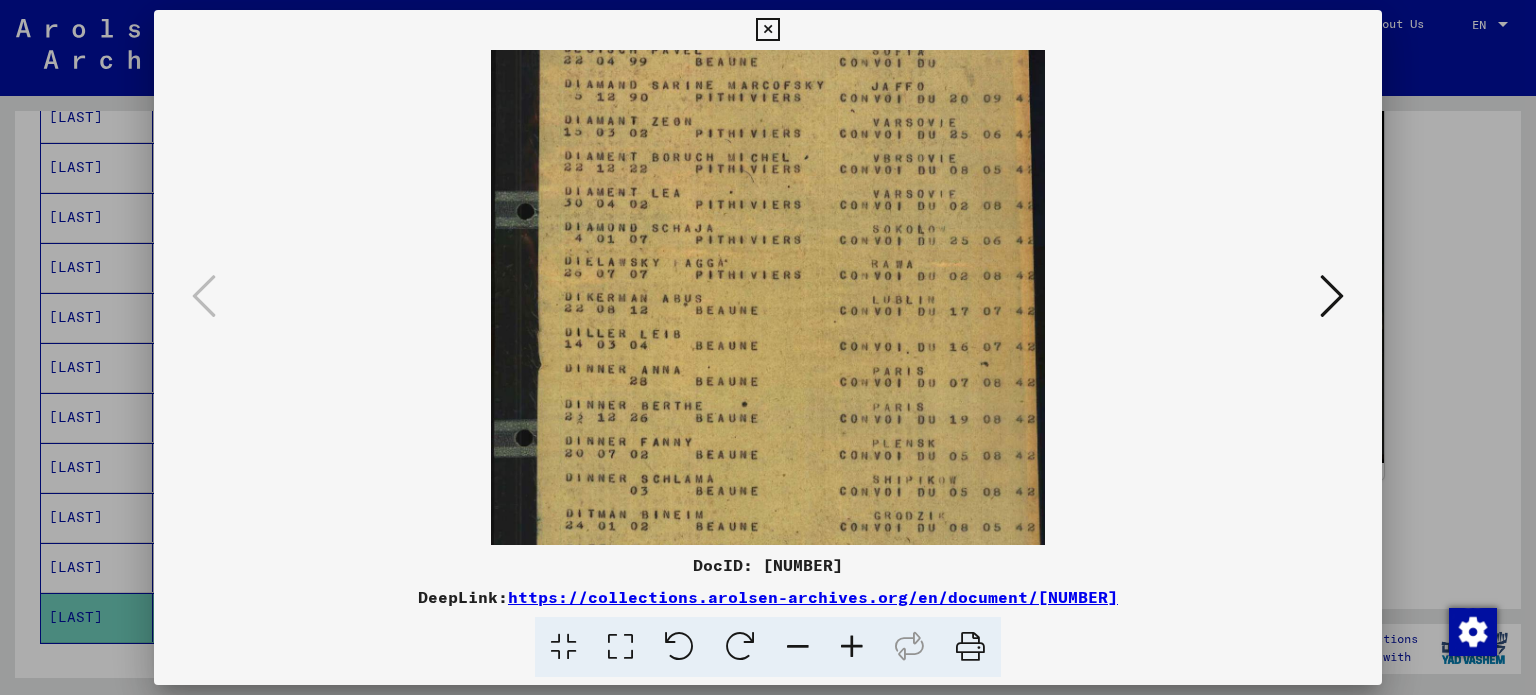 scroll, scrollTop: 110, scrollLeft: 0, axis: vertical 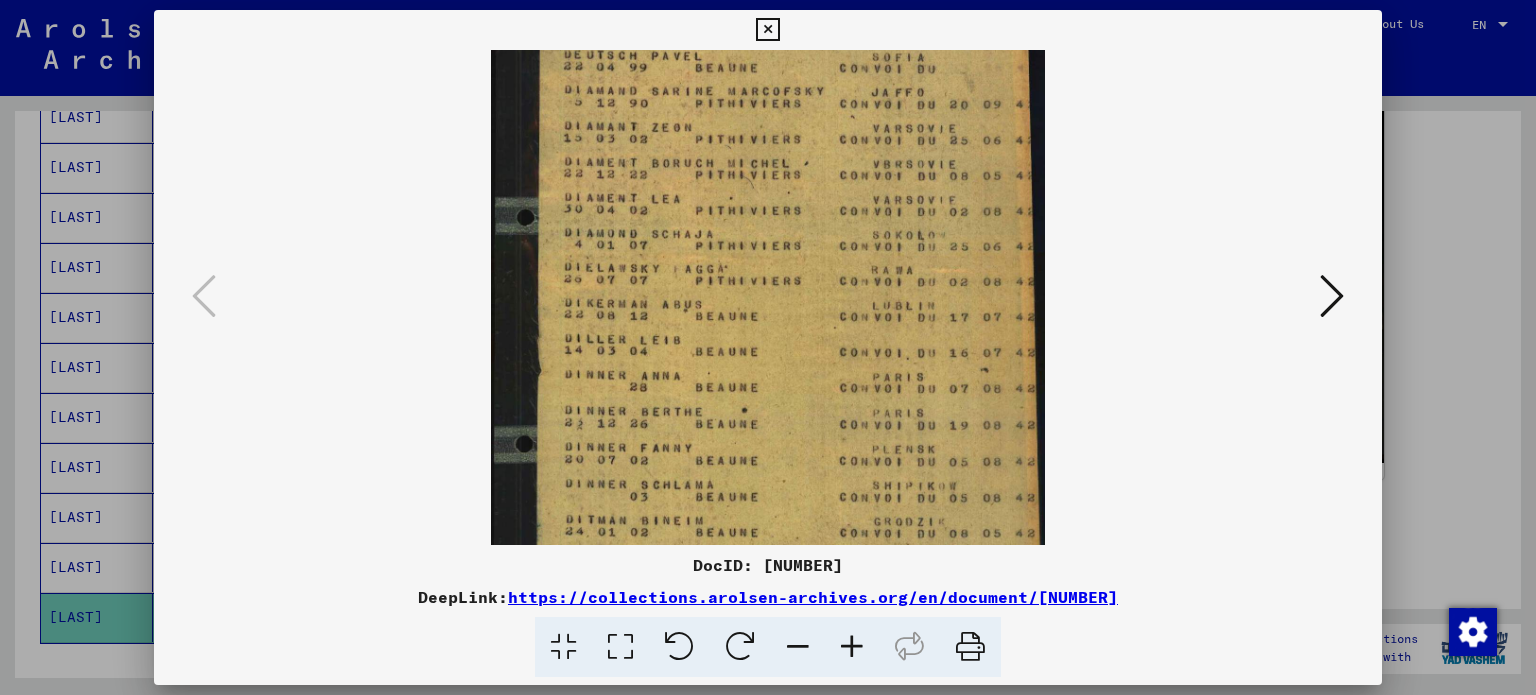 drag, startPoint x: 676, startPoint y: 386, endPoint x: 676, endPoint y: 433, distance: 47 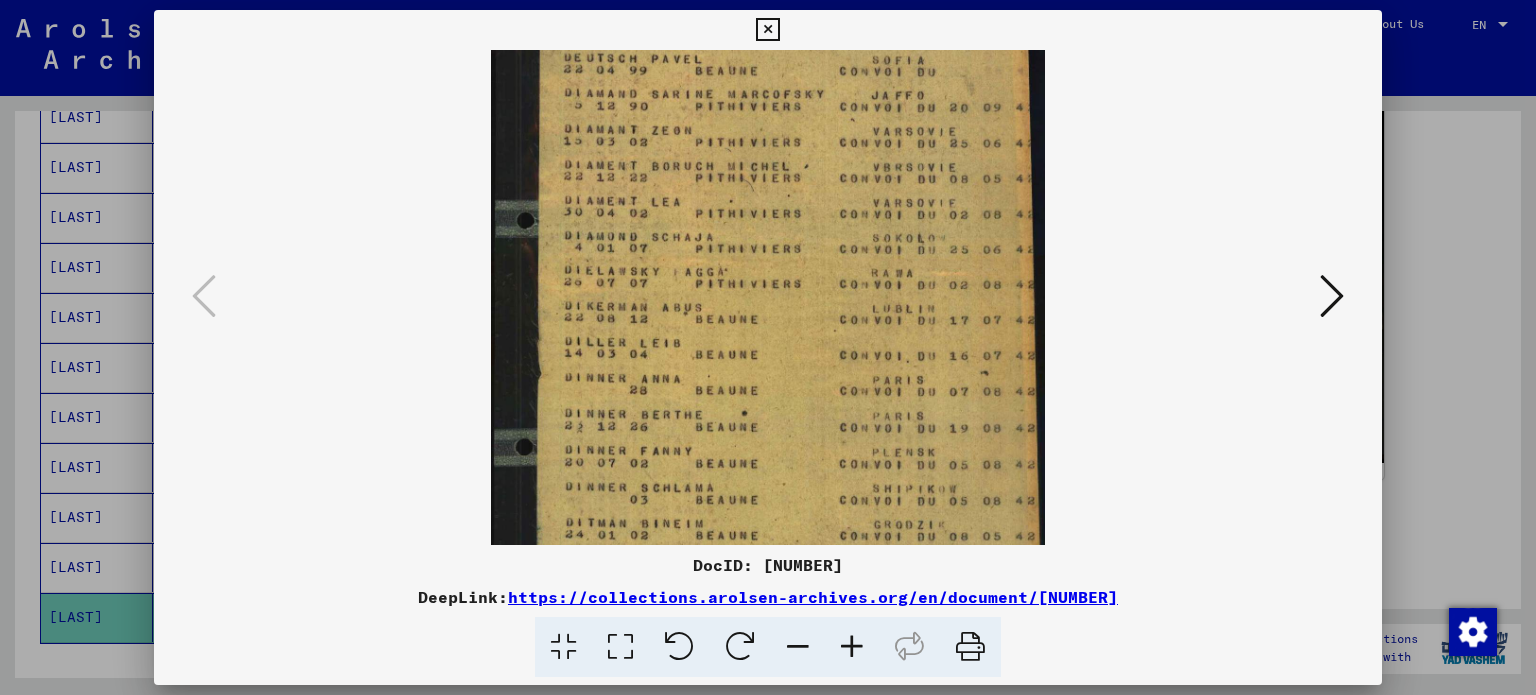 scroll, scrollTop: 108, scrollLeft: 0, axis: vertical 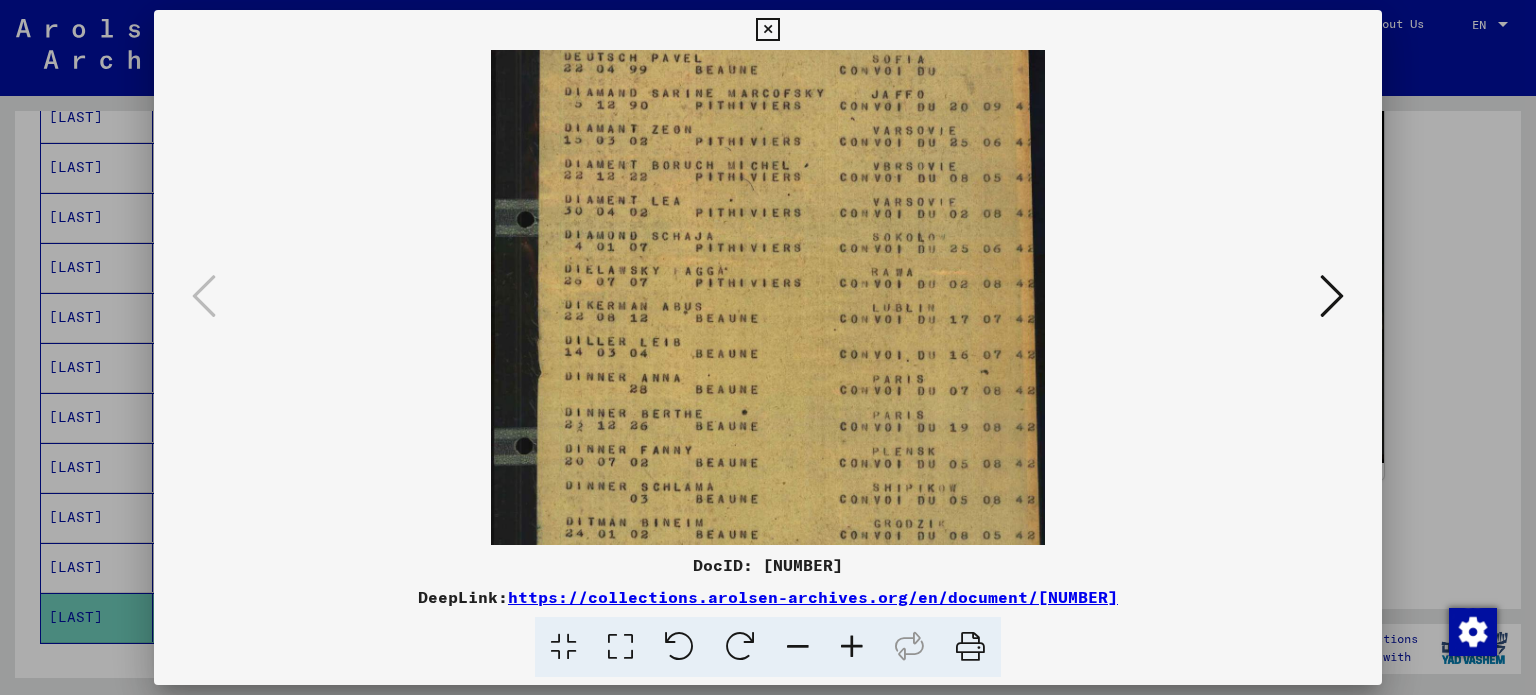drag, startPoint x: 804, startPoint y: 351, endPoint x: 717, endPoint y: 355, distance: 87.0919 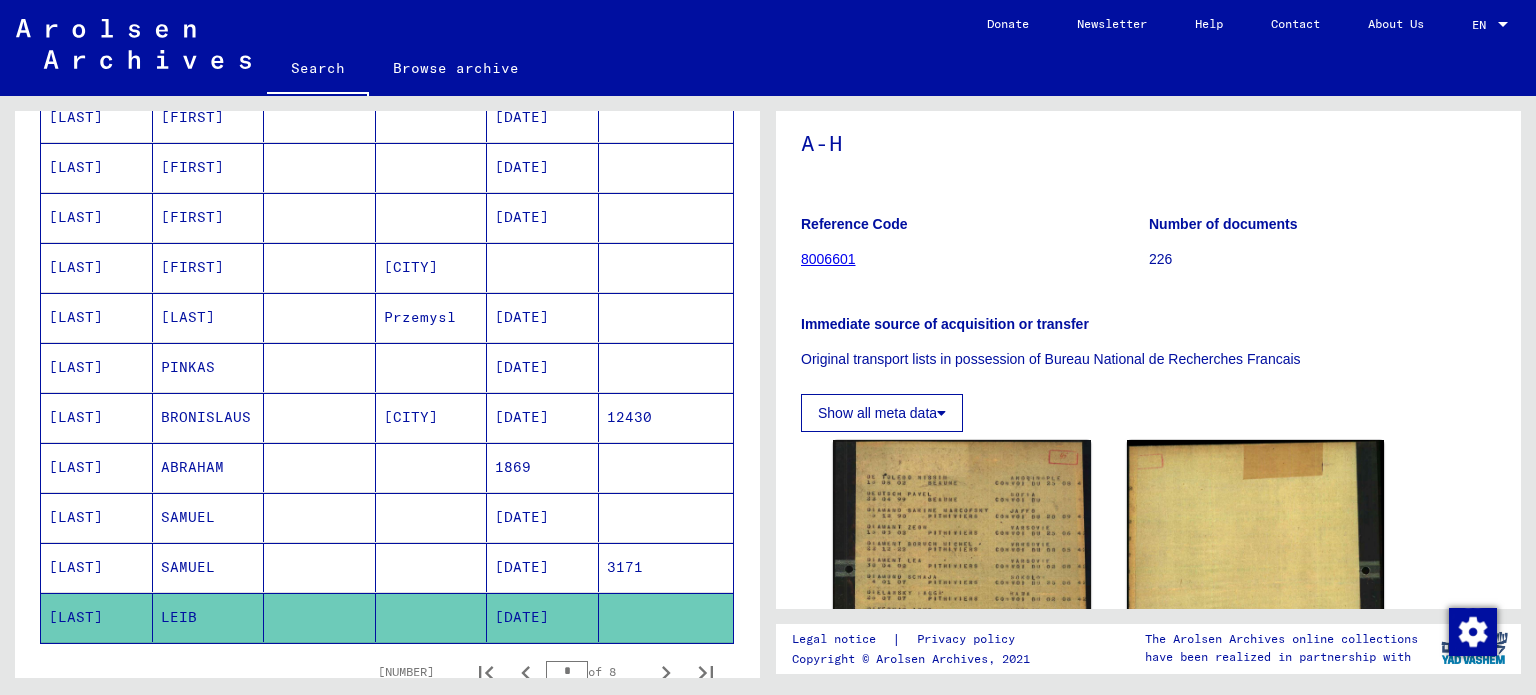 scroll, scrollTop: 100, scrollLeft: 0, axis: vertical 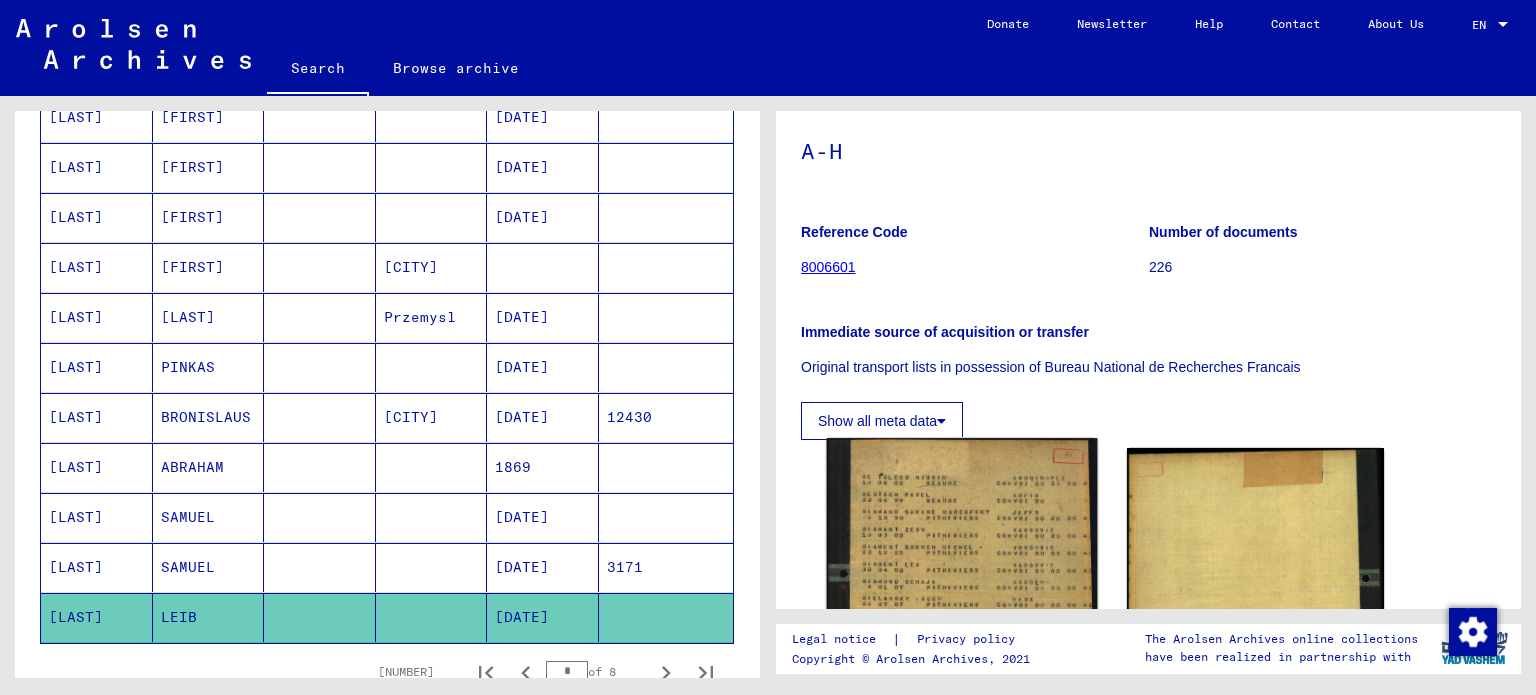click 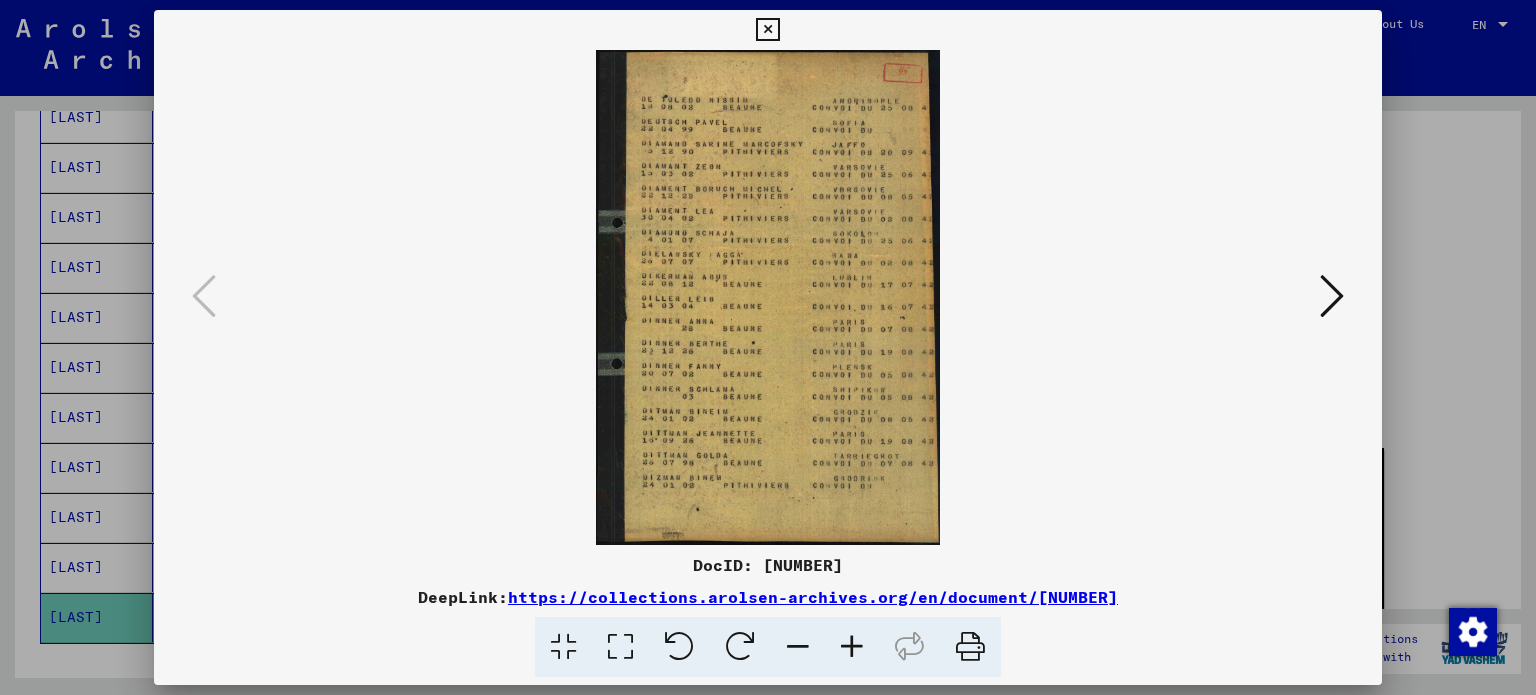 click on "https://collections.arolsen-archives.org/en/document/[NUMBER]" at bounding box center [813, 597] 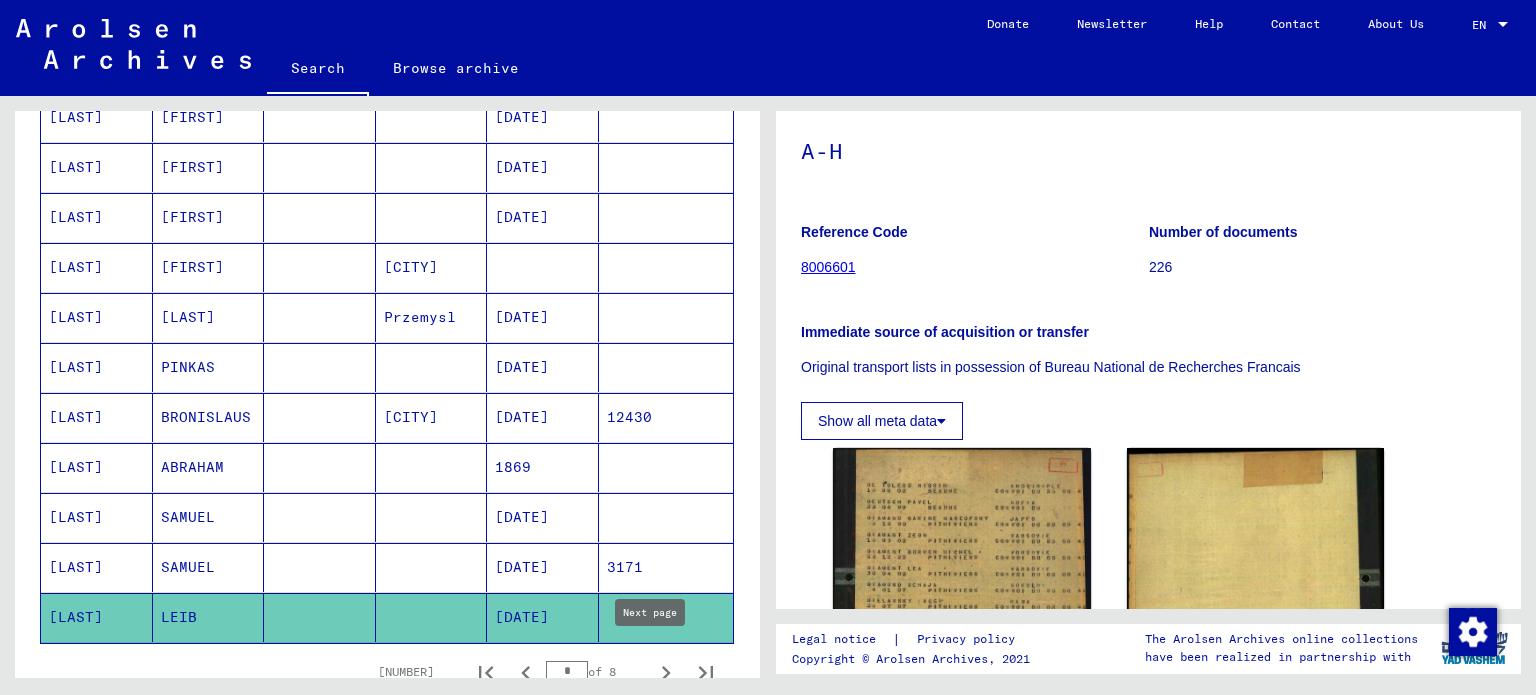 click 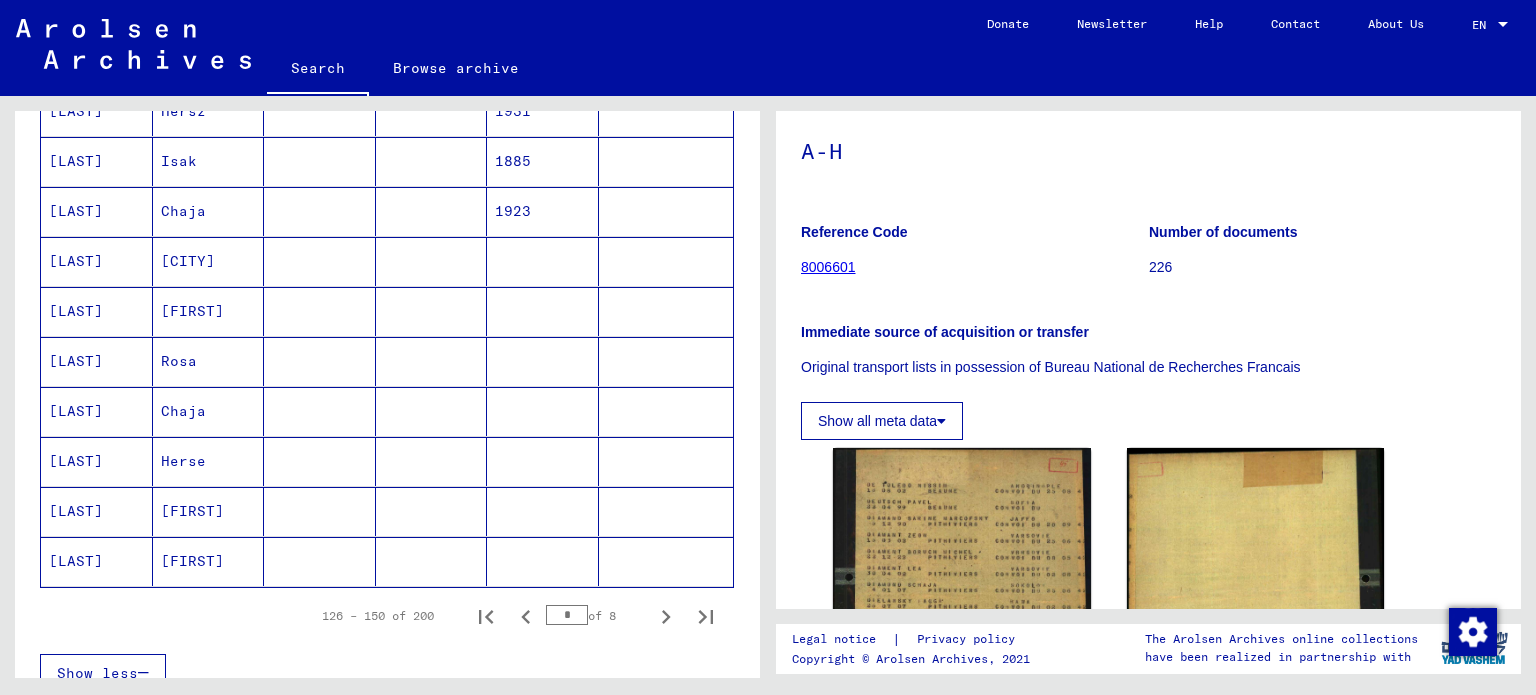 scroll, scrollTop: 1100, scrollLeft: 0, axis: vertical 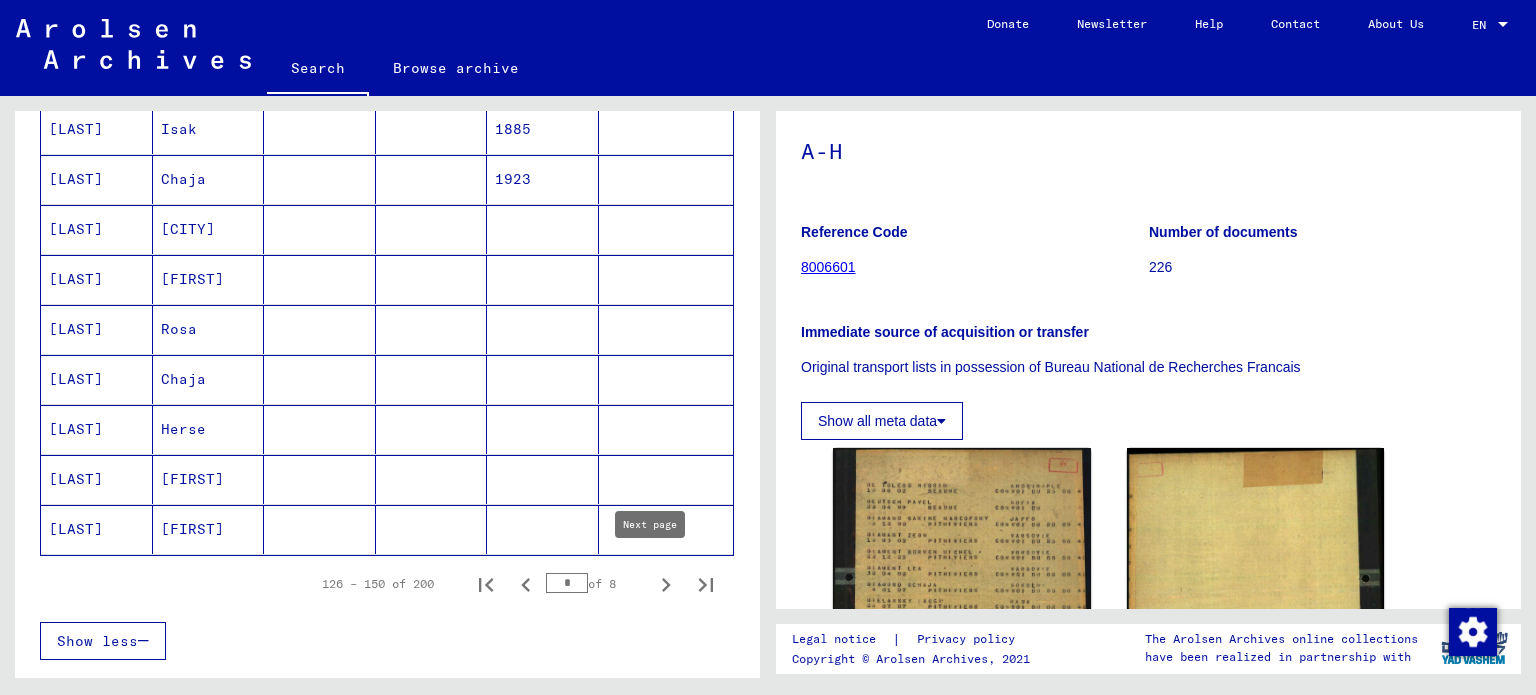 click 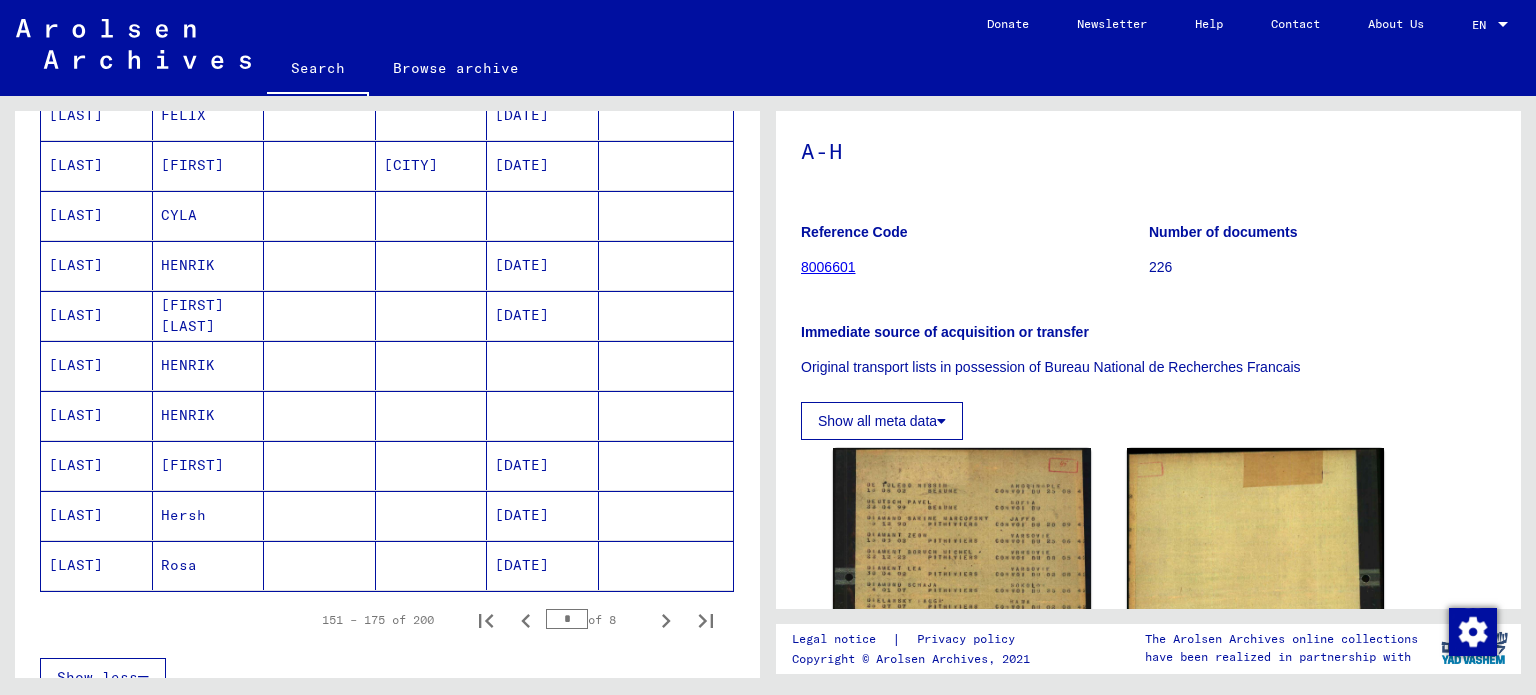 scroll, scrollTop: 1100, scrollLeft: 0, axis: vertical 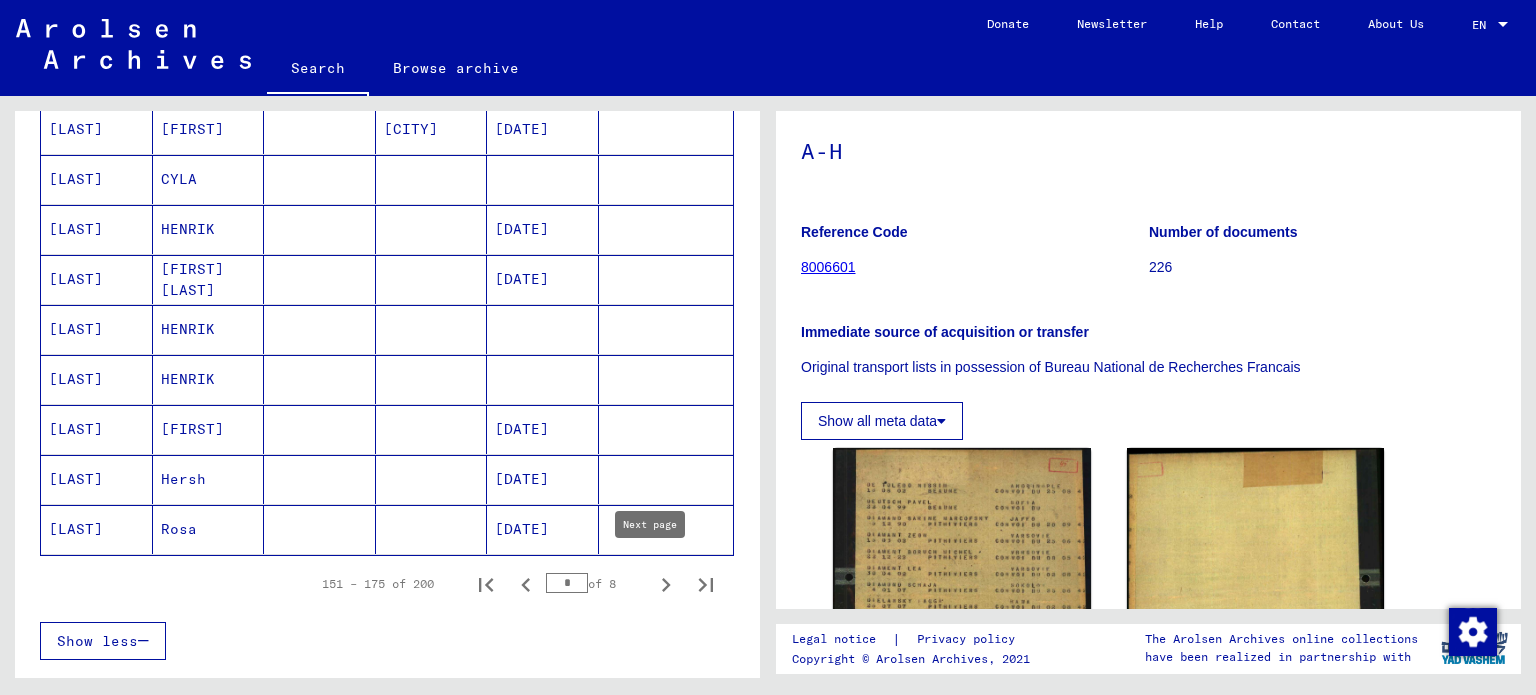 click 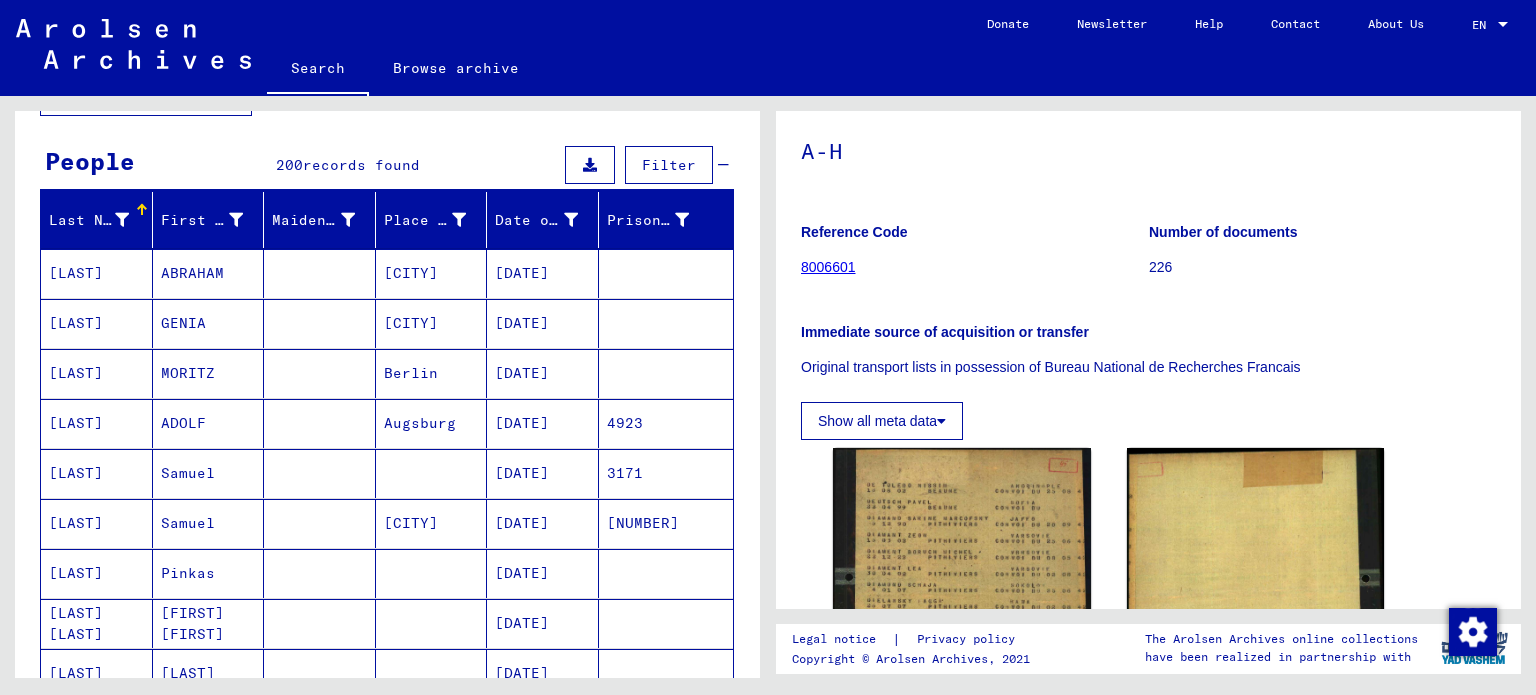 scroll, scrollTop: 0, scrollLeft: 0, axis: both 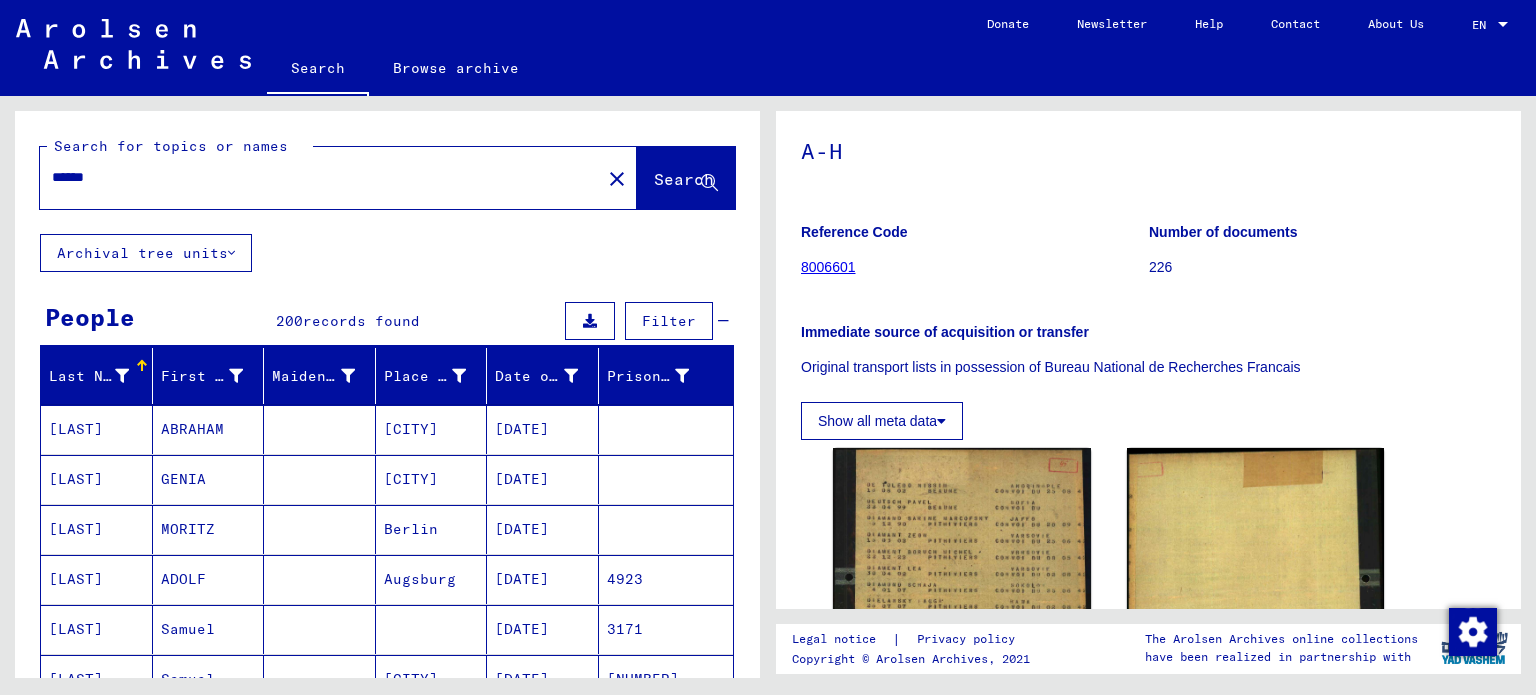 click on "******" at bounding box center [320, 177] 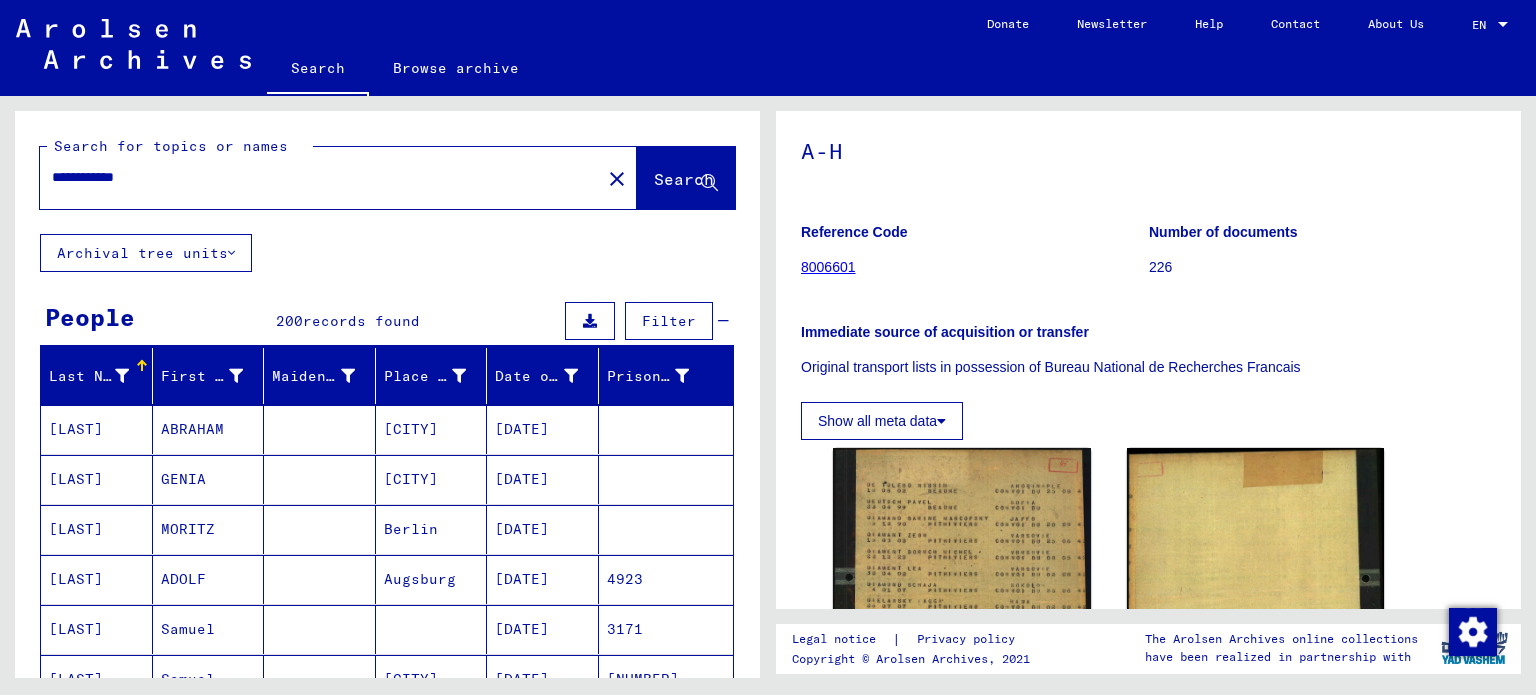 scroll, scrollTop: 0, scrollLeft: 0, axis: both 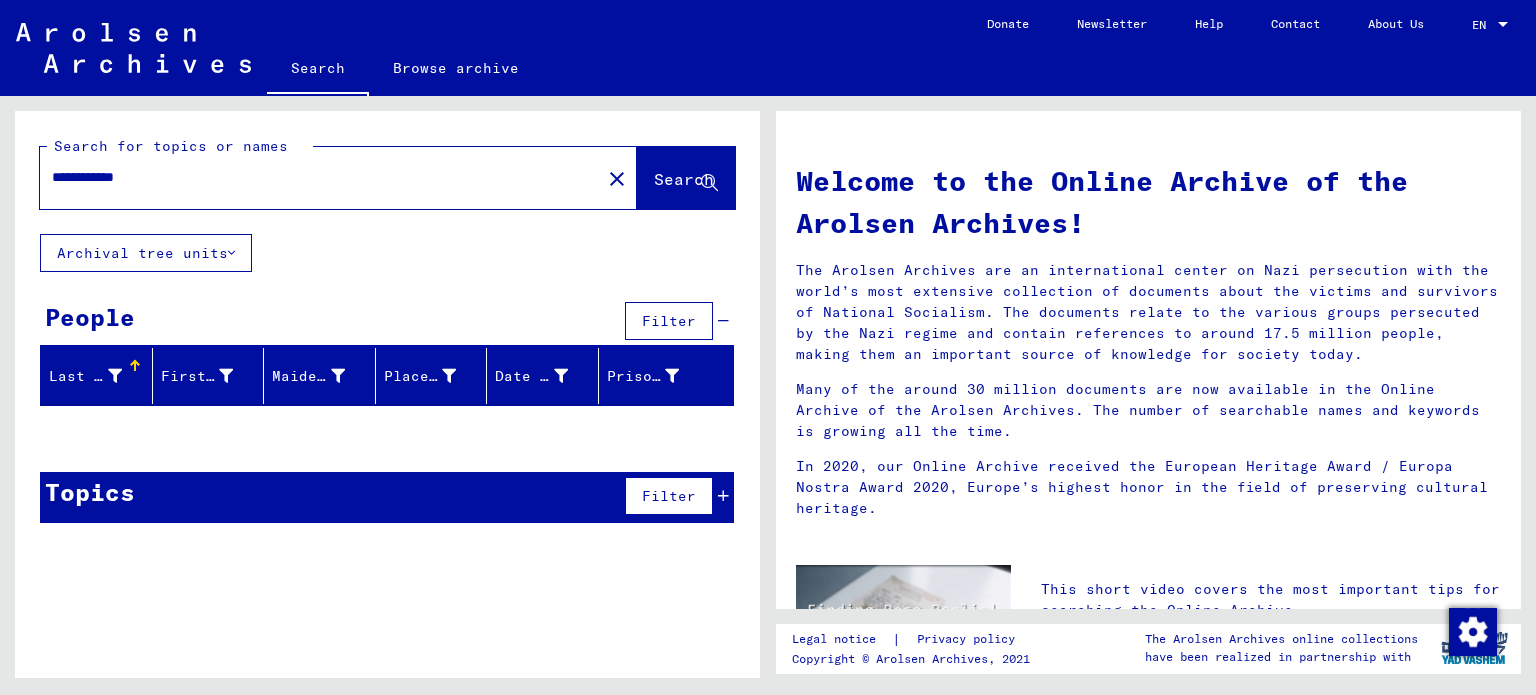 click on "**********" at bounding box center [314, 177] 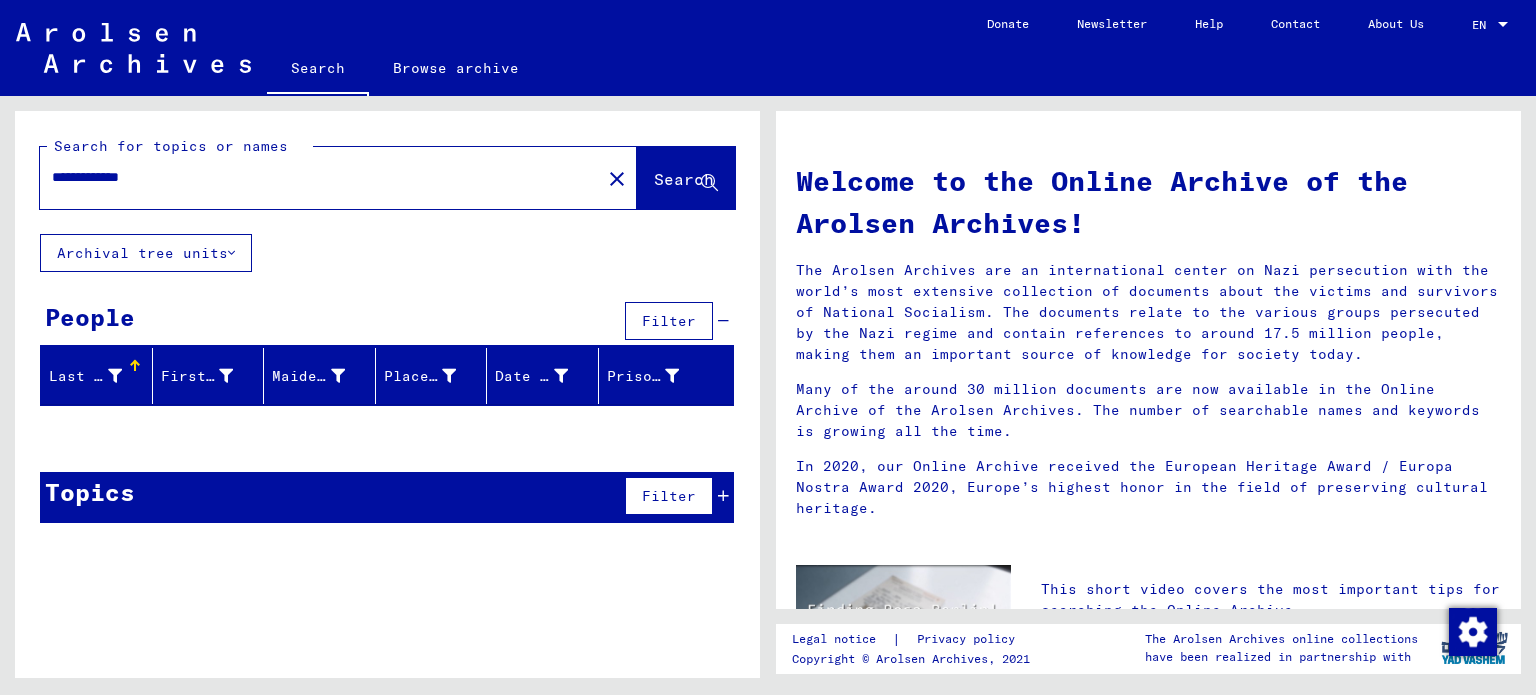 drag, startPoint x: 233, startPoint y: 183, endPoint x: 104, endPoint y: 190, distance: 129.18979 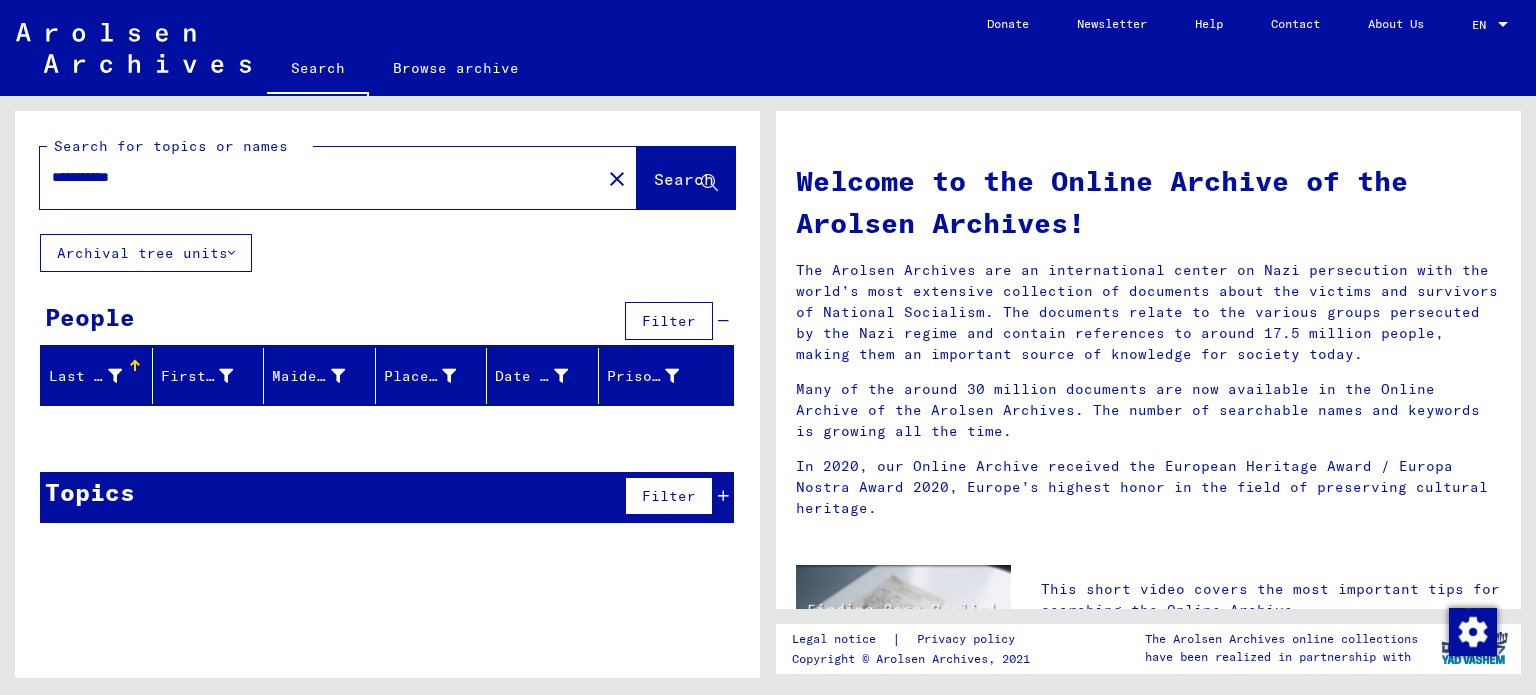 type on "**********" 